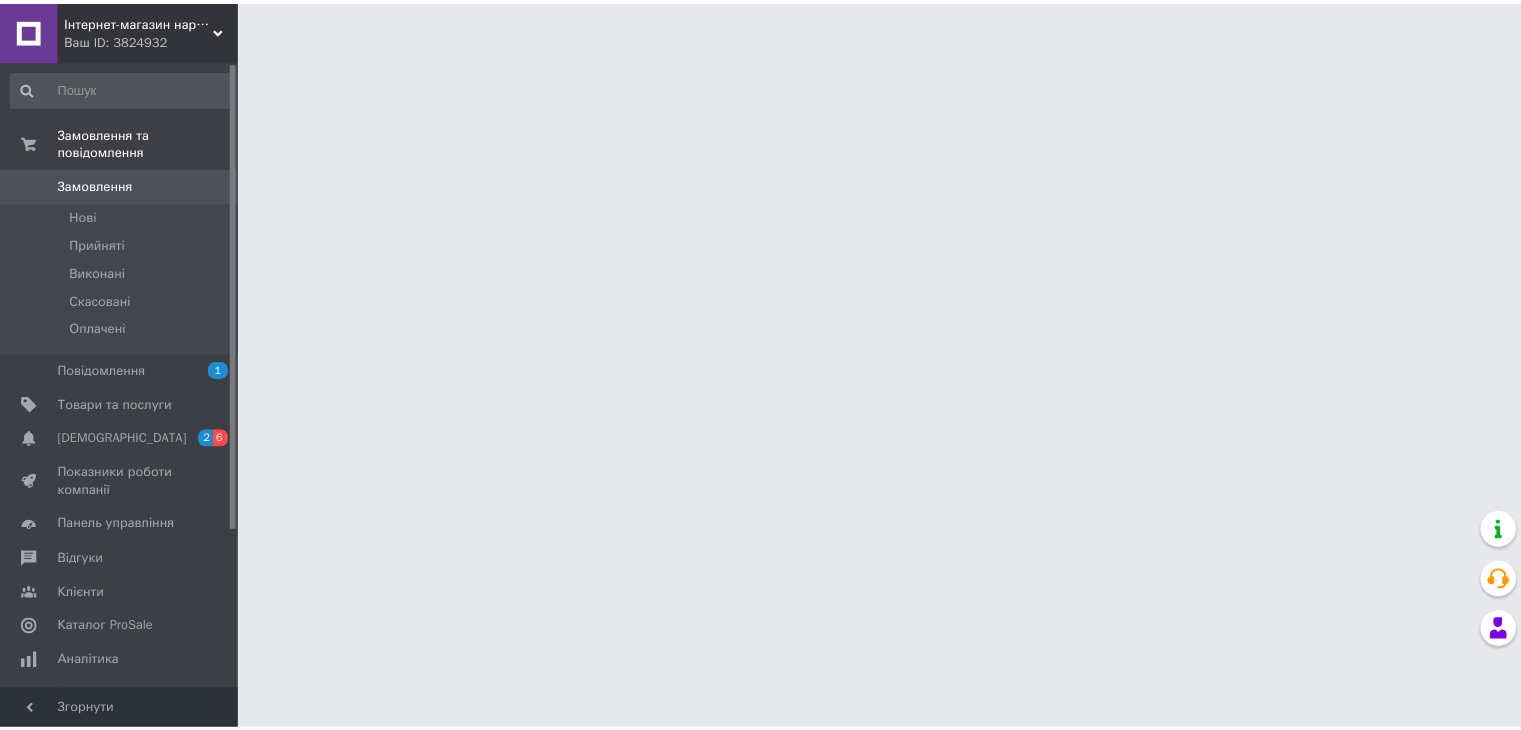 scroll, scrollTop: 0, scrollLeft: 0, axis: both 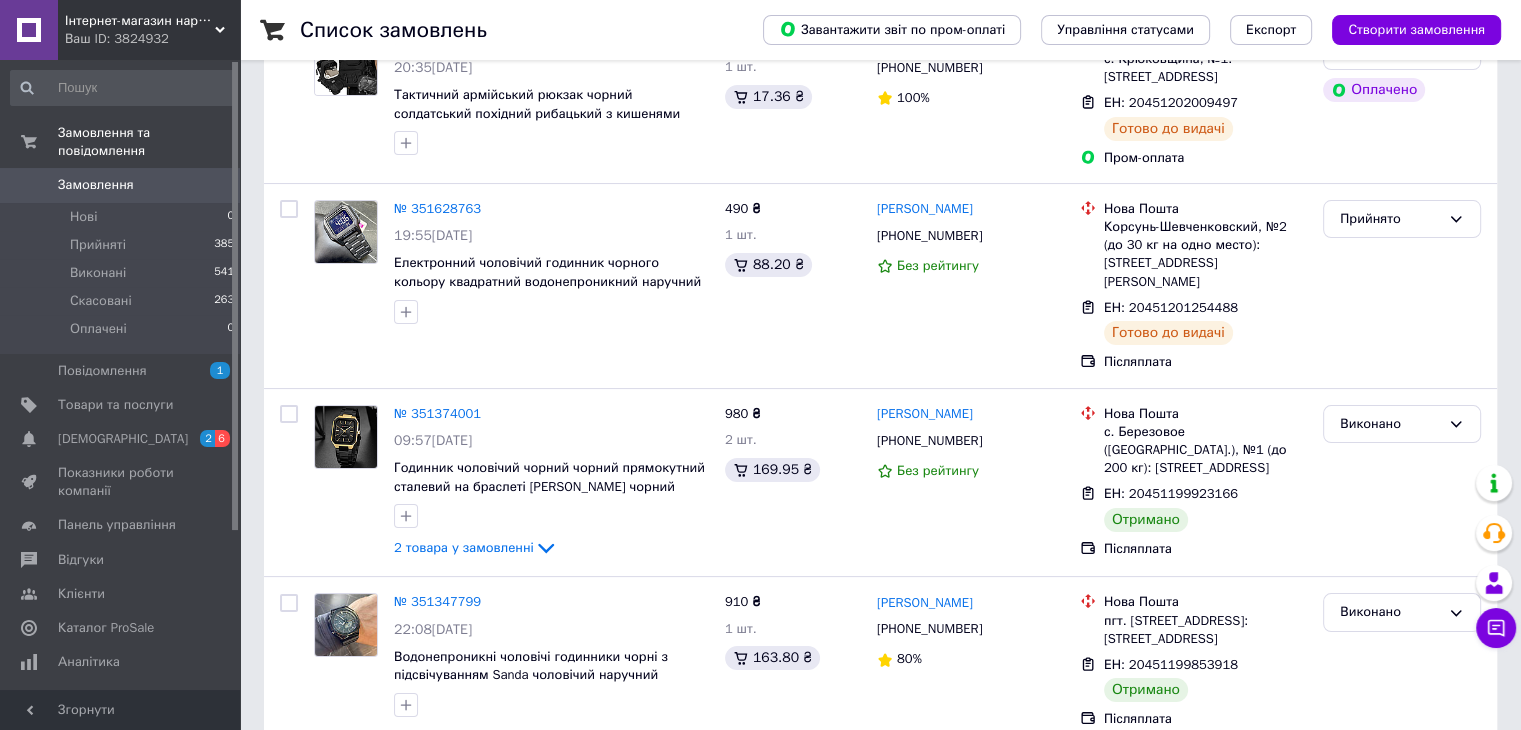 click on "Замовлення" at bounding box center [96, 185] 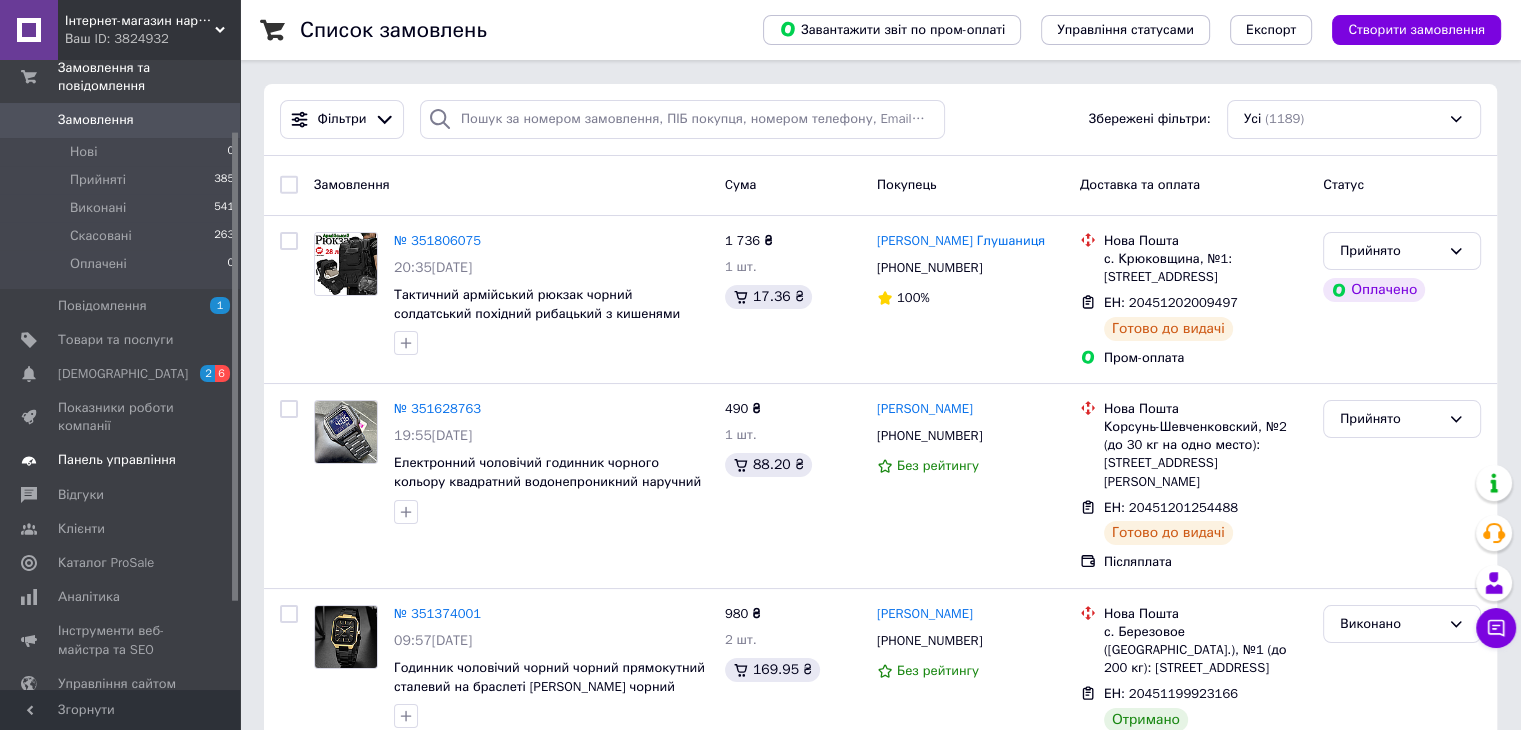 scroll, scrollTop: 100, scrollLeft: 0, axis: vertical 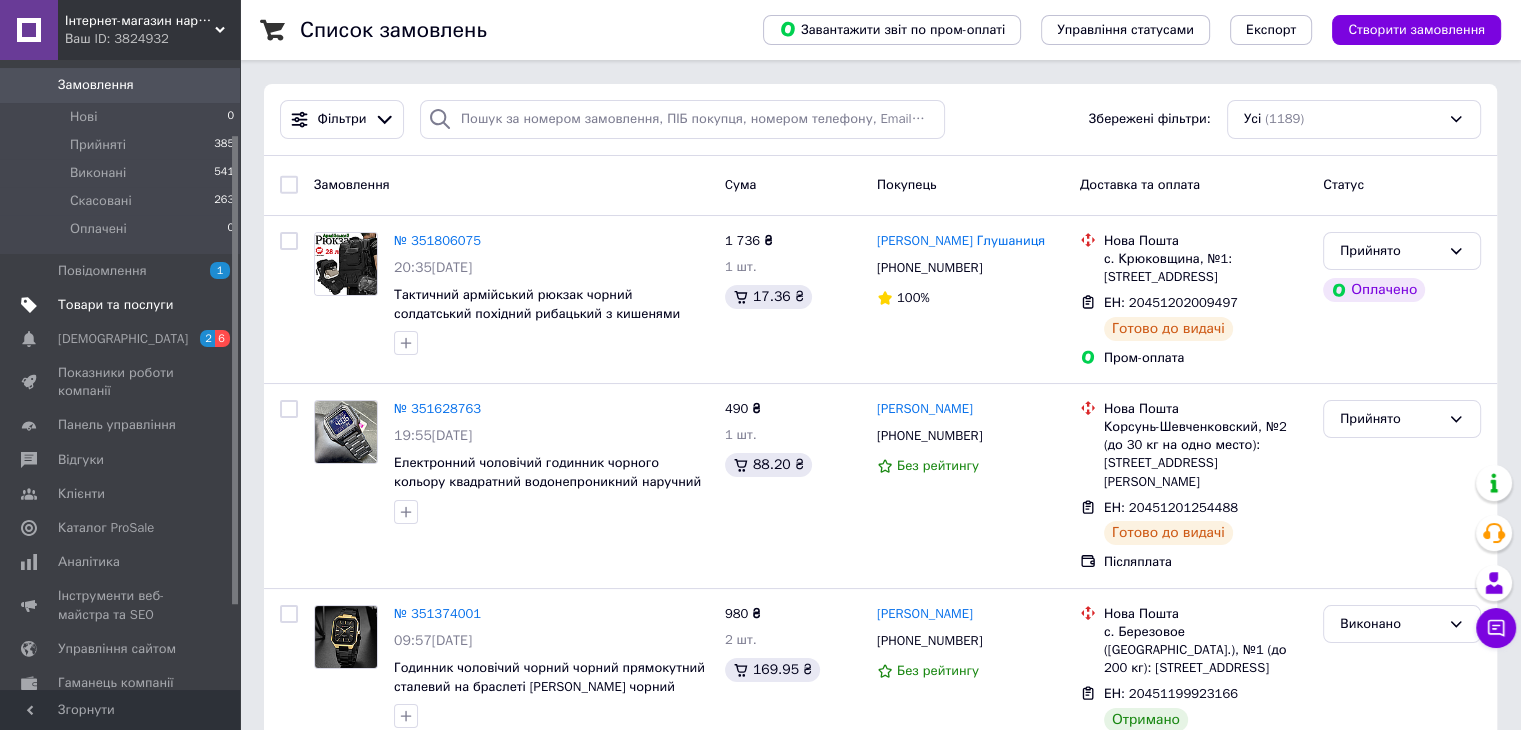 click on "Товари та послуги" at bounding box center (121, 305) 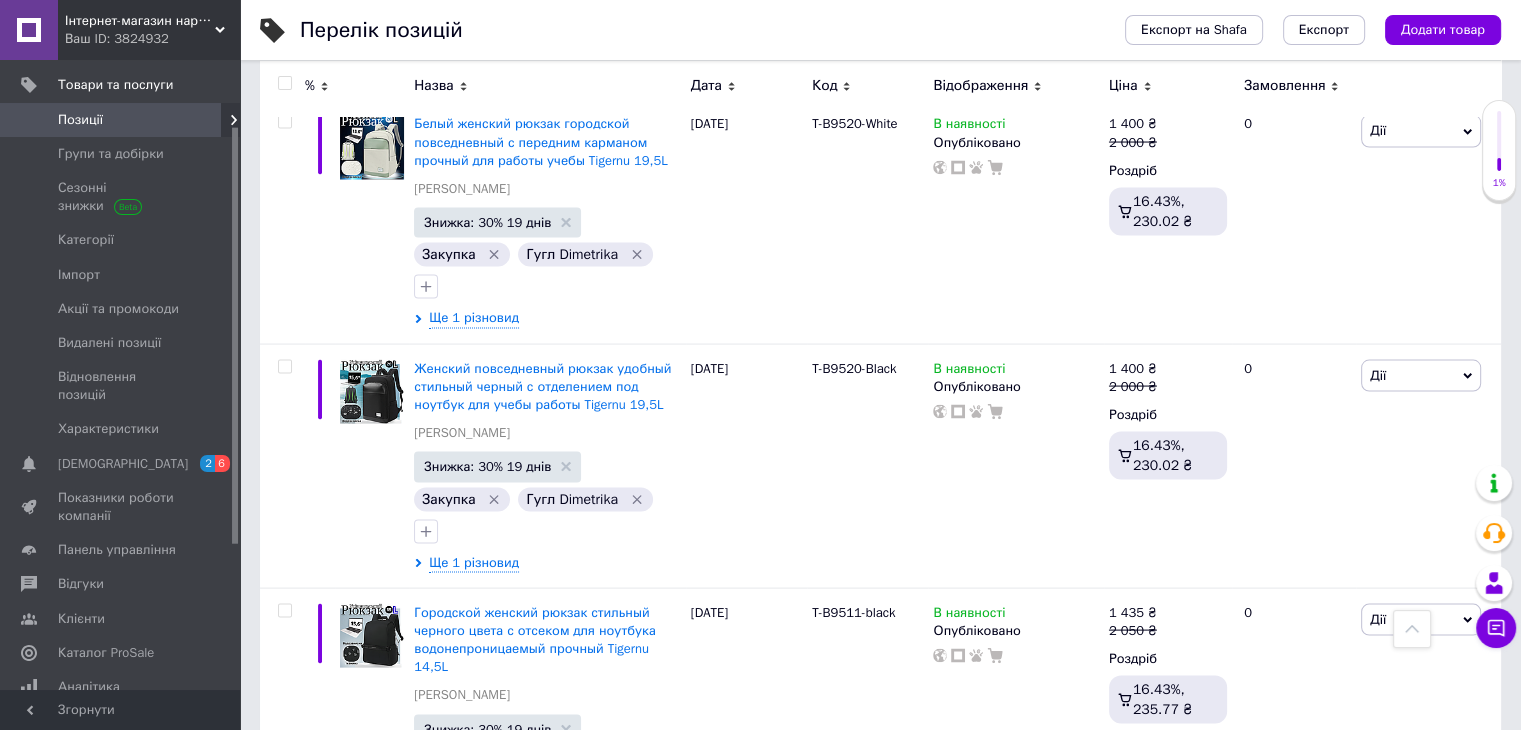 scroll, scrollTop: 4033, scrollLeft: 0, axis: vertical 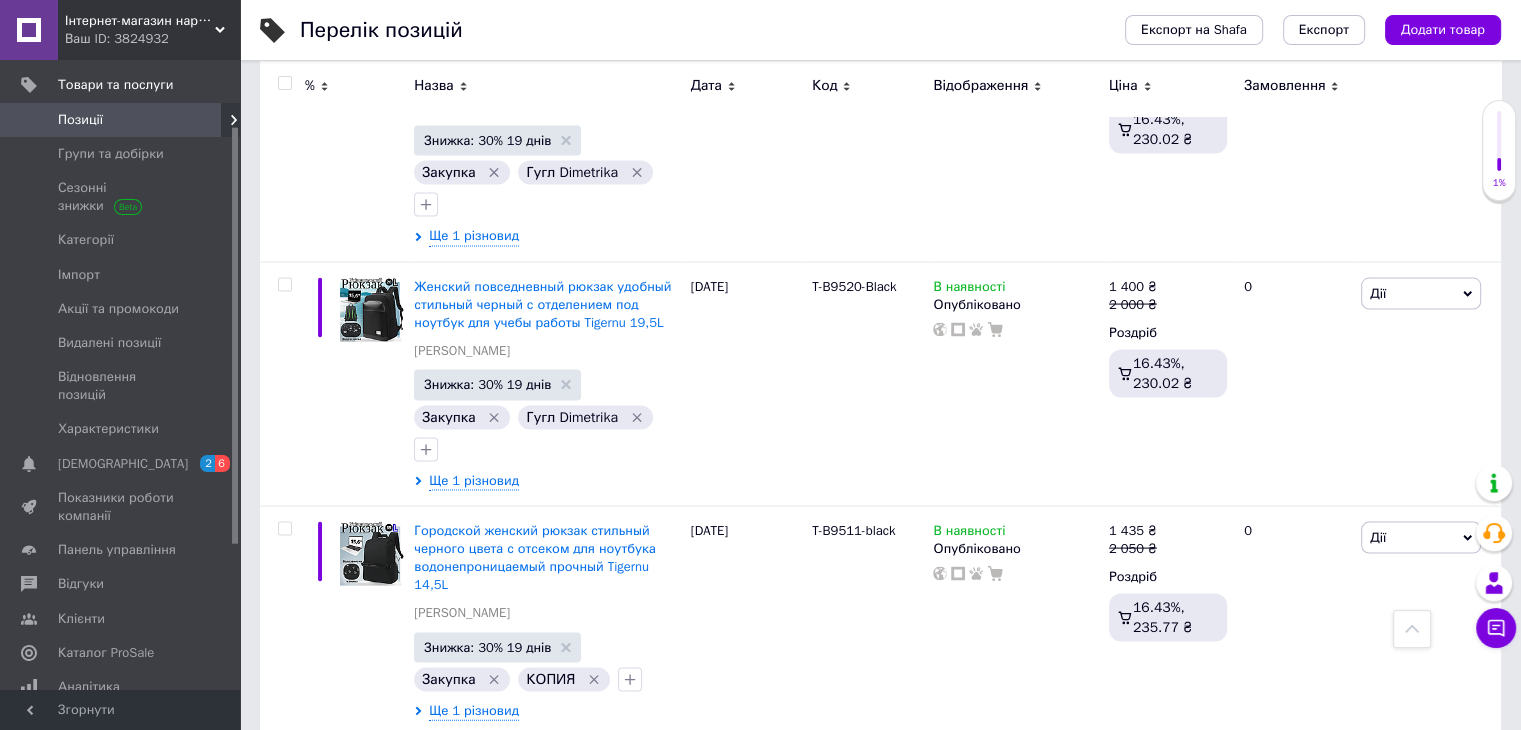 click on "2" at bounding box center (327, 1270) 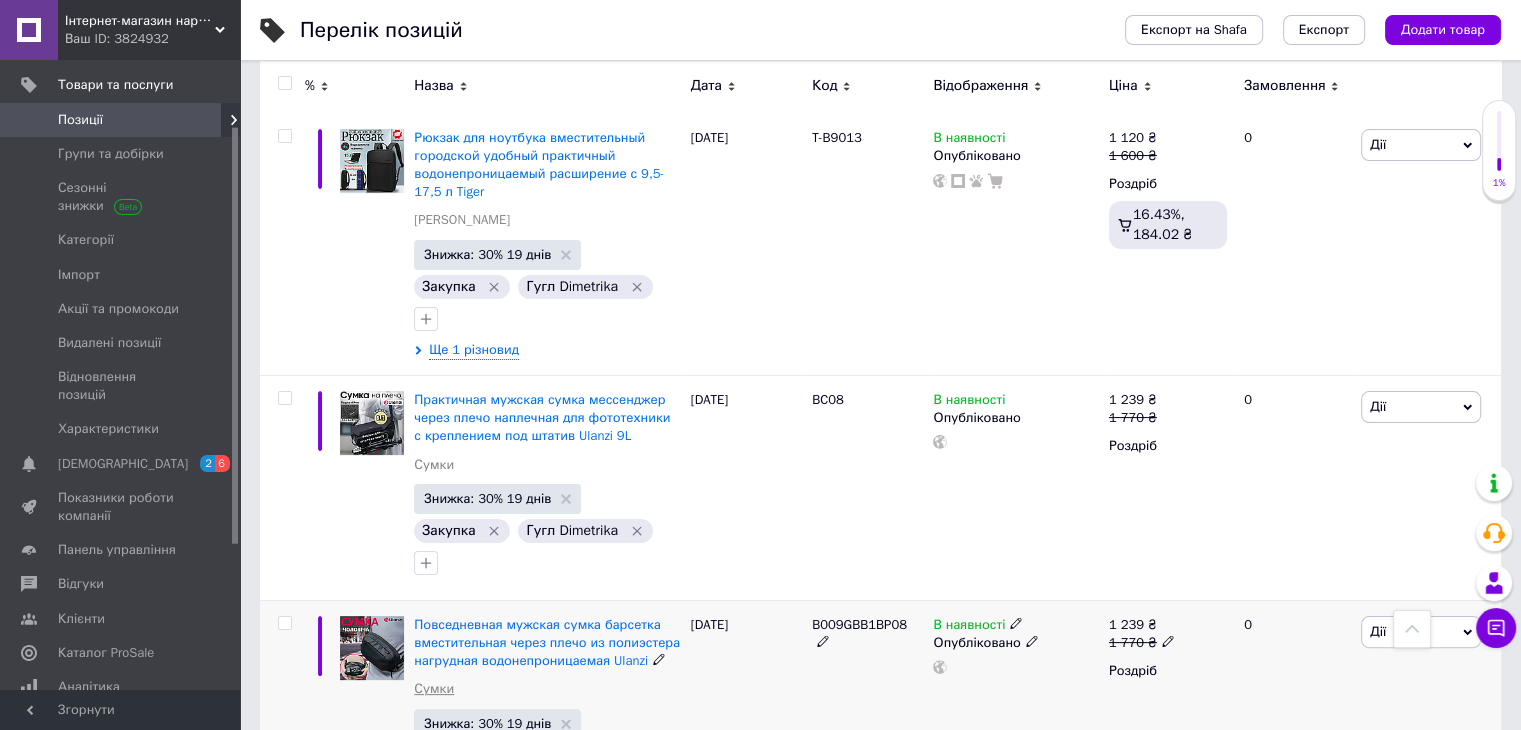 scroll, scrollTop: 120, scrollLeft: 0, axis: vertical 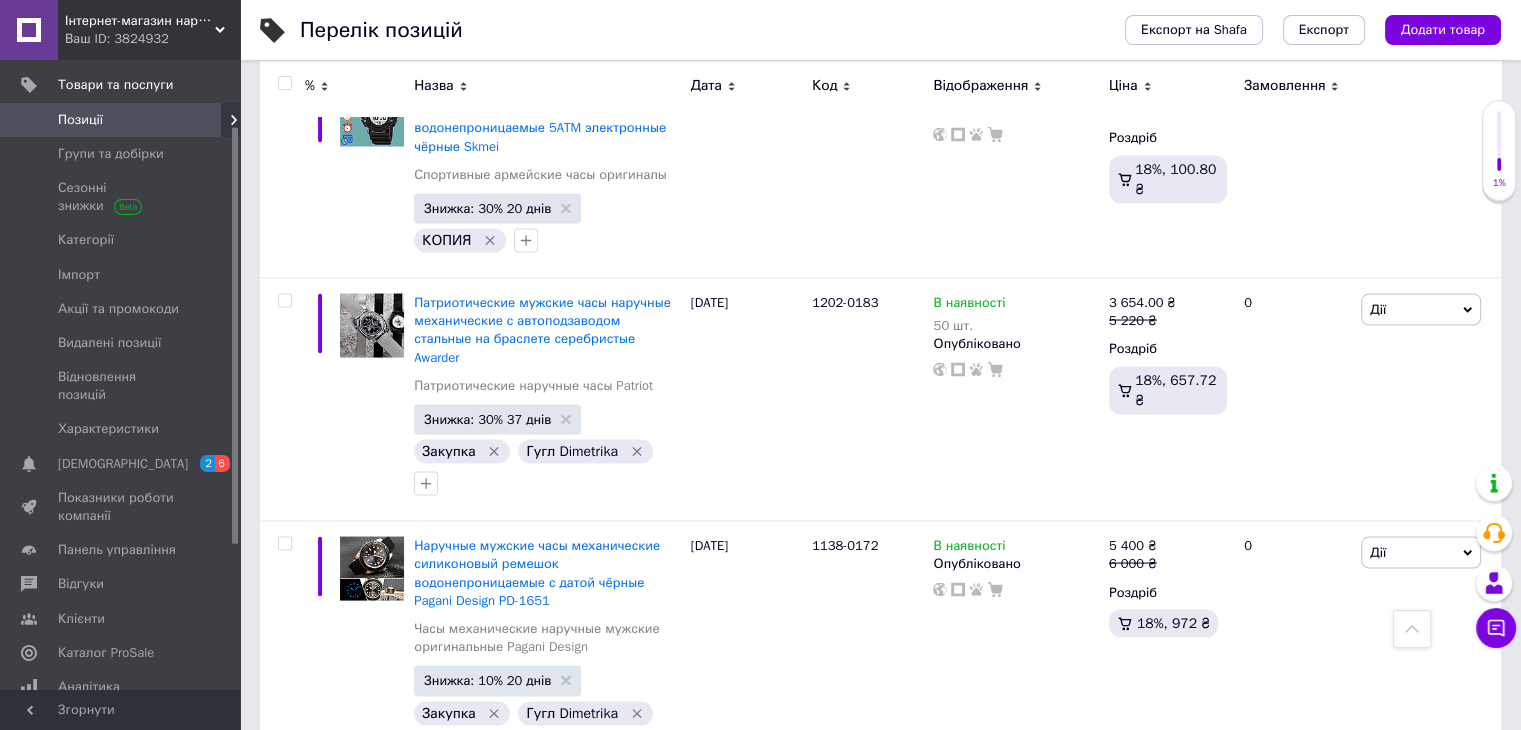 click on "3" at bounding box center (494, 1016) 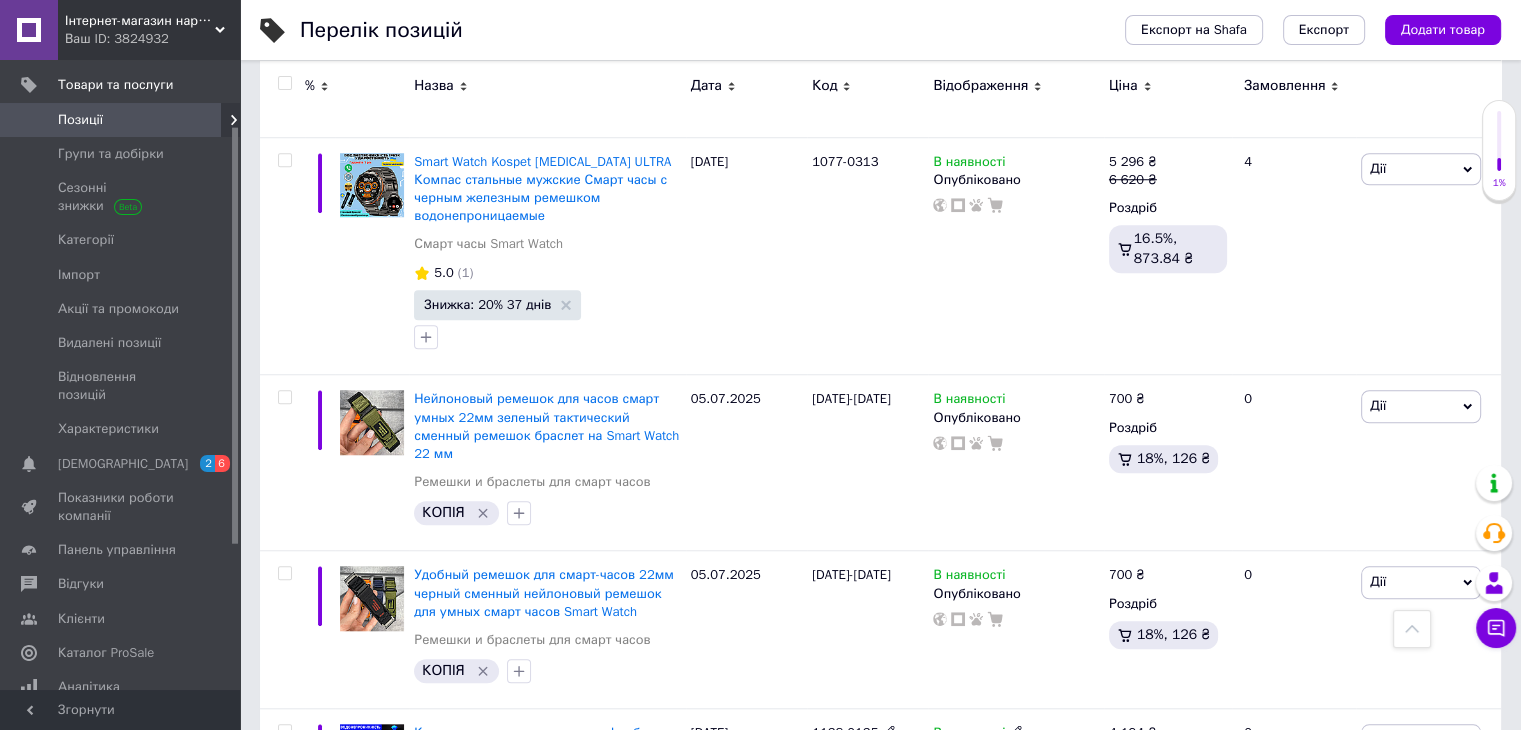 scroll, scrollTop: 1420, scrollLeft: 0, axis: vertical 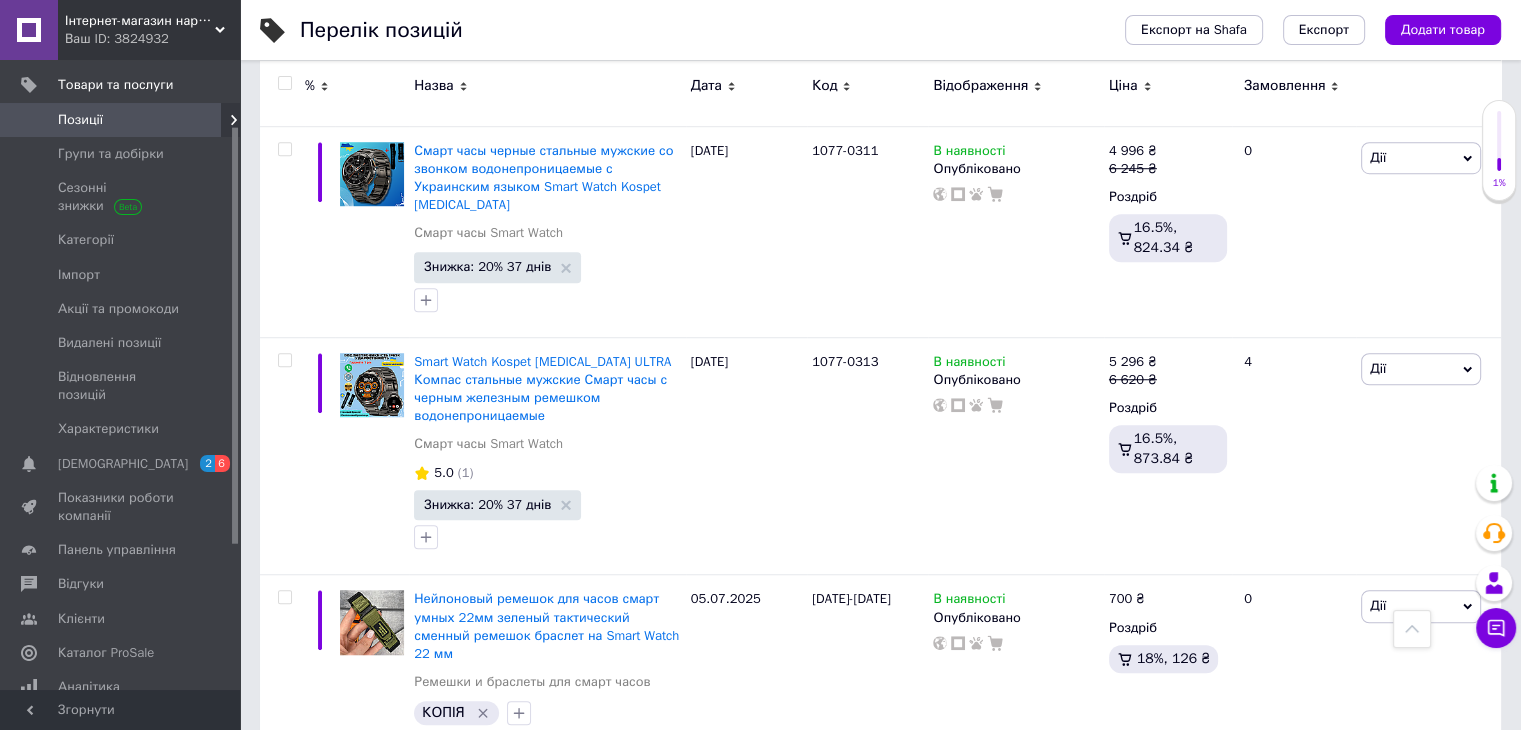 drag, startPoint x: 875, startPoint y: 521, endPoint x: 806, endPoint y: 521, distance: 69 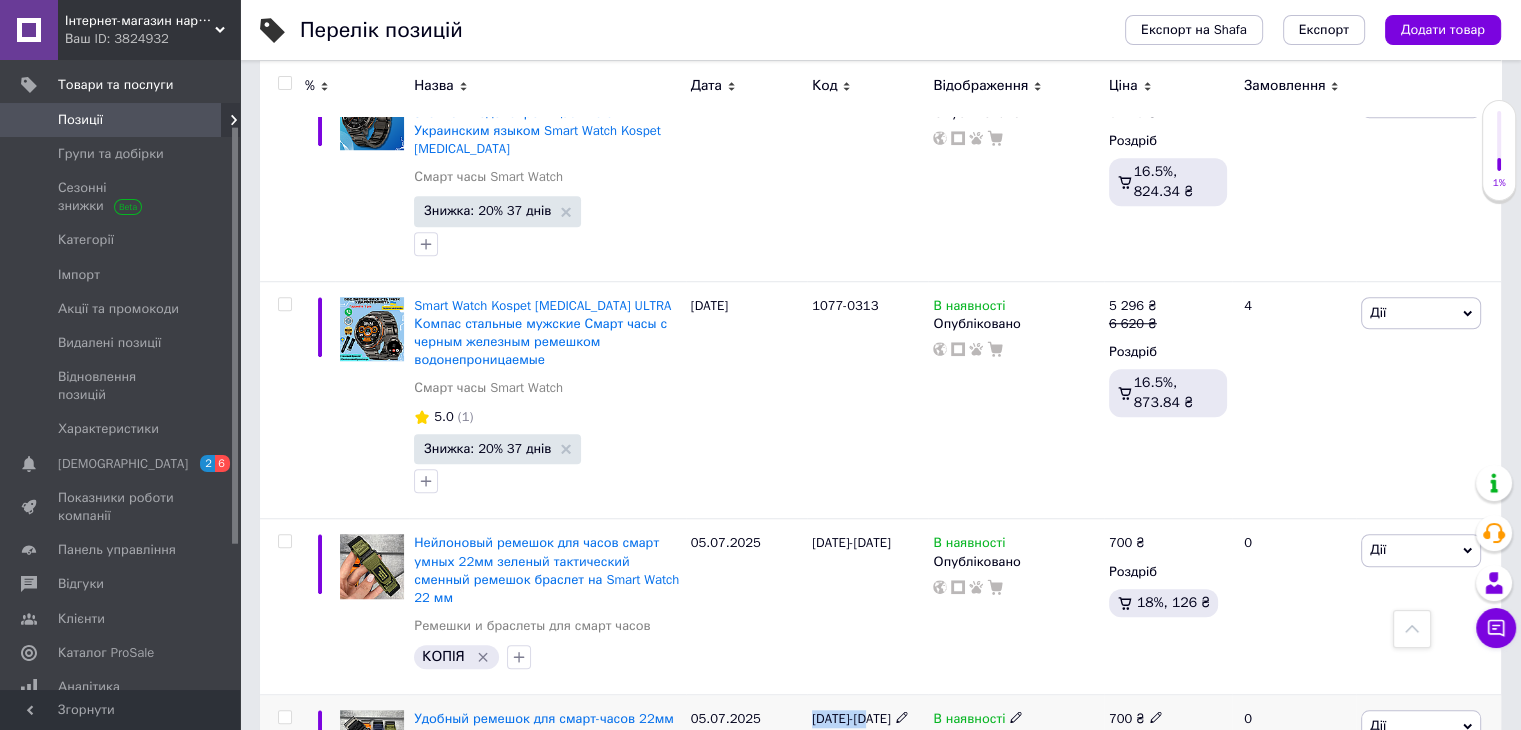 scroll, scrollTop: 1520, scrollLeft: 0, axis: vertical 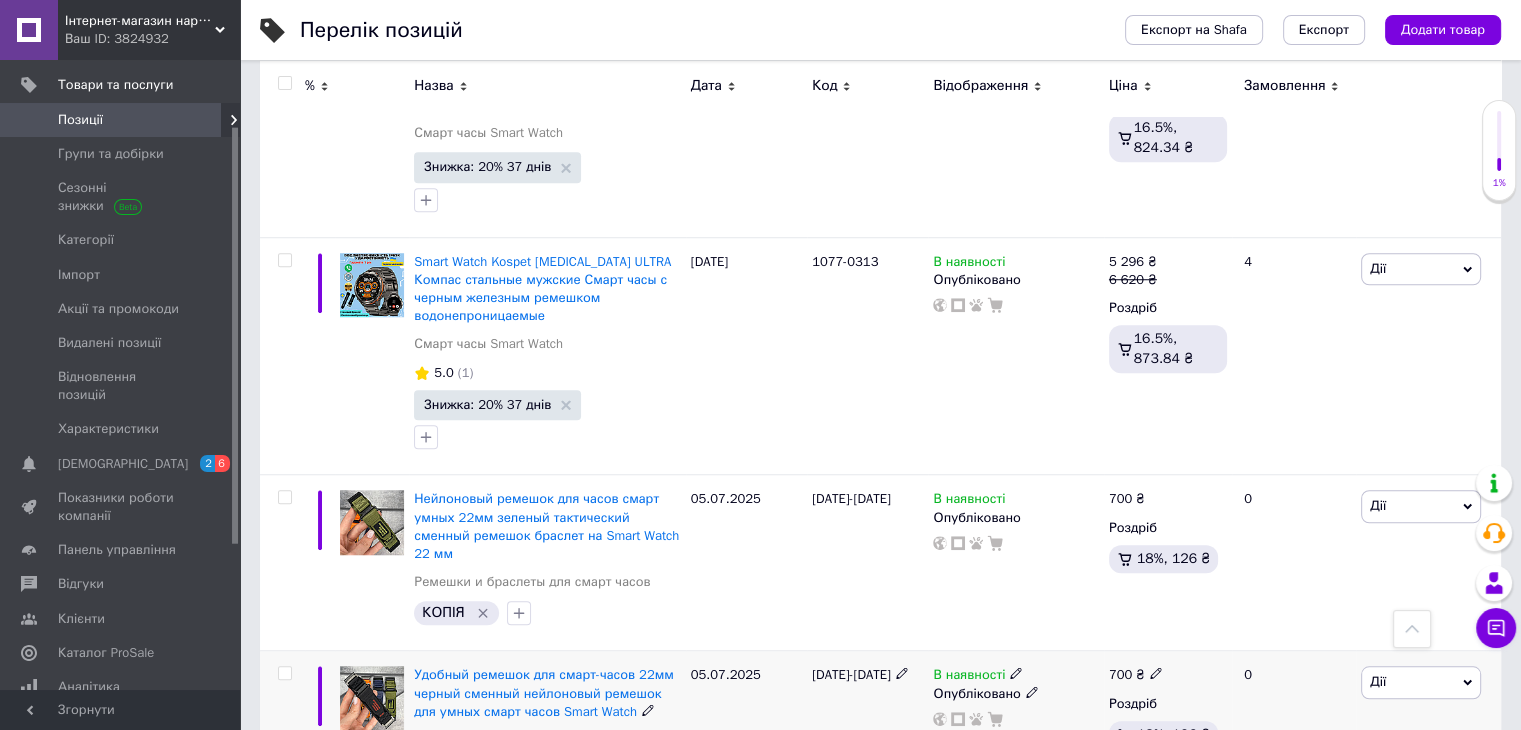 click 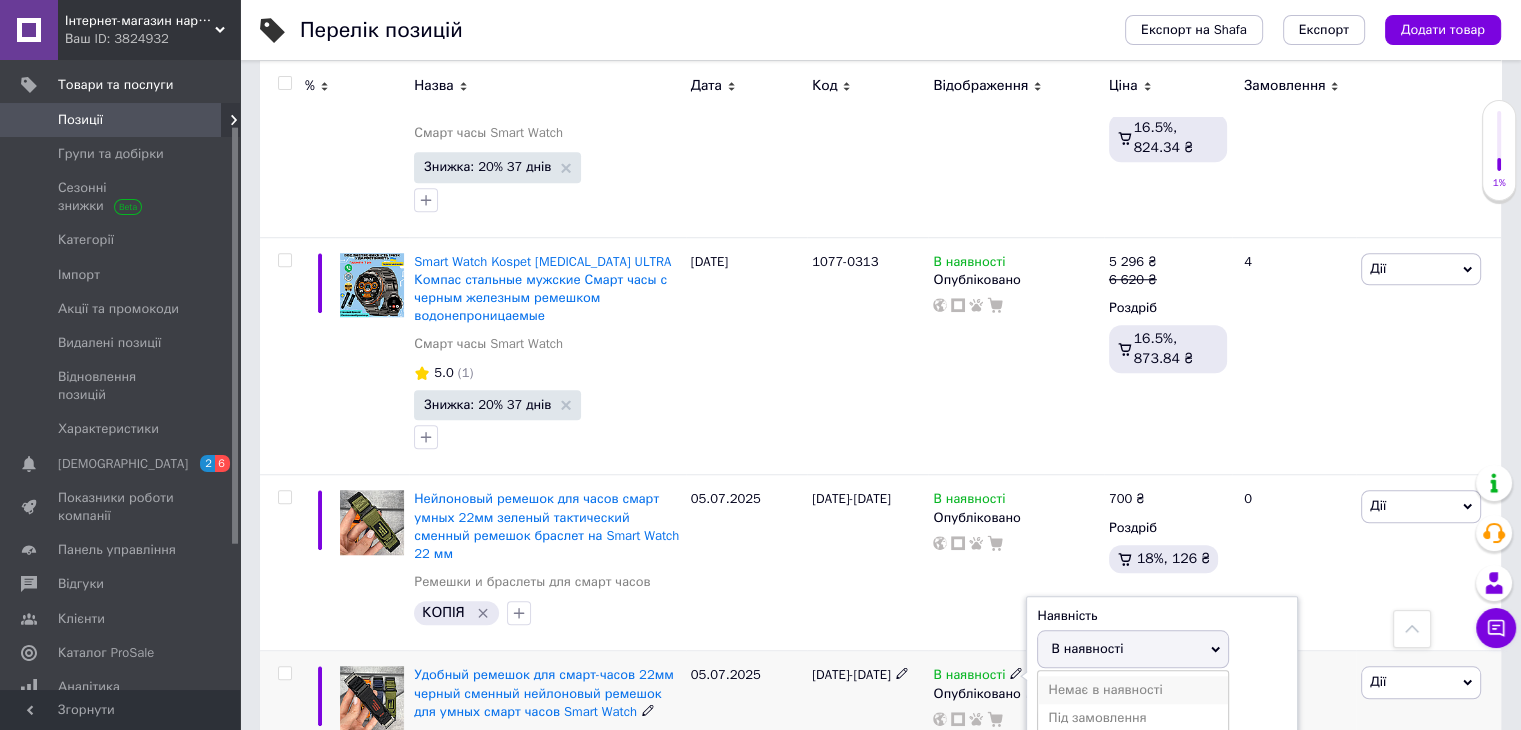 click on "Немає в наявності" at bounding box center [1133, 690] 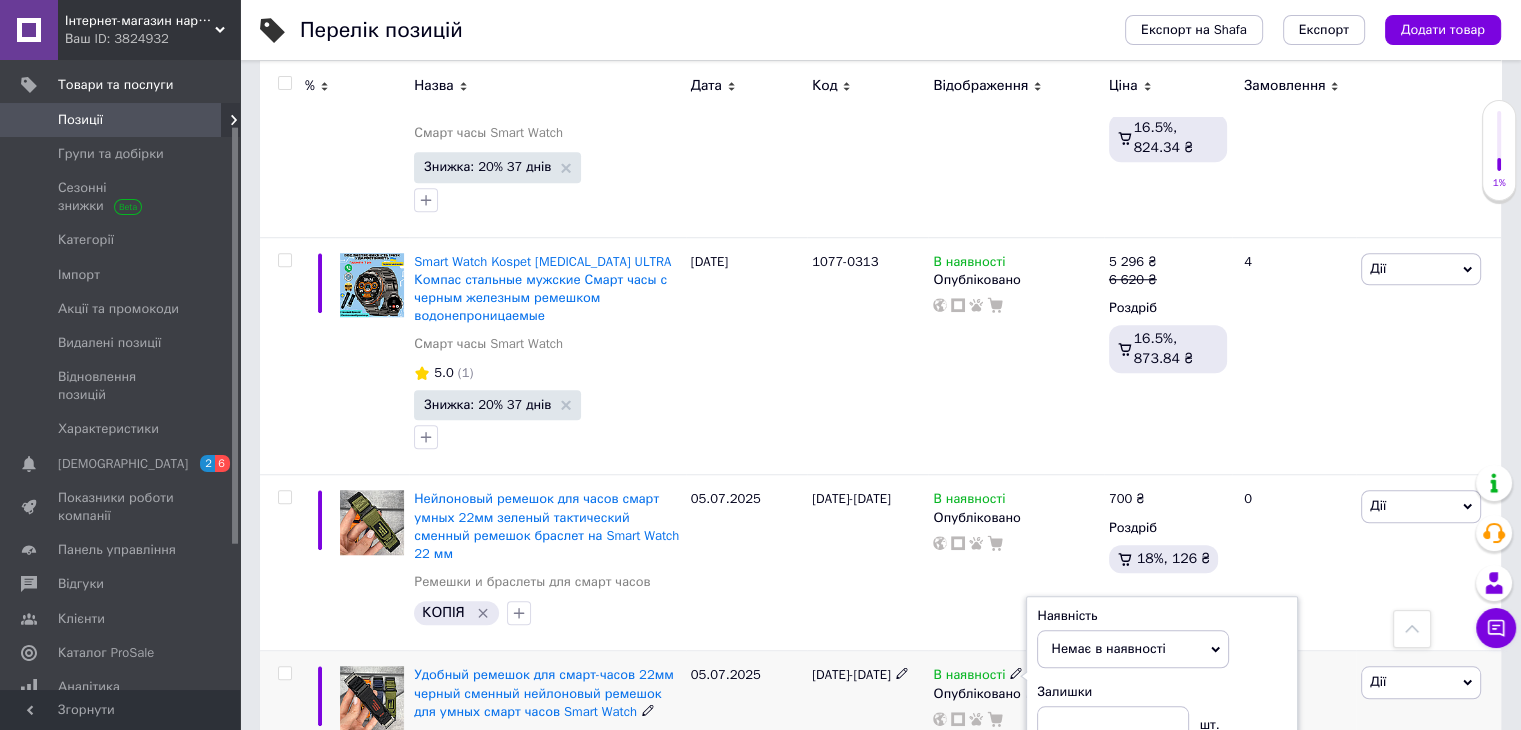 click on "[DATE]-[DATE]" at bounding box center (867, 730) 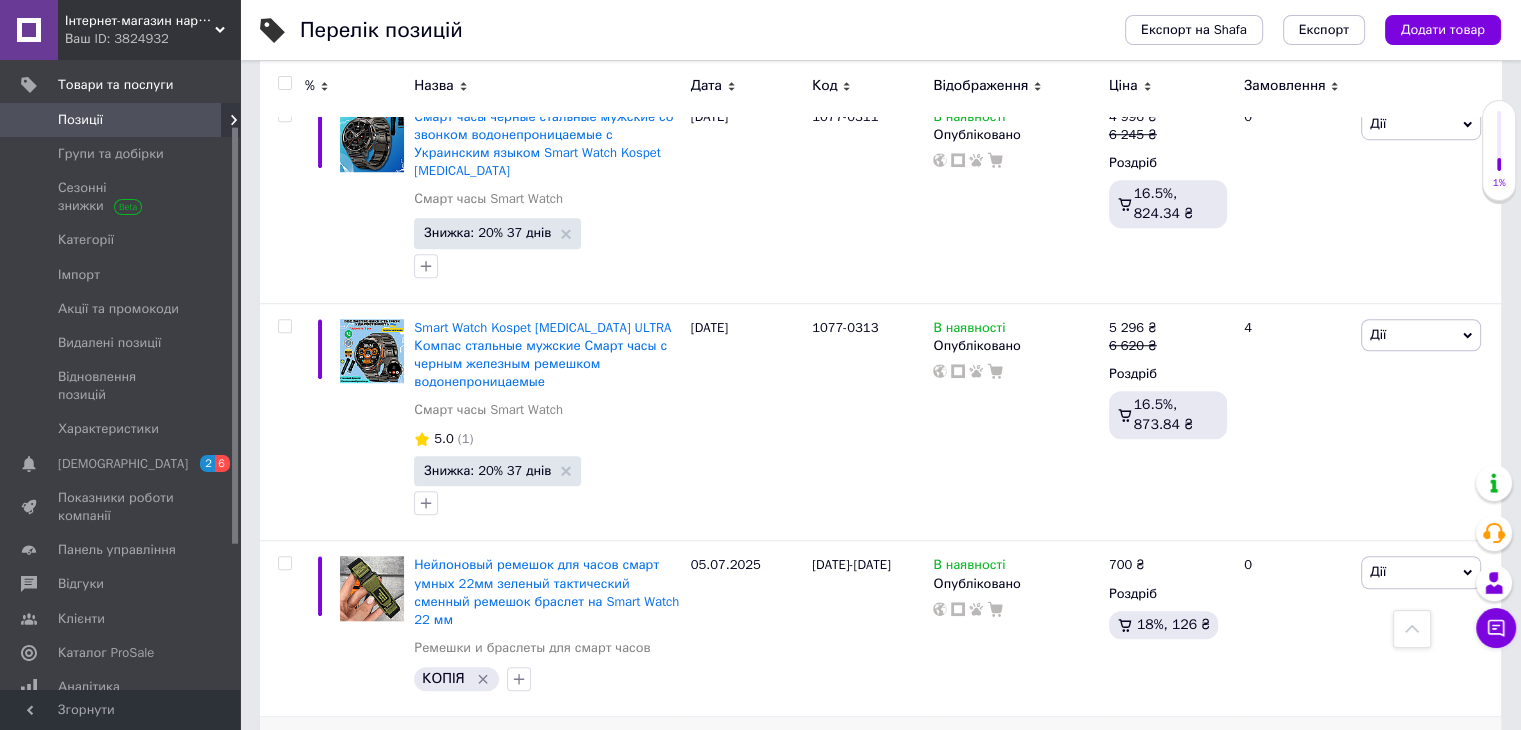 scroll, scrollTop: 1420, scrollLeft: 0, axis: vertical 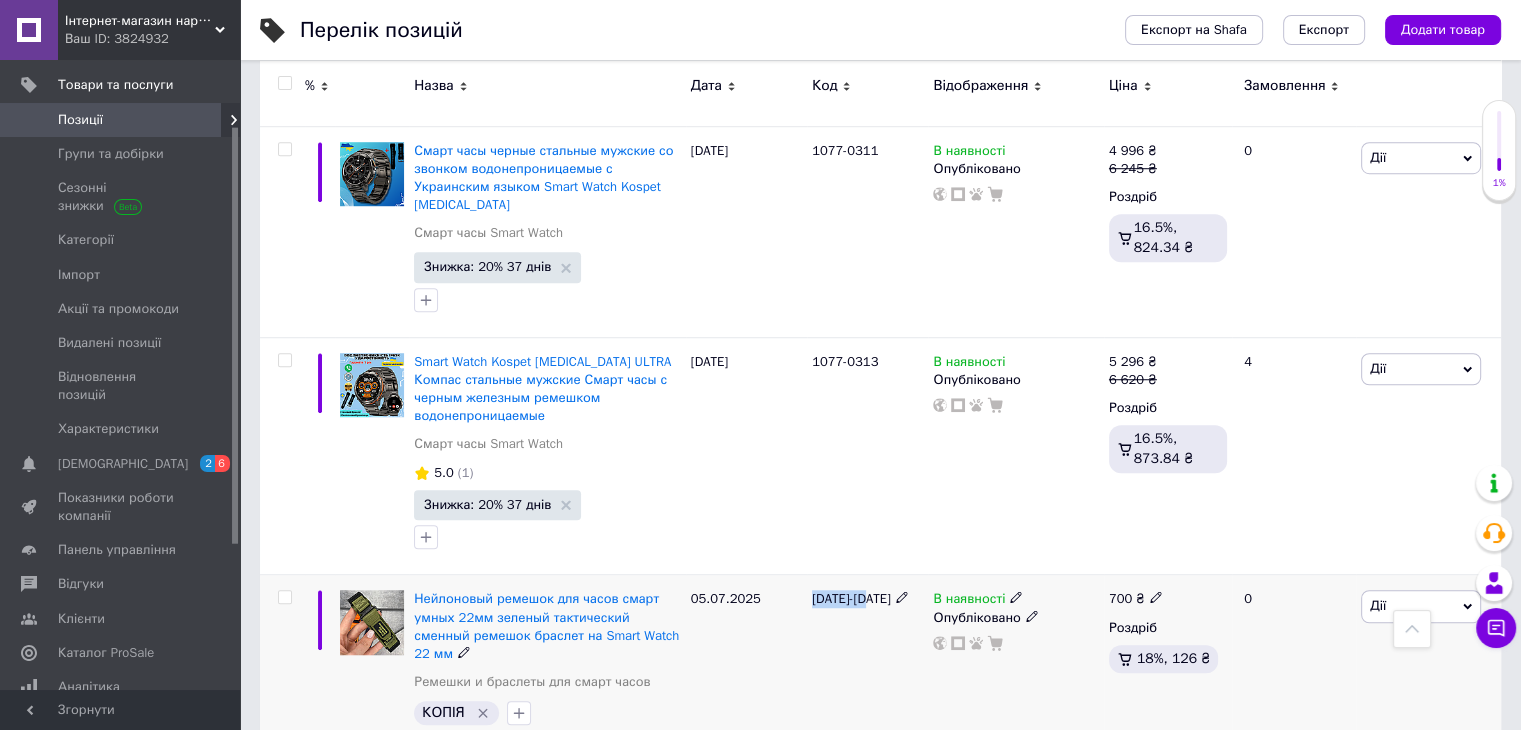 drag, startPoint x: 872, startPoint y: 357, endPoint x: 804, endPoint y: 356, distance: 68.007355 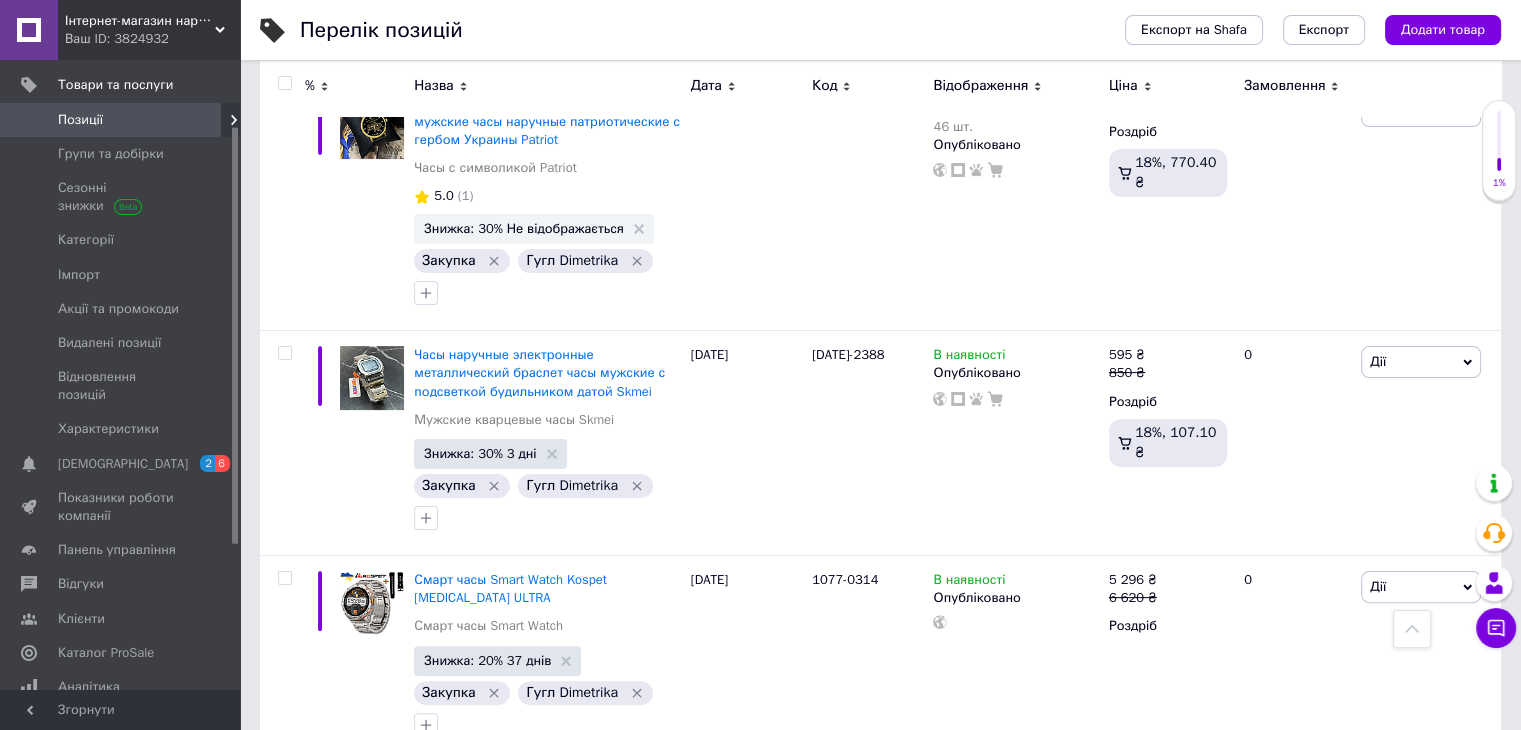 scroll, scrollTop: 20, scrollLeft: 0, axis: vertical 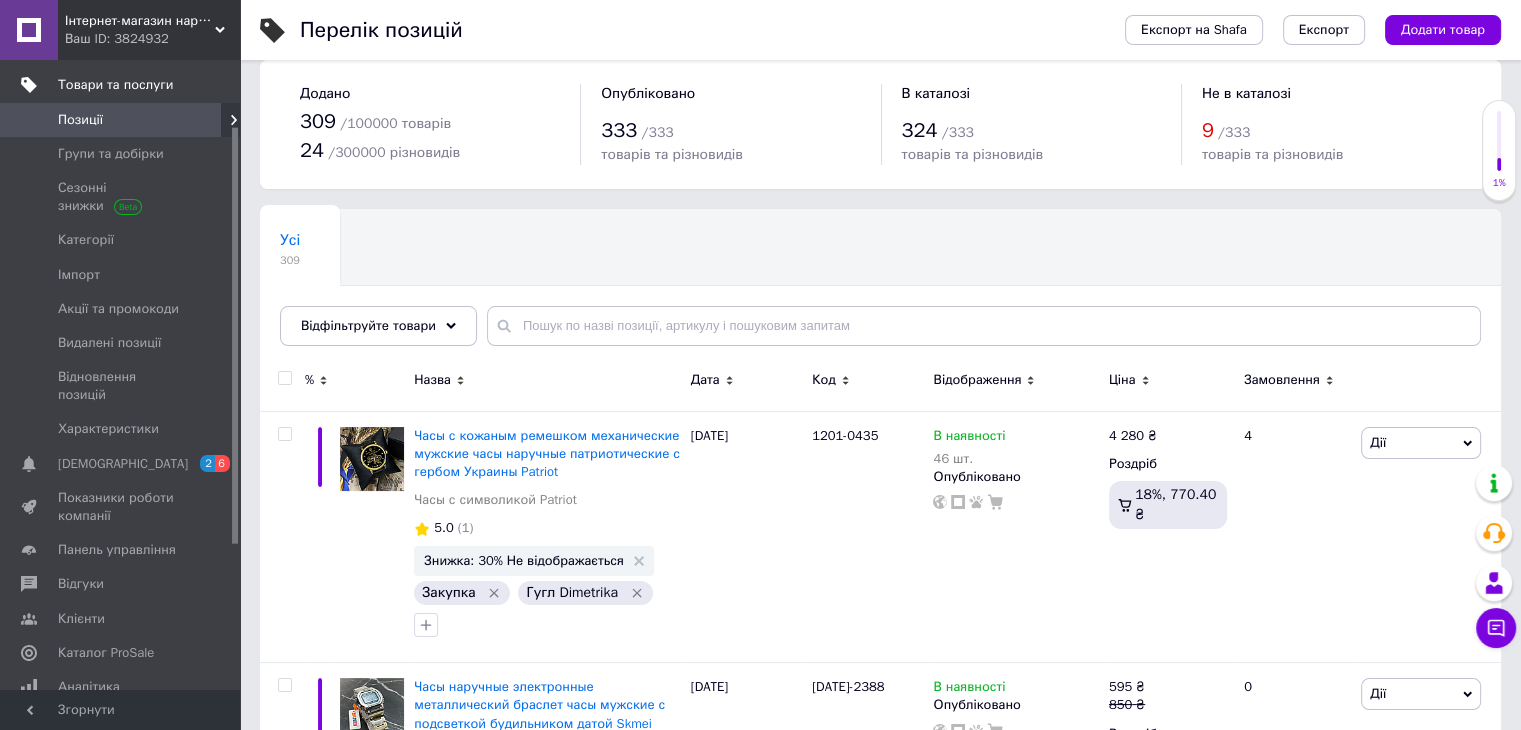 click on "Товари та послуги" at bounding box center (115, 85) 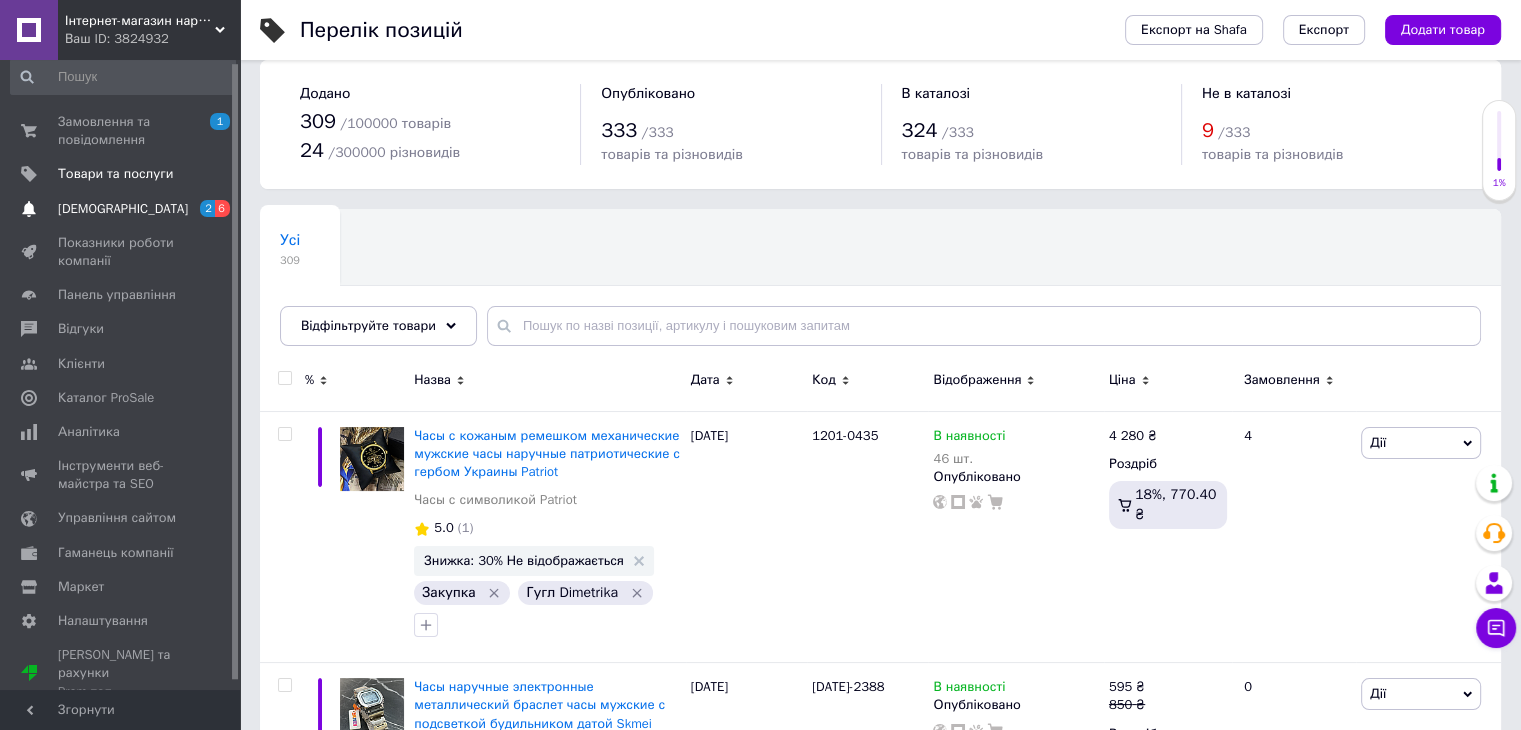 scroll, scrollTop: 0, scrollLeft: 0, axis: both 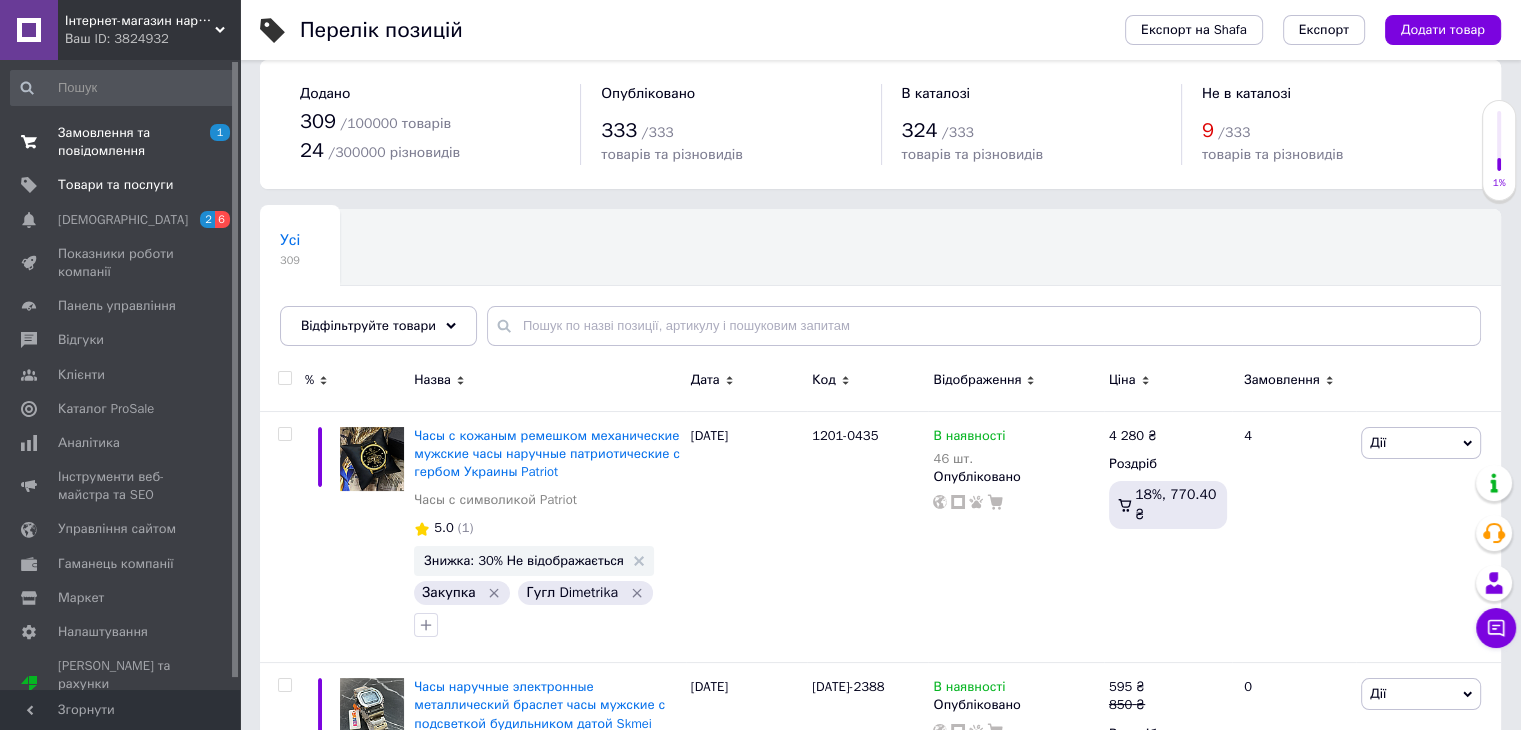 click on "Замовлення та повідомлення 1 0" at bounding box center [123, 142] 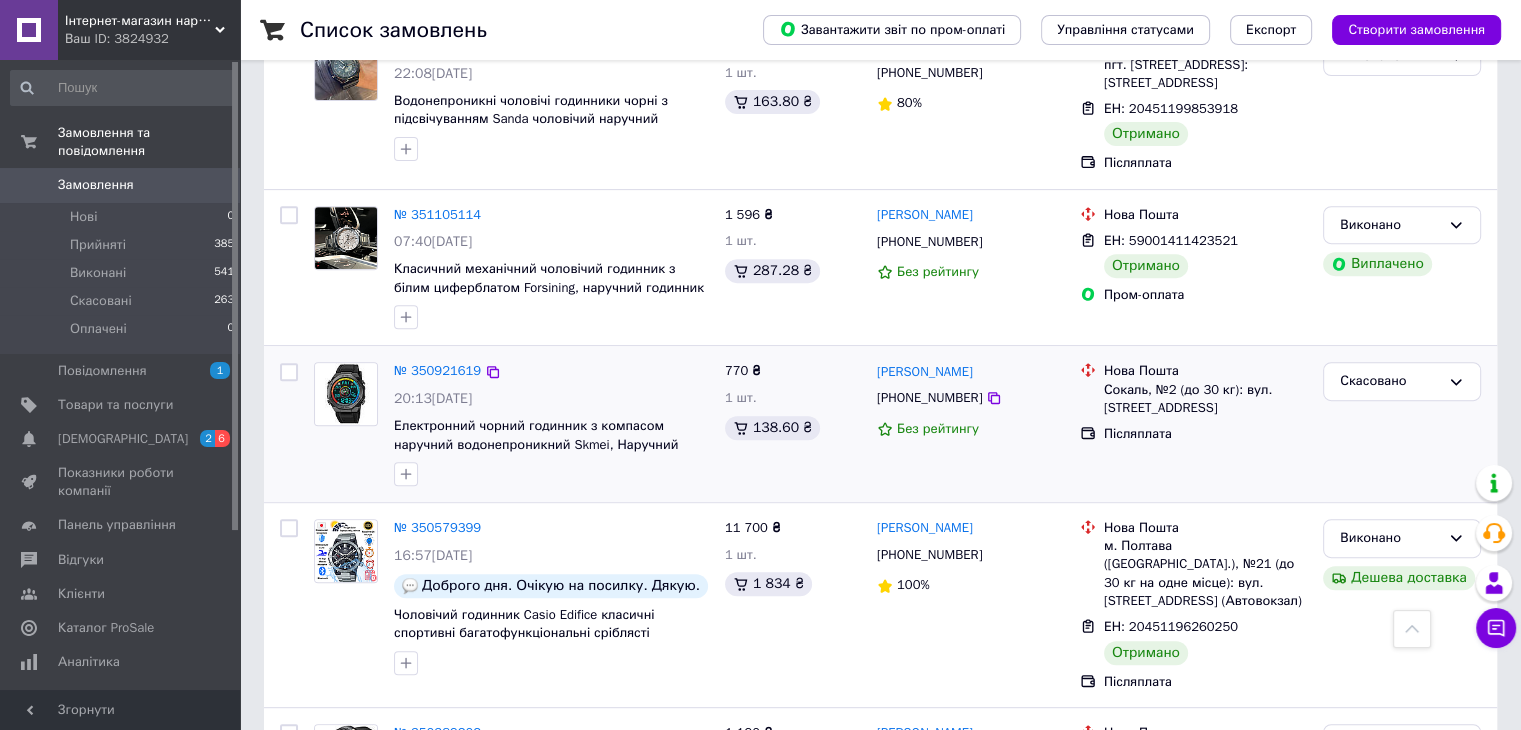 scroll, scrollTop: 800, scrollLeft: 0, axis: vertical 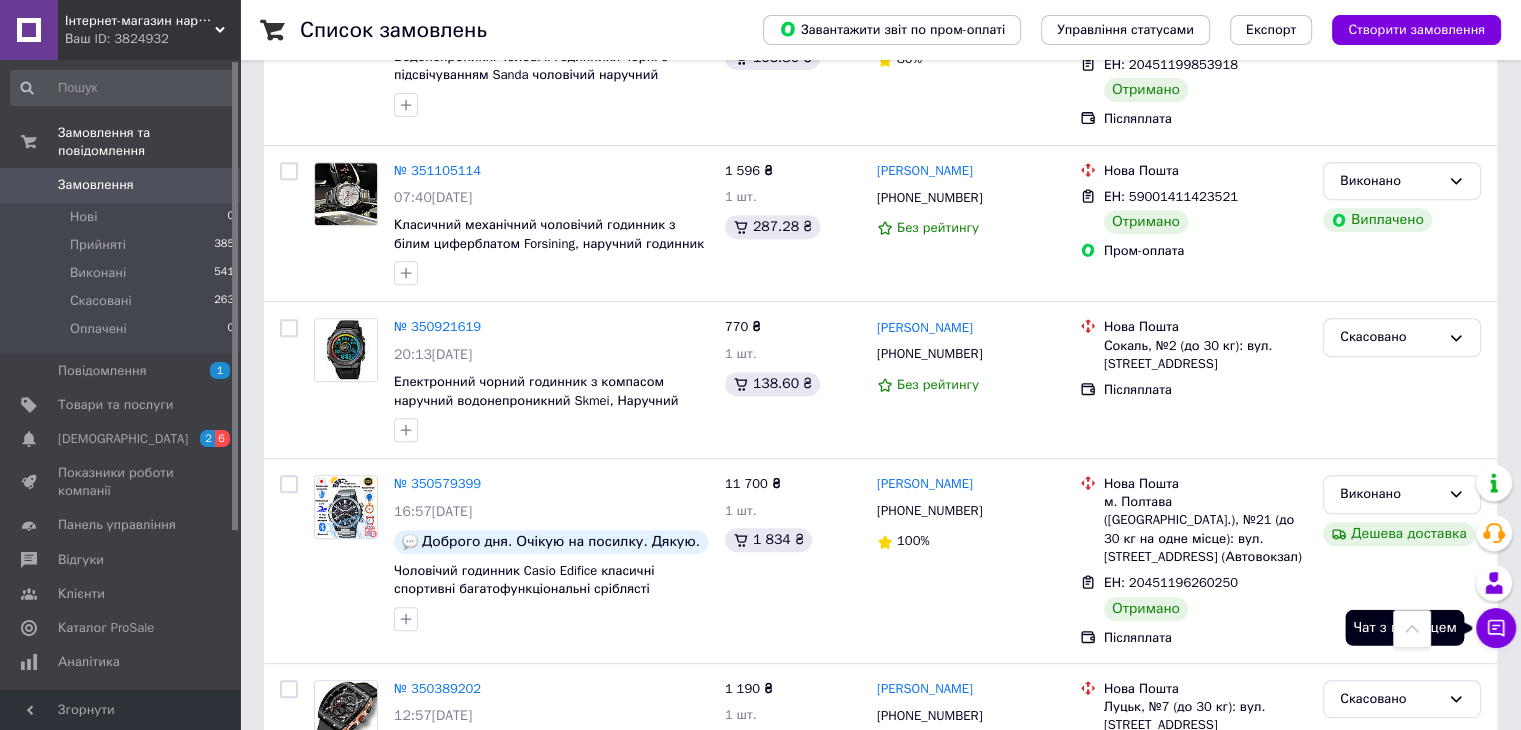 click 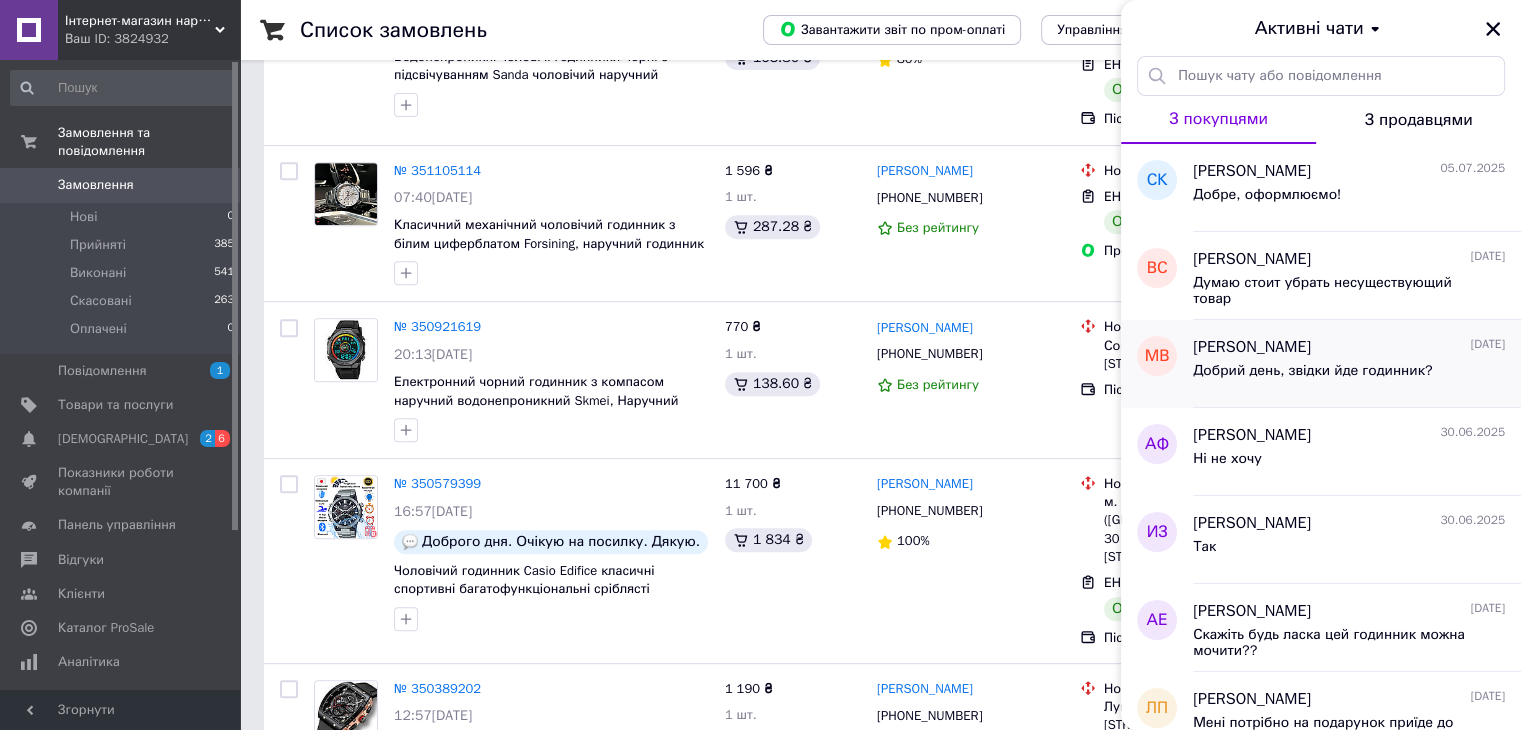 click on "[PERSON_NAME] [DATE] Добрий день, звідки йде годинник?" at bounding box center [1357, 364] 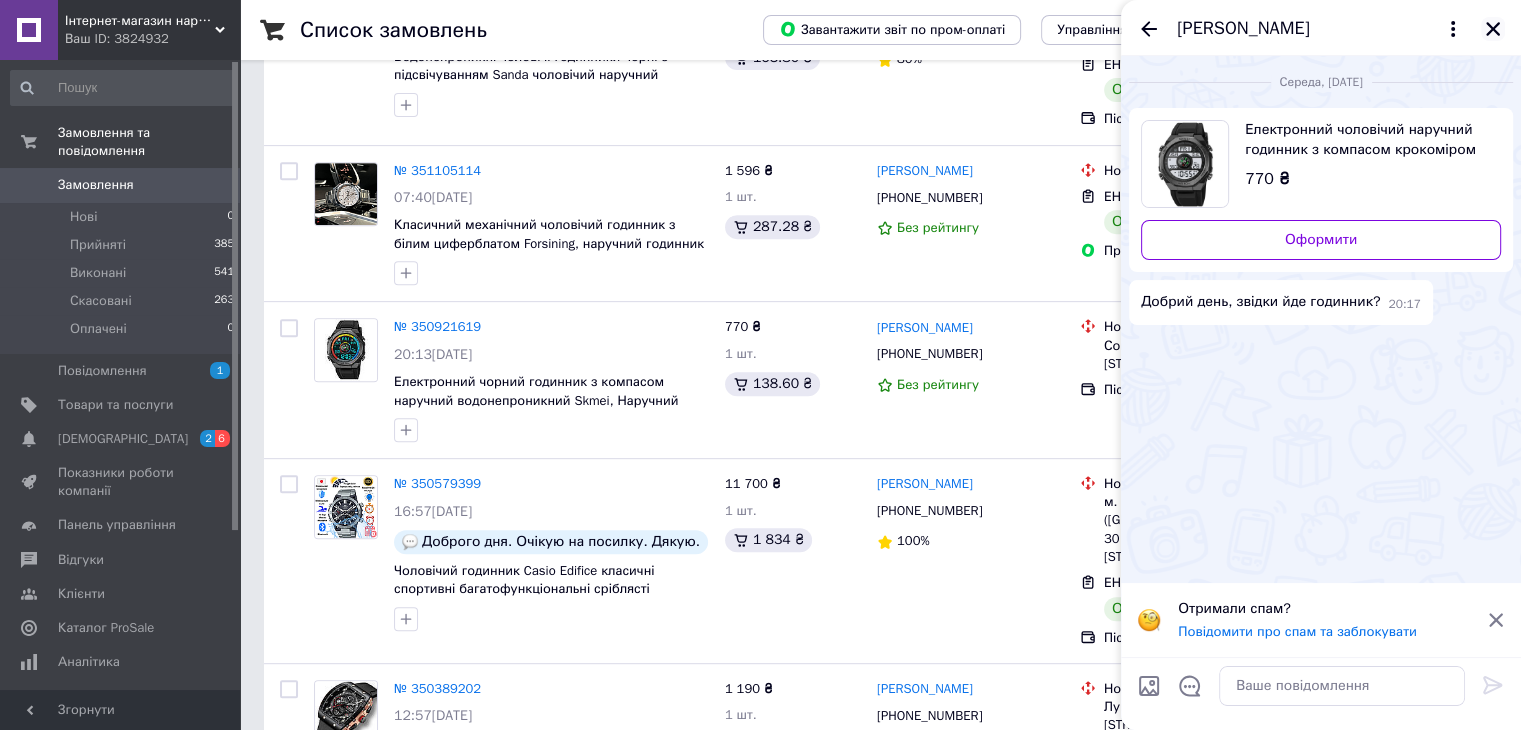click 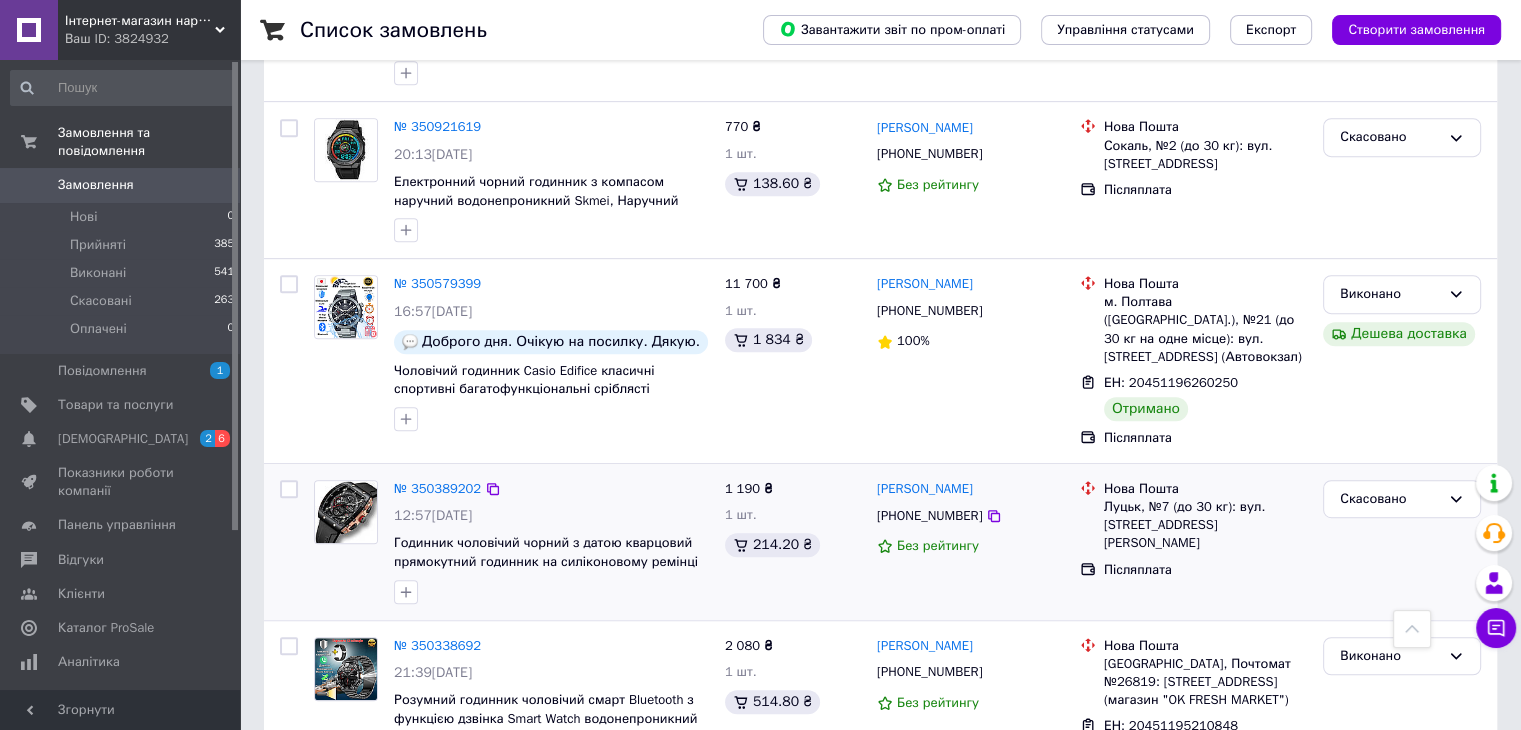 scroll, scrollTop: 1100, scrollLeft: 0, axis: vertical 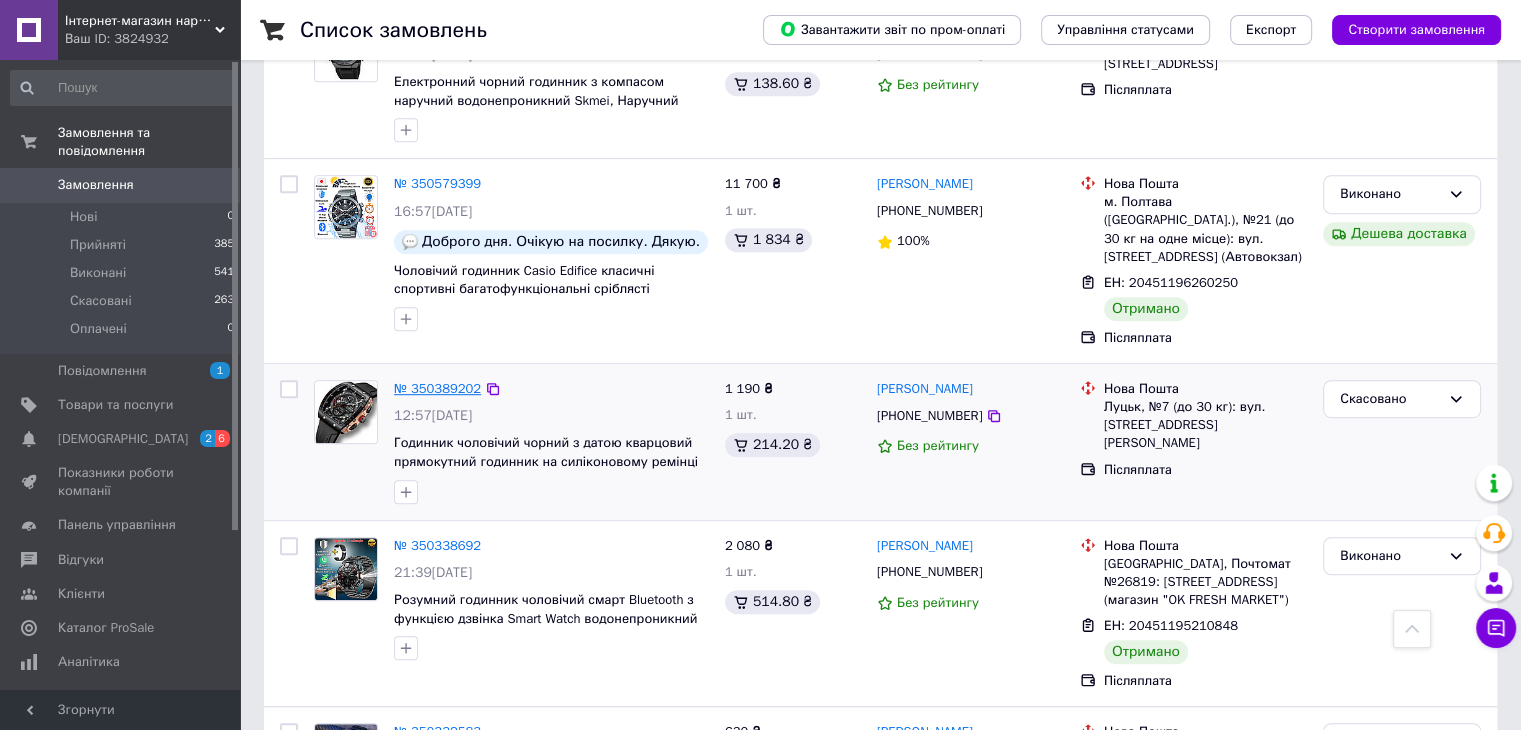 click on "№ 350389202" at bounding box center [437, 388] 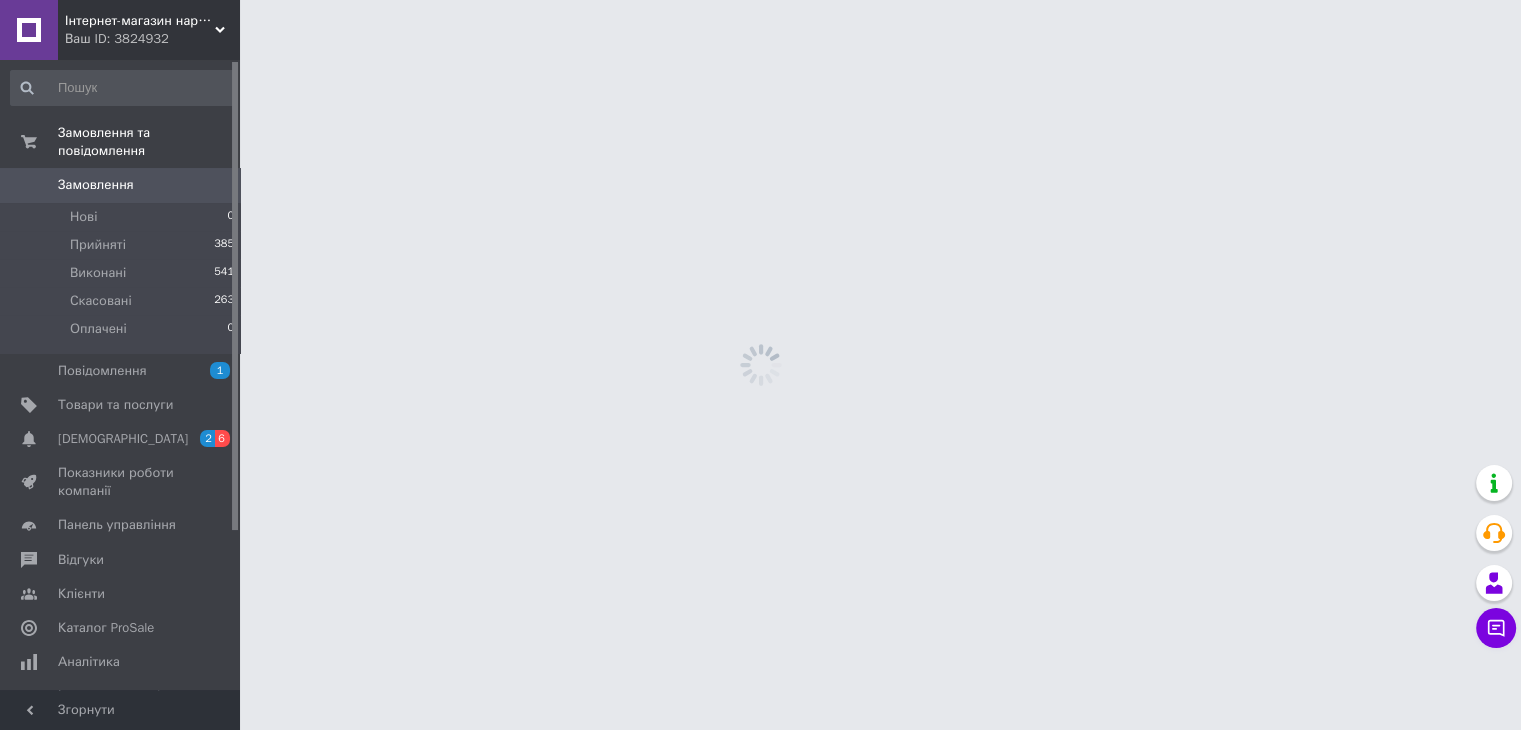 scroll, scrollTop: 0, scrollLeft: 0, axis: both 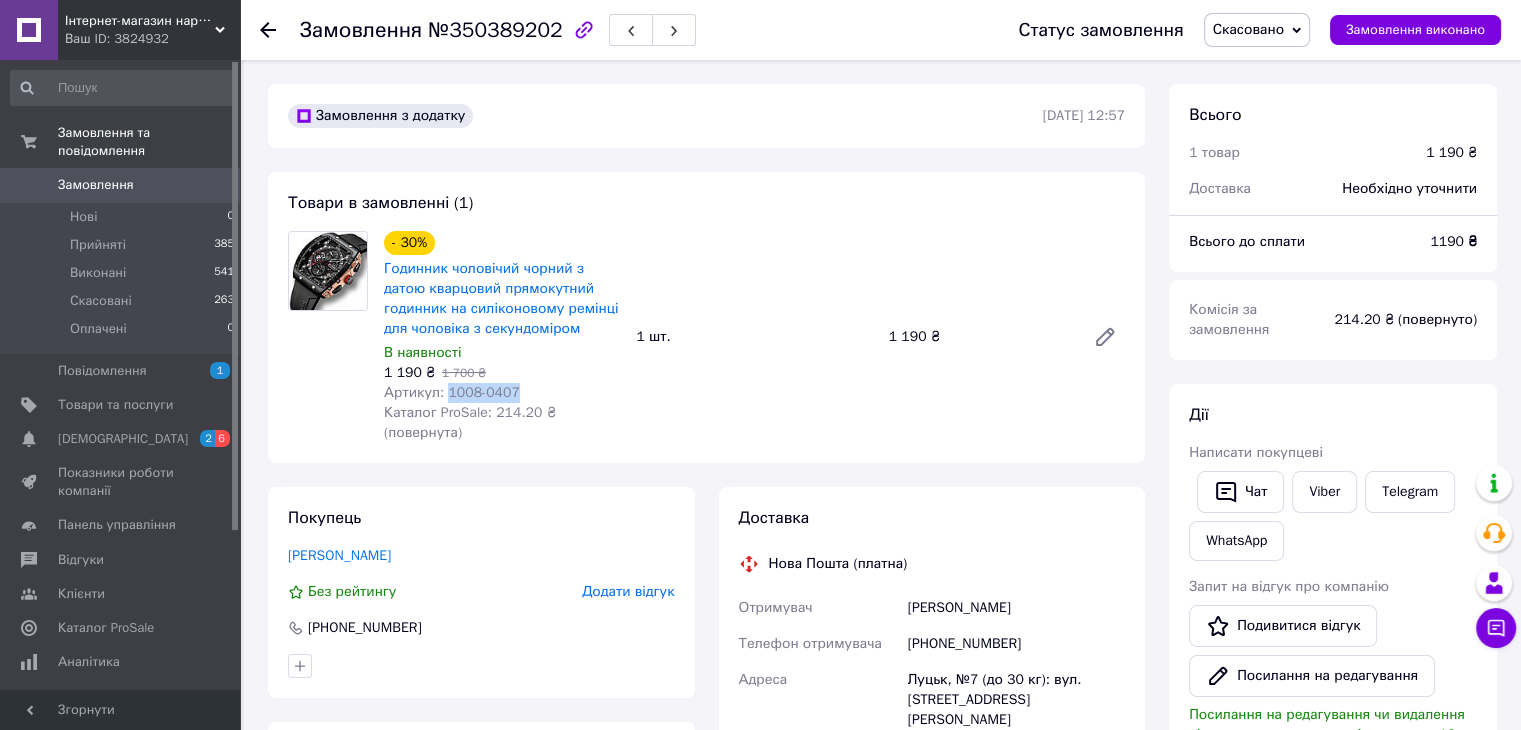 drag, startPoint x: 509, startPoint y: 394, endPoint x: 446, endPoint y: 397, distance: 63.07139 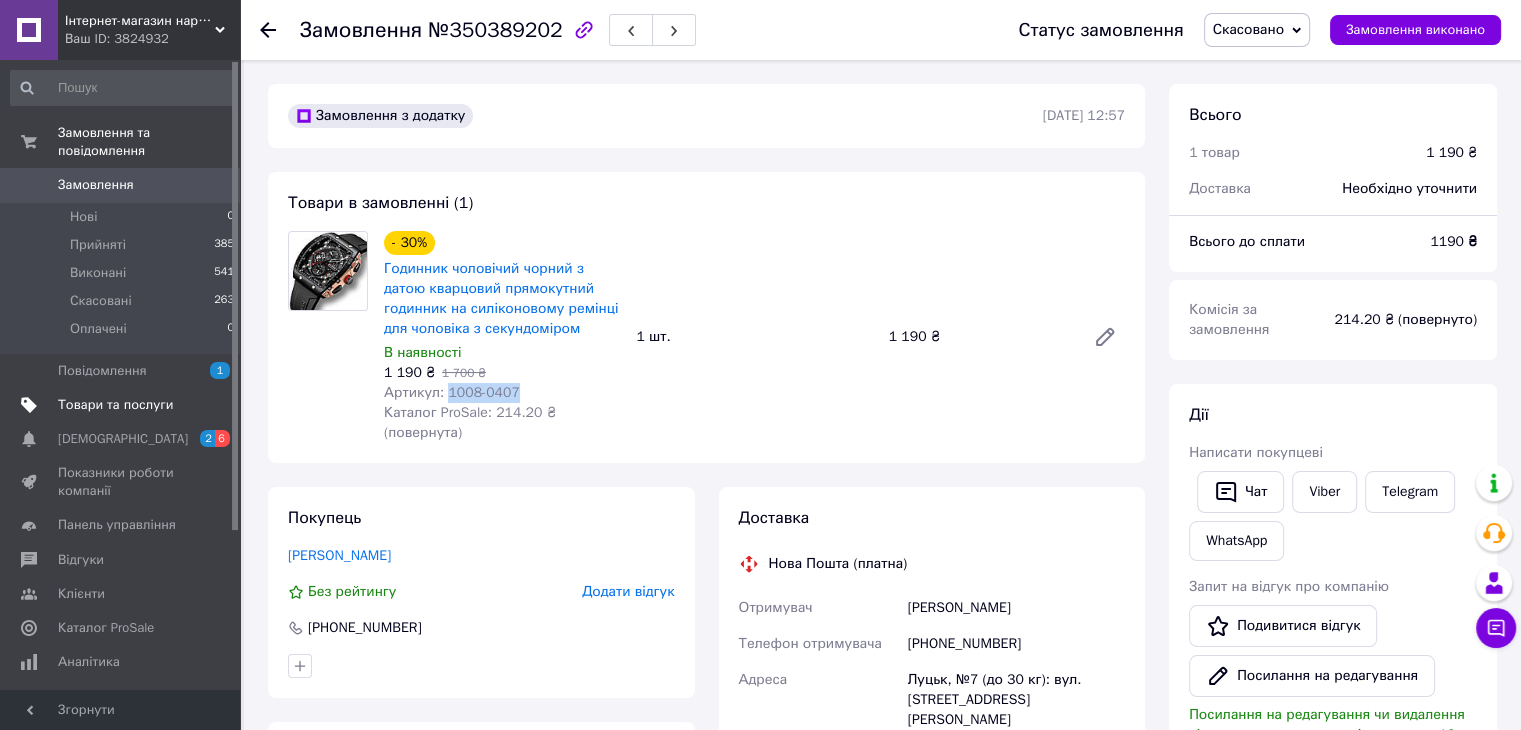 click on "Товари та послуги" at bounding box center (121, 405) 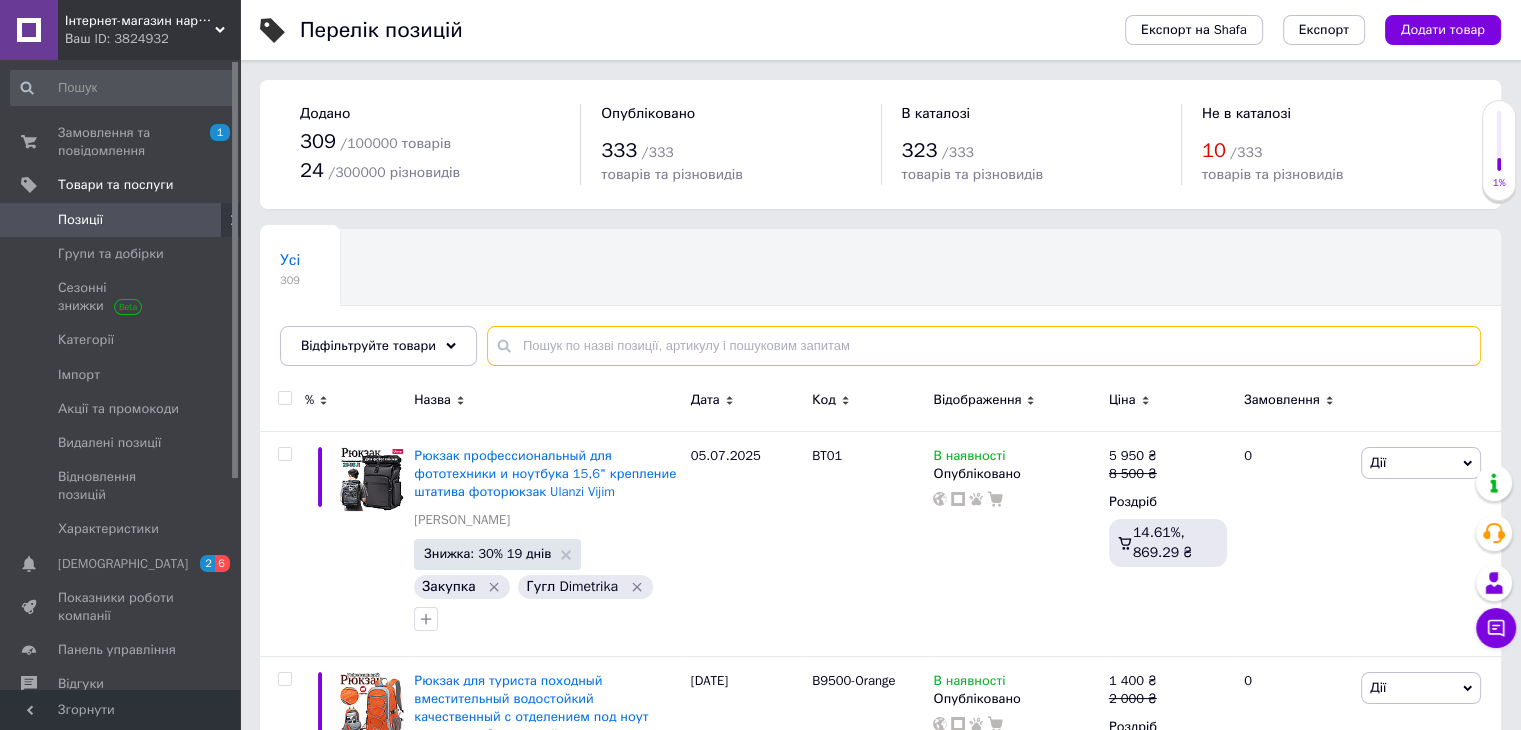 click at bounding box center [984, 346] 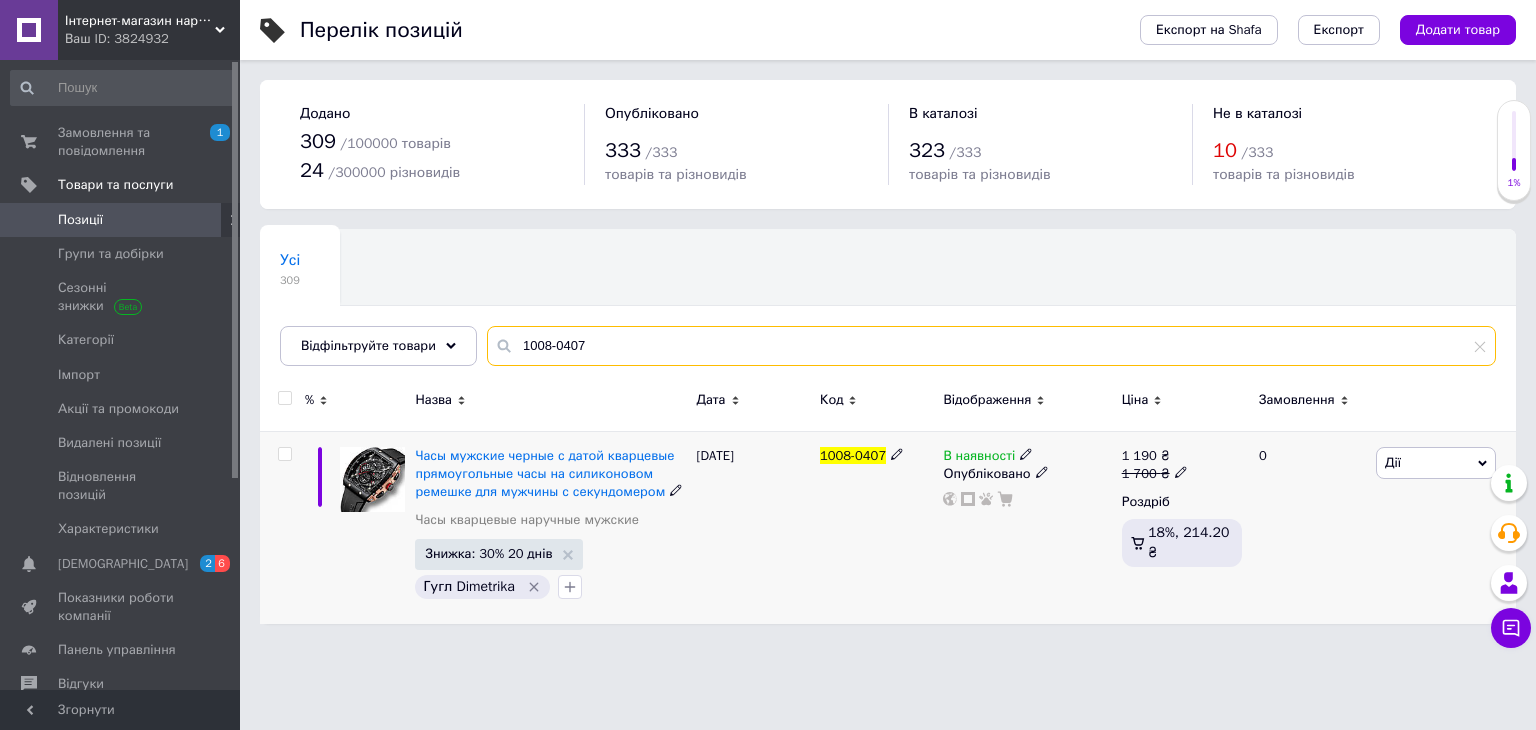 type on "1008-0407" 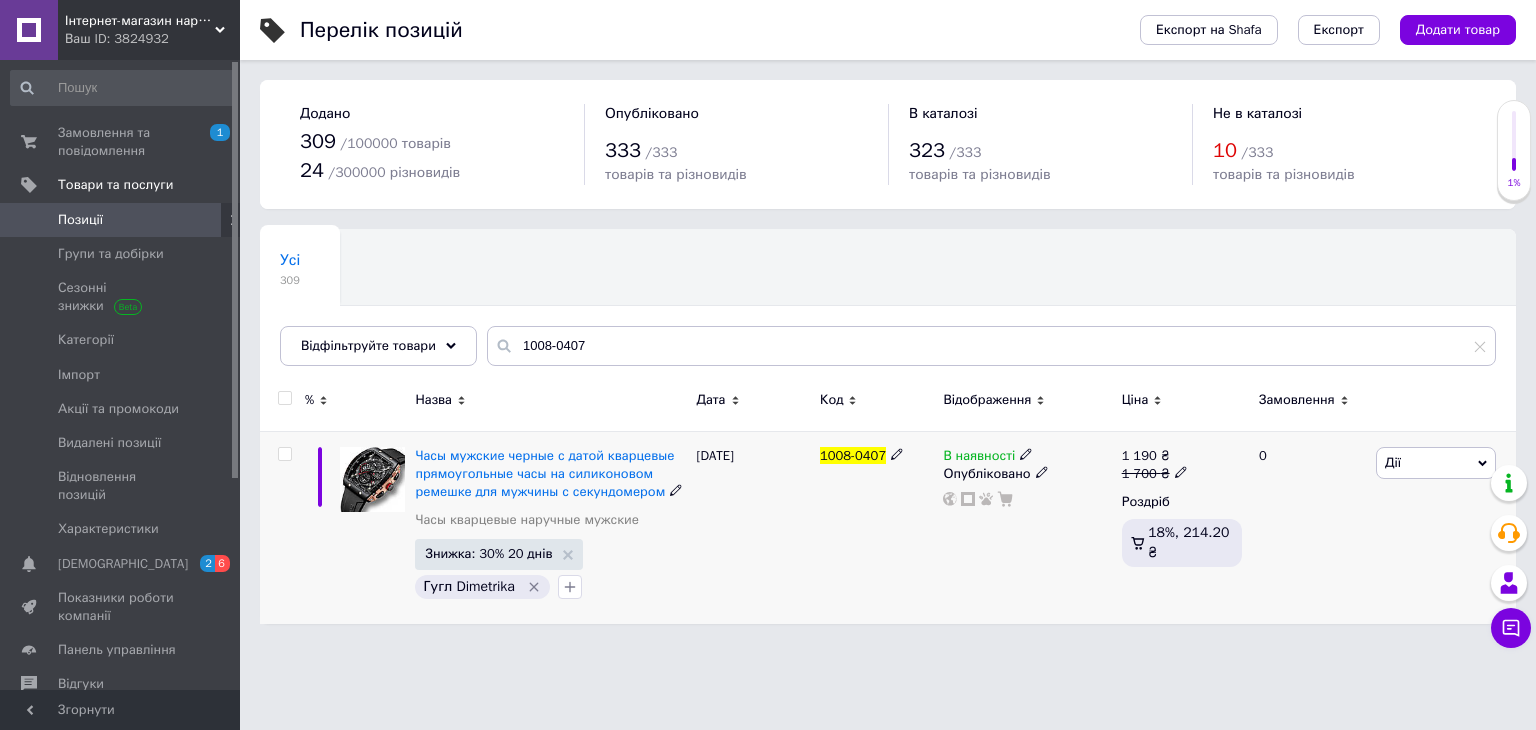 click 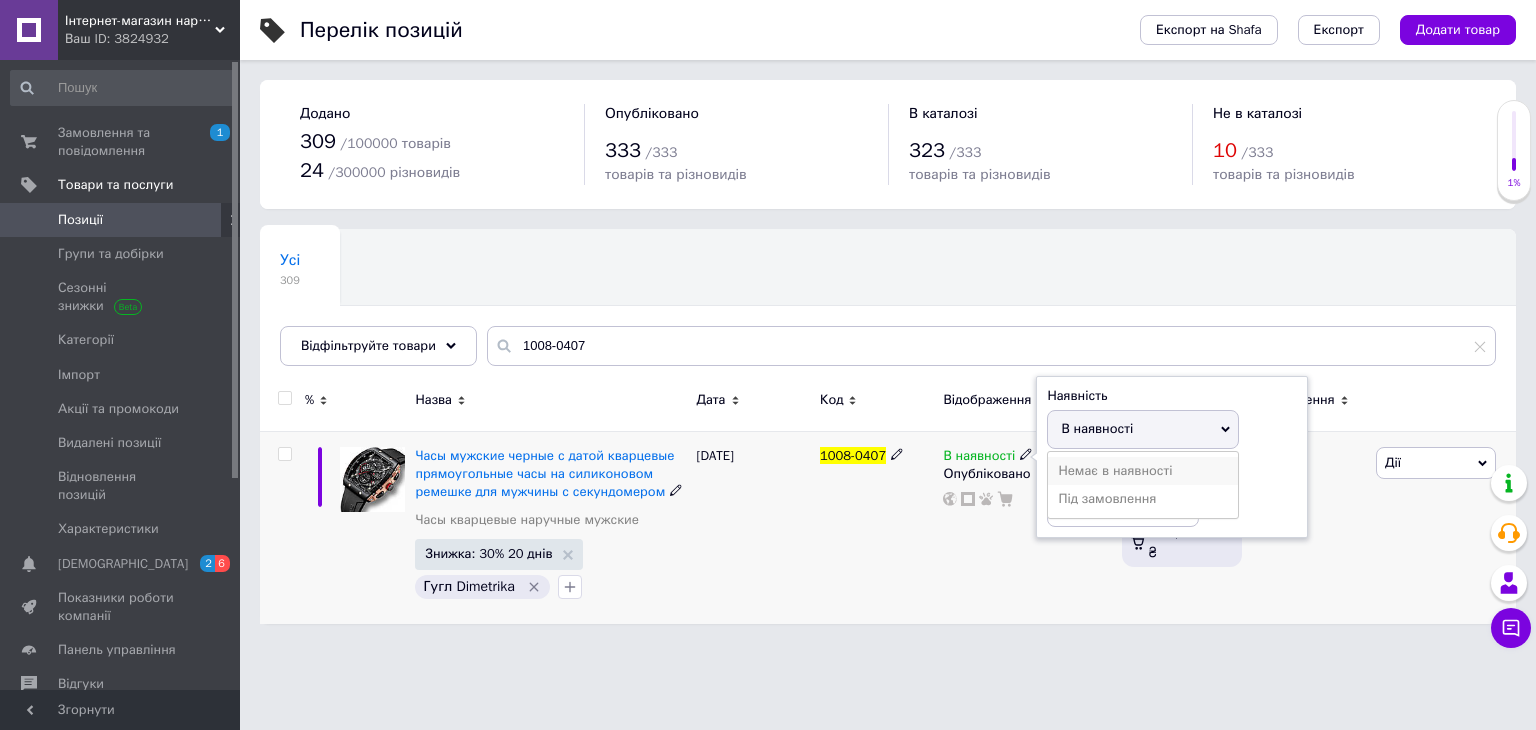 click on "Немає в наявності" at bounding box center (1143, 471) 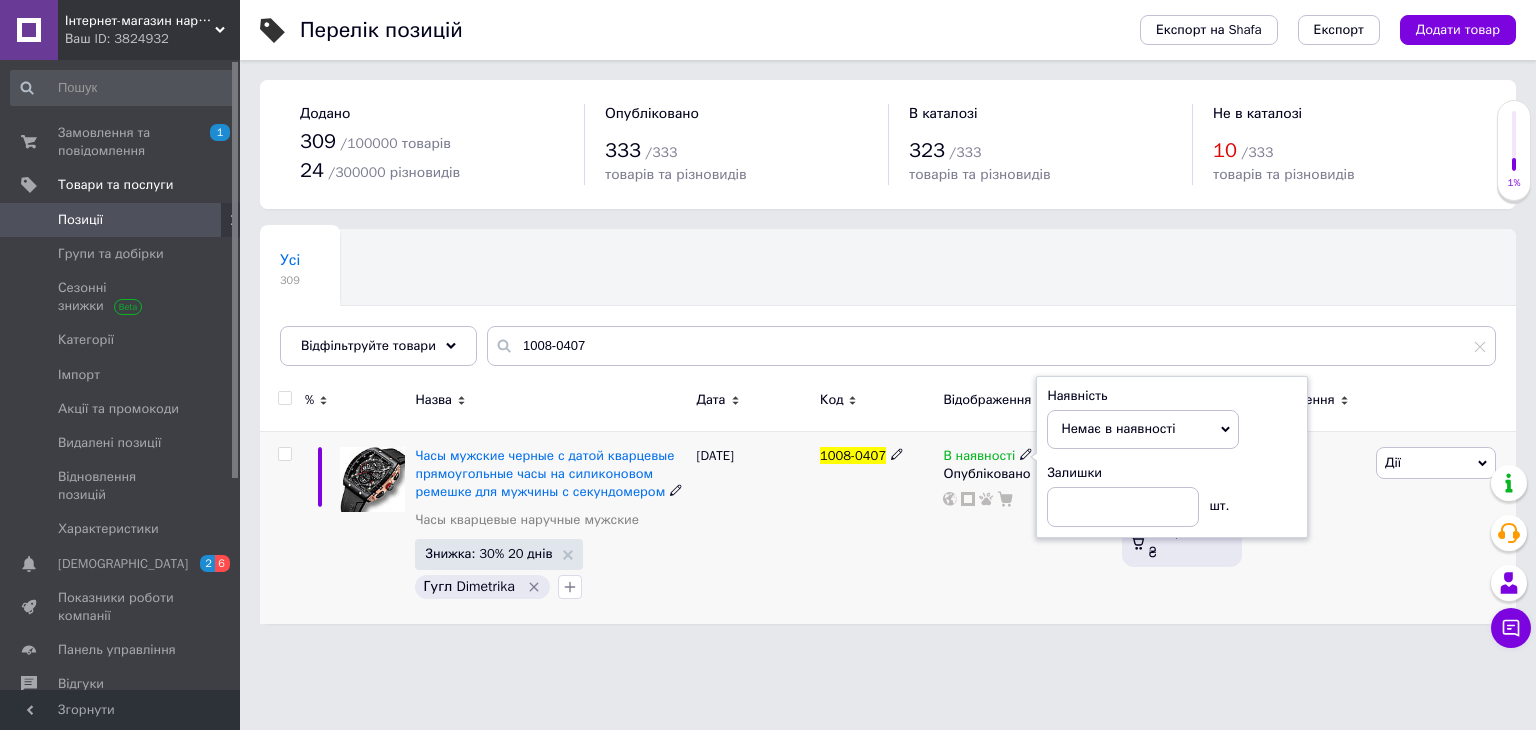 click on "1008-0407" at bounding box center [876, 527] 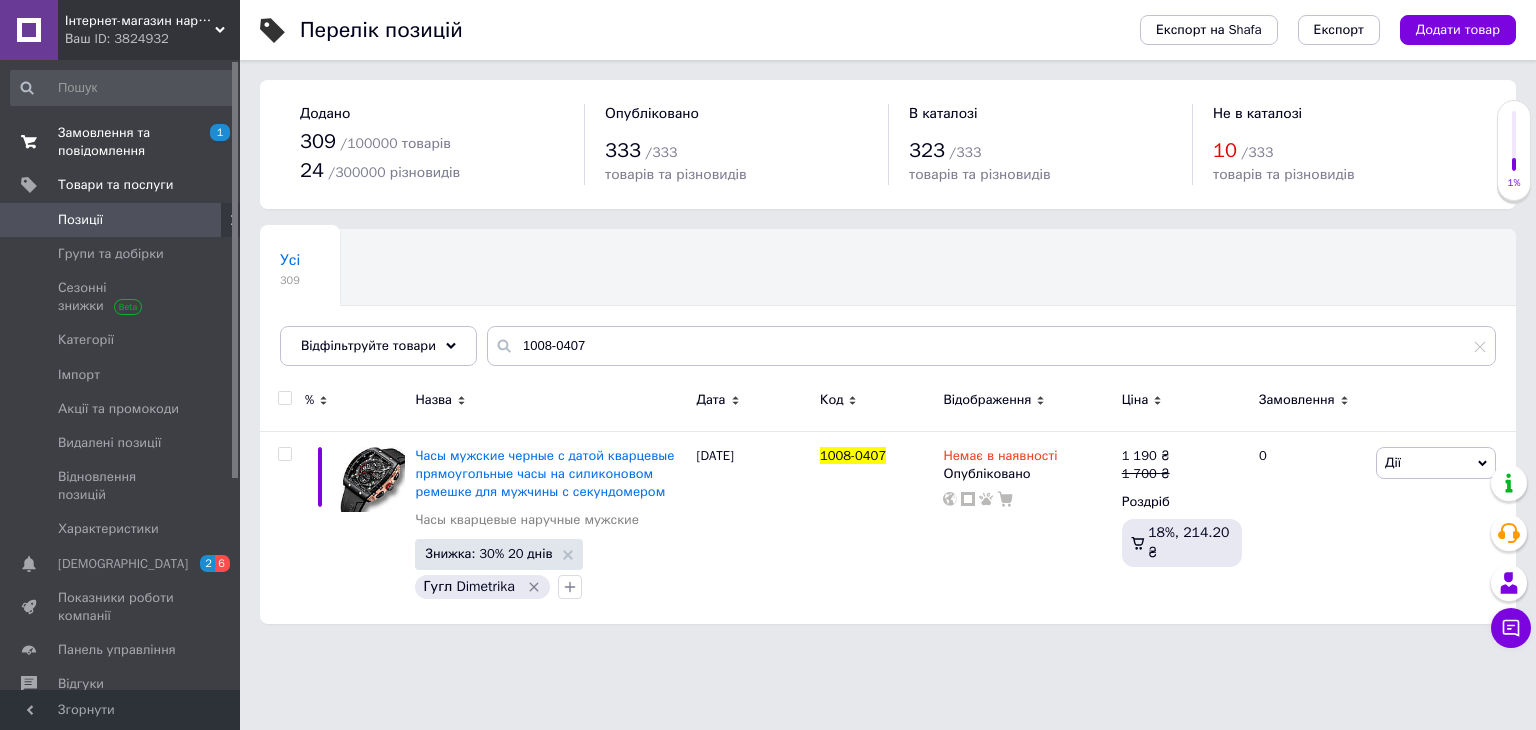 click on "Замовлення та повідомлення" at bounding box center (121, 142) 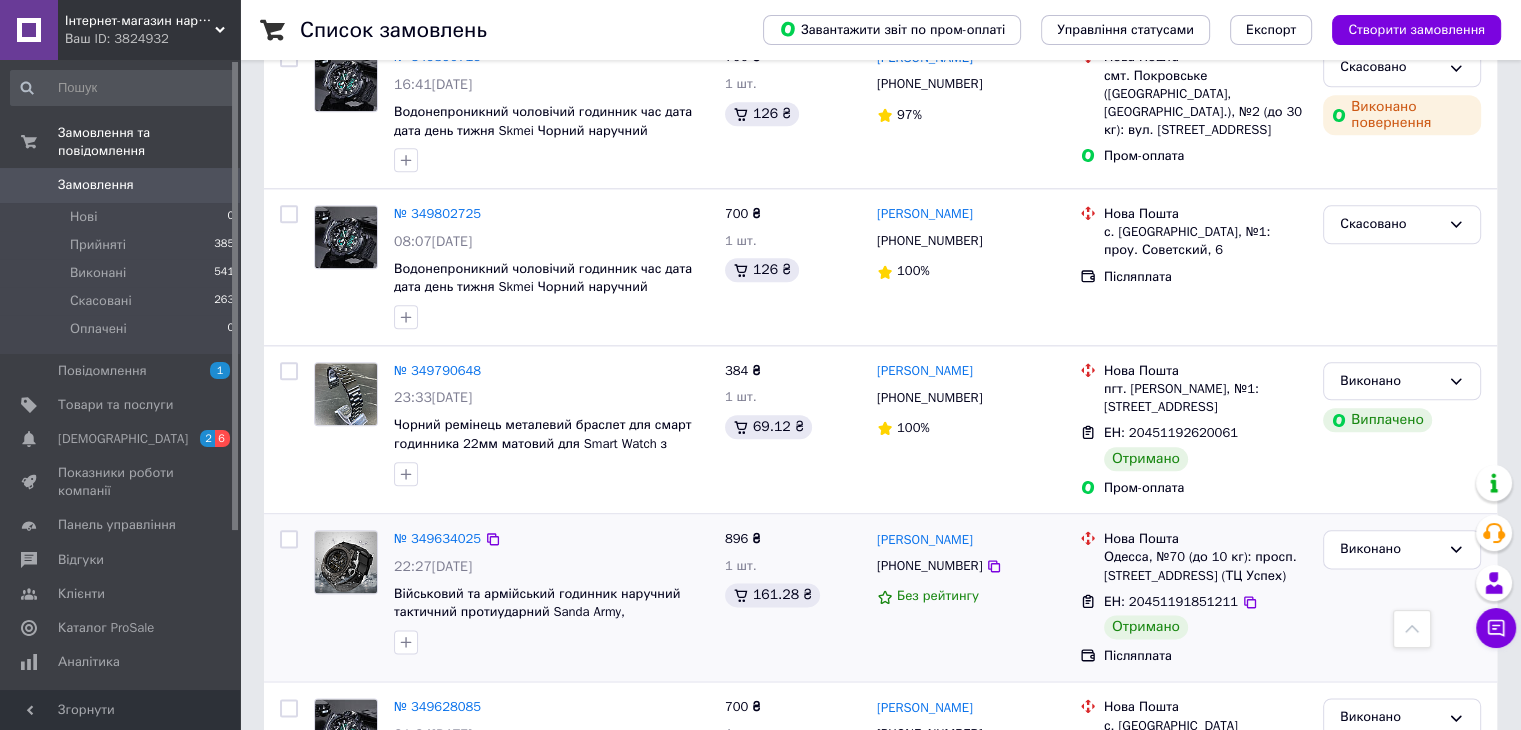 scroll, scrollTop: 2516, scrollLeft: 0, axis: vertical 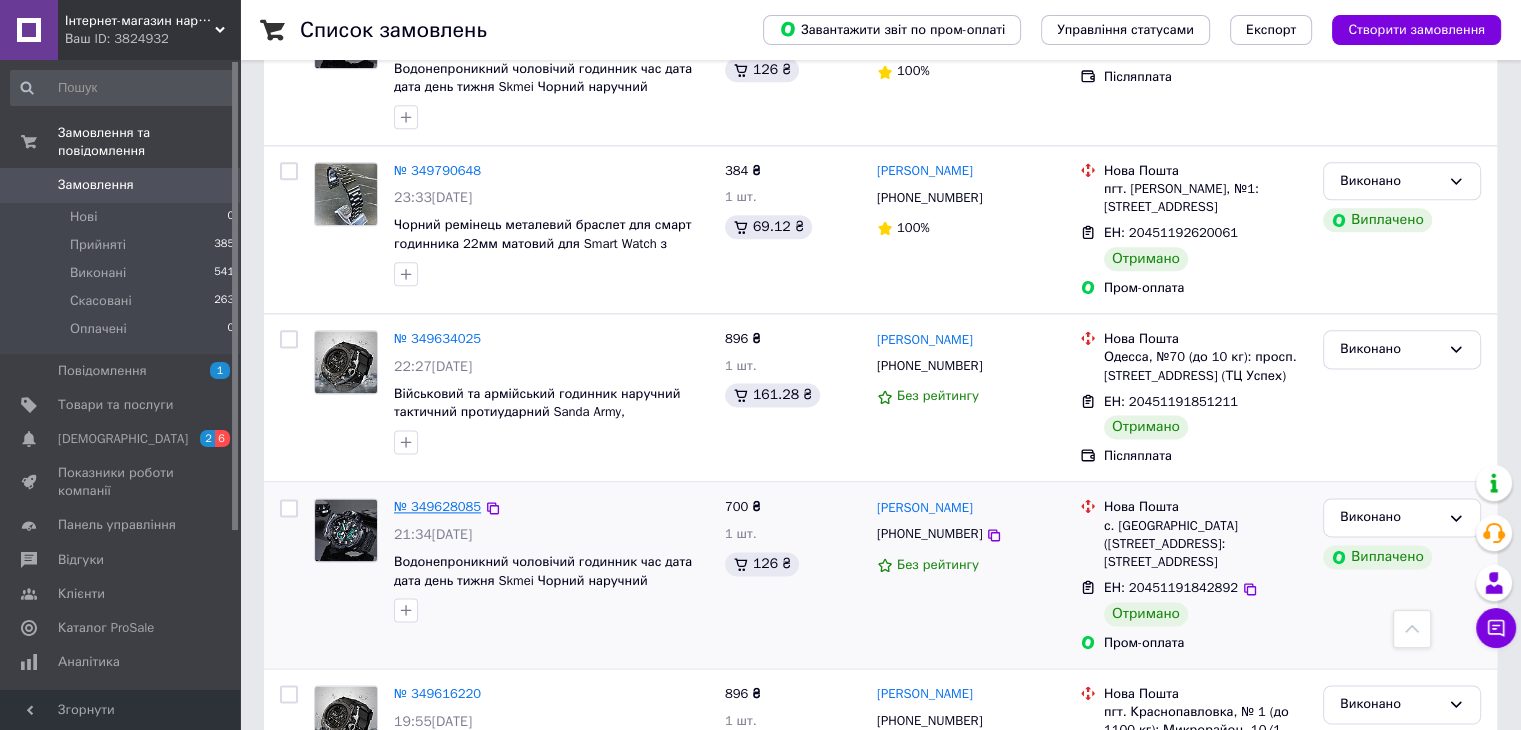 click on "№ 349628085" at bounding box center (437, 506) 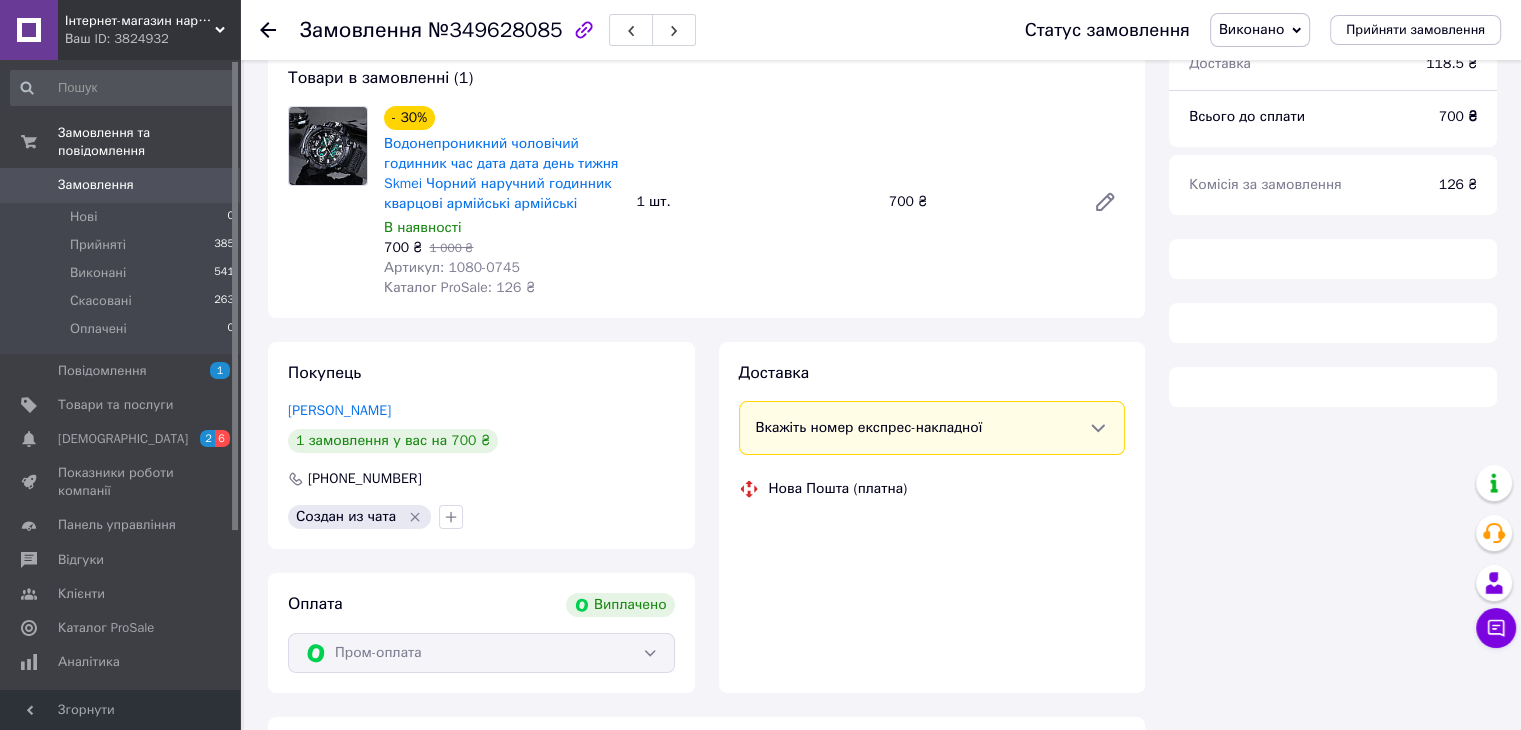 scroll, scrollTop: 0, scrollLeft: 0, axis: both 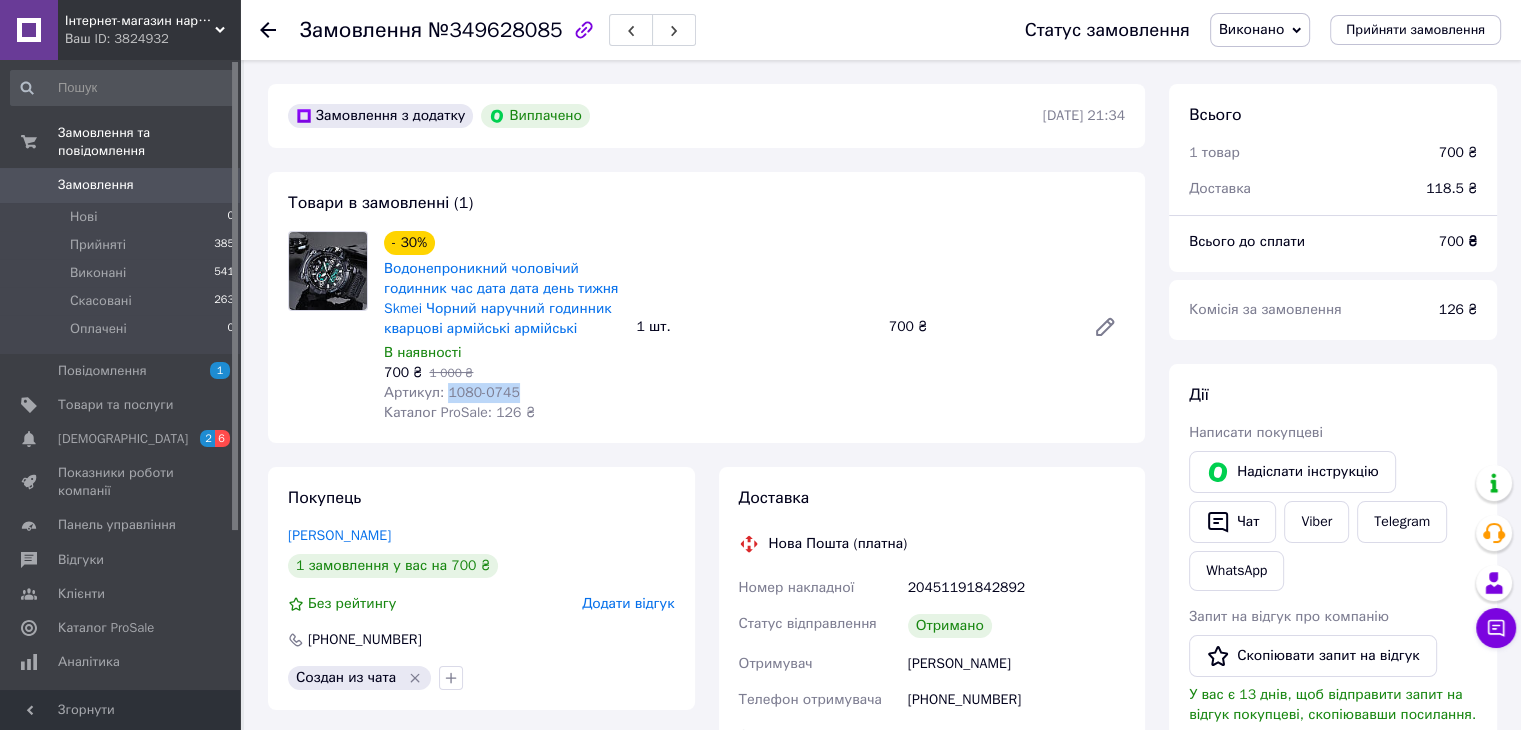 drag, startPoint x: 490, startPoint y: 394, endPoint x: 446, endPoint y: 401, distance: 44.553337 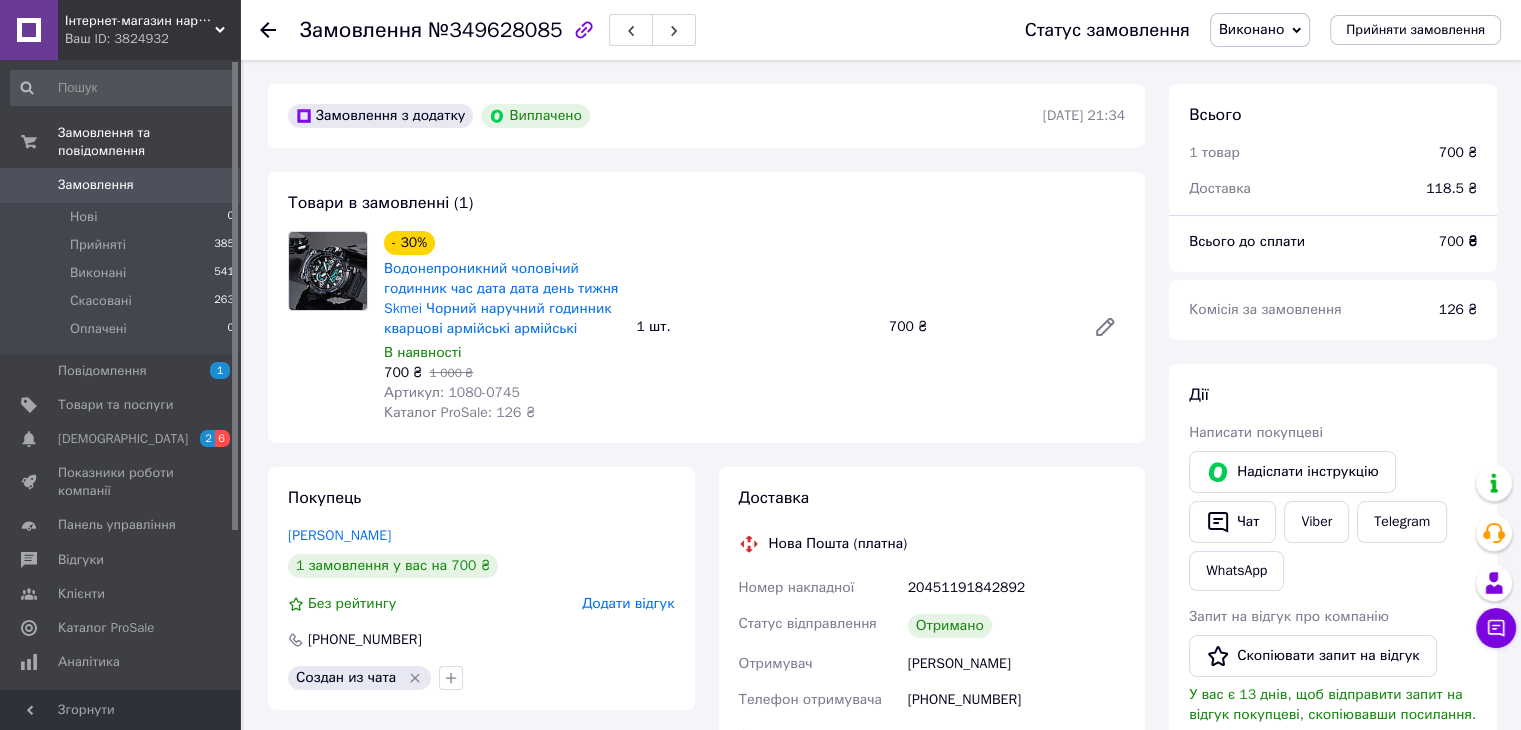 click 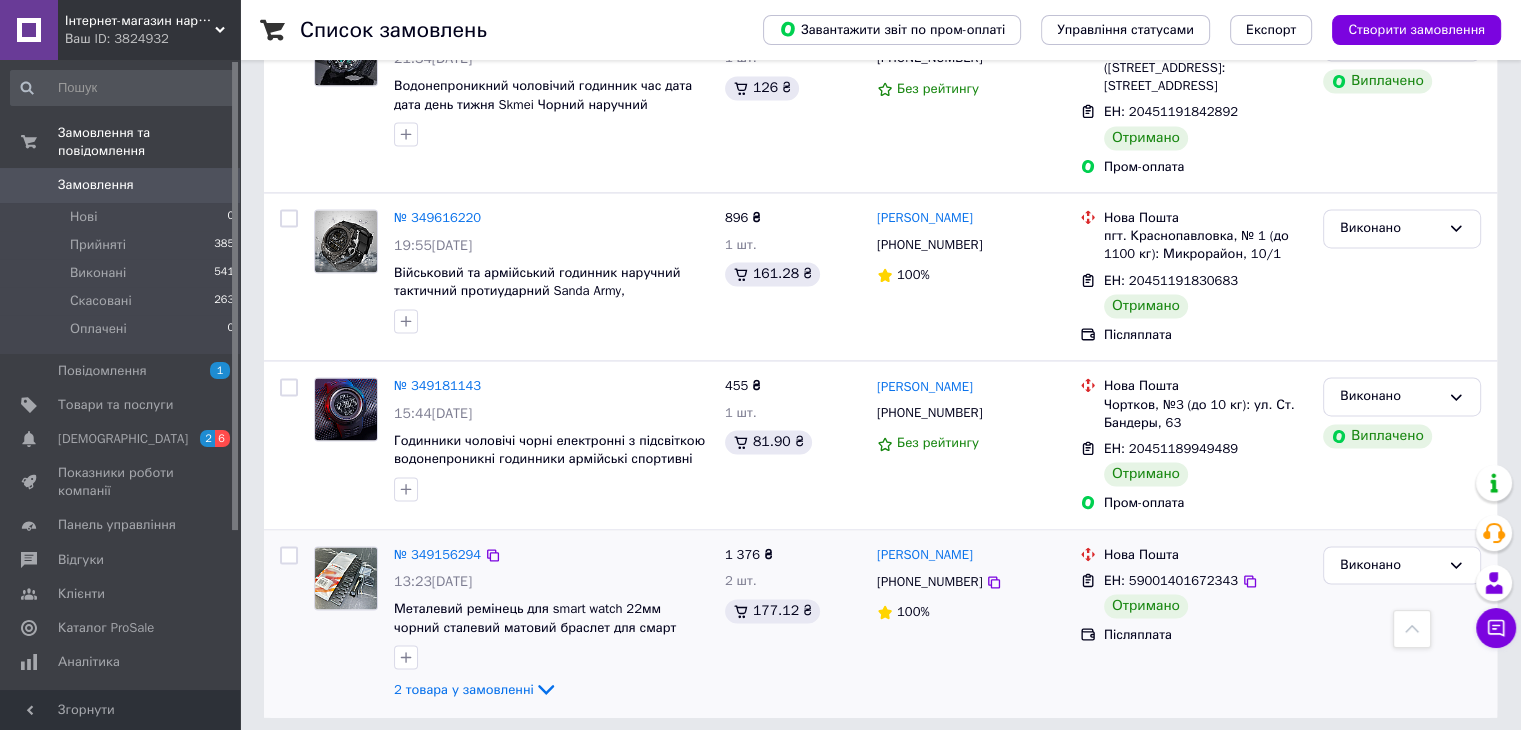 scroll, scrollTop: 3016, scrollLeft: 0, axis: vertical 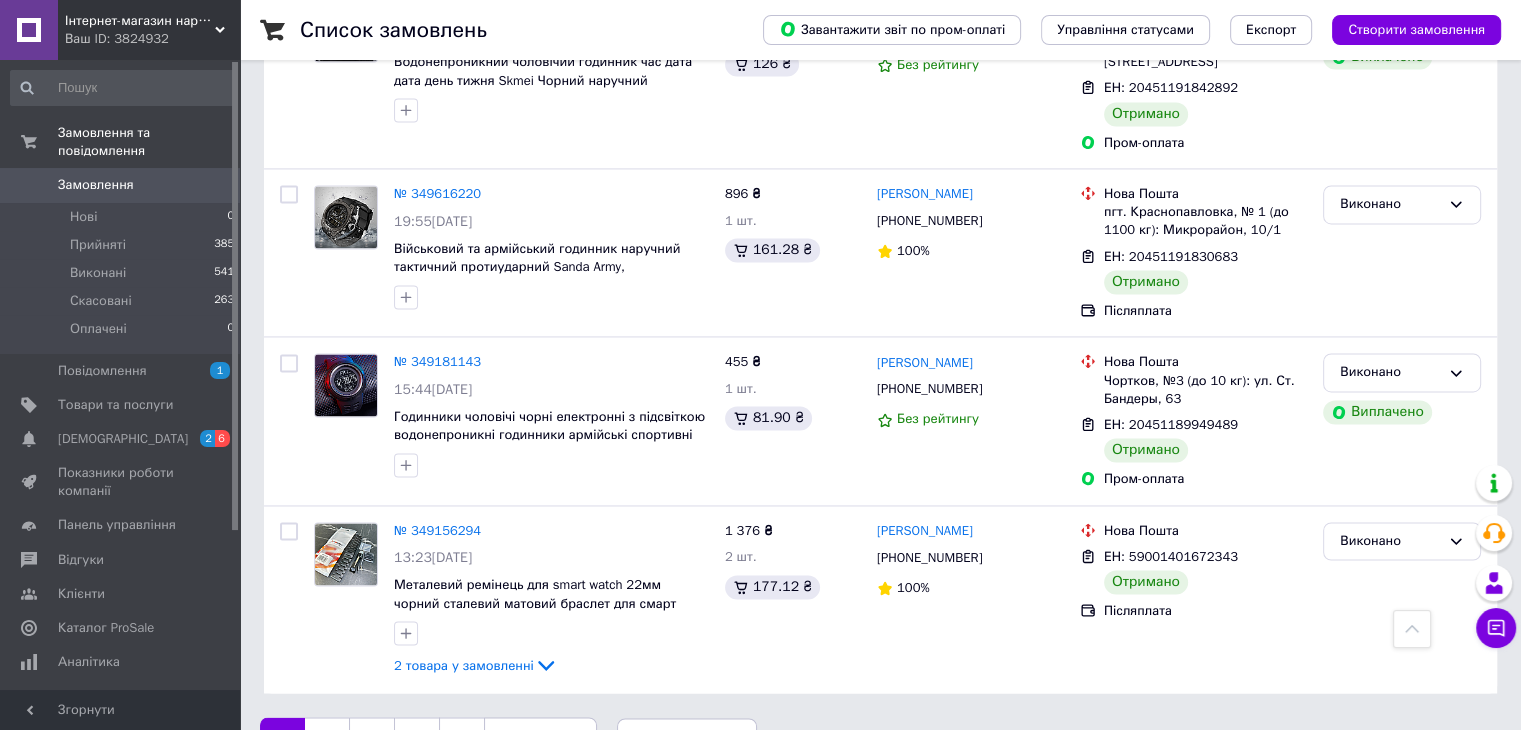 click on "2" at bounding box center [327, 738] 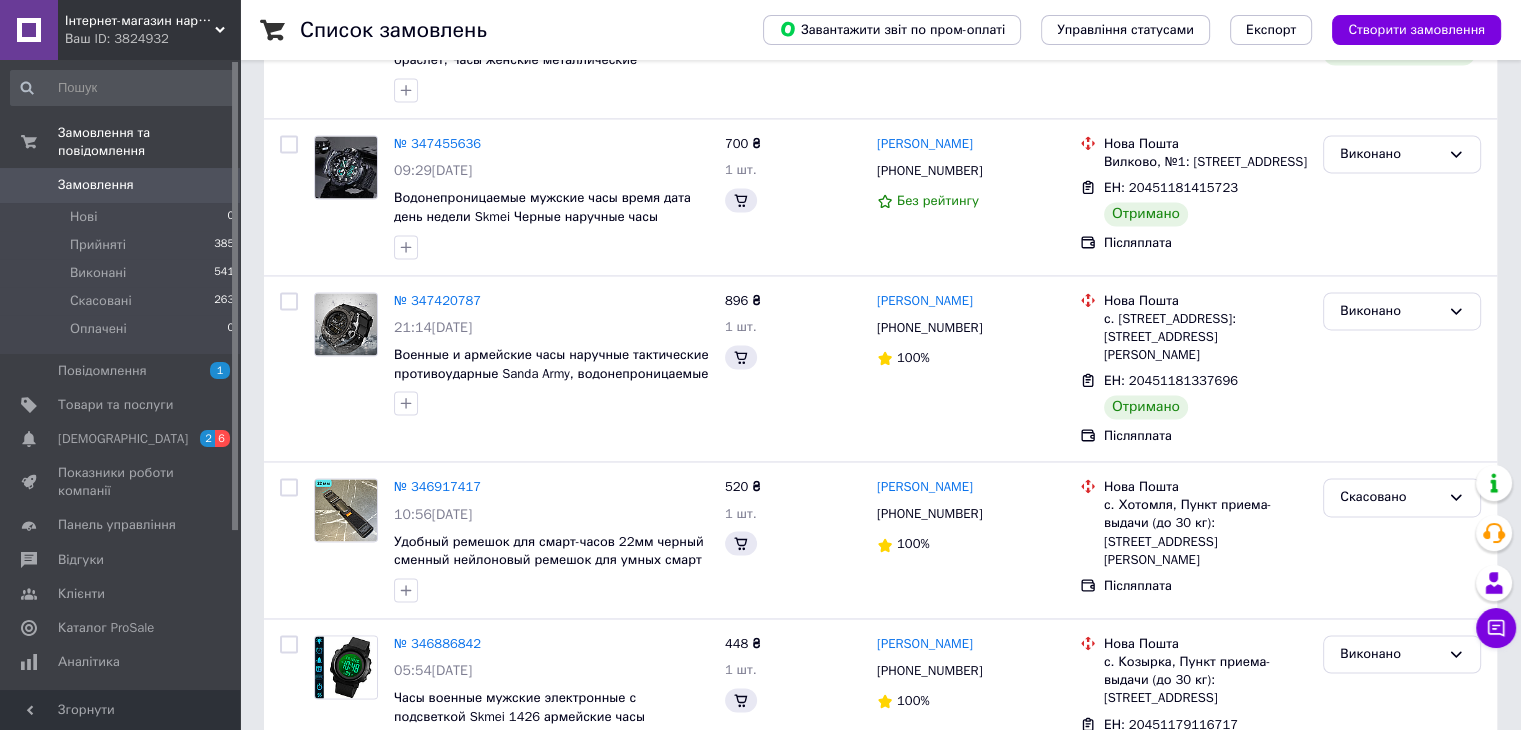 scroll, scrollTop: 0, scrollLeft: 0, axis: both 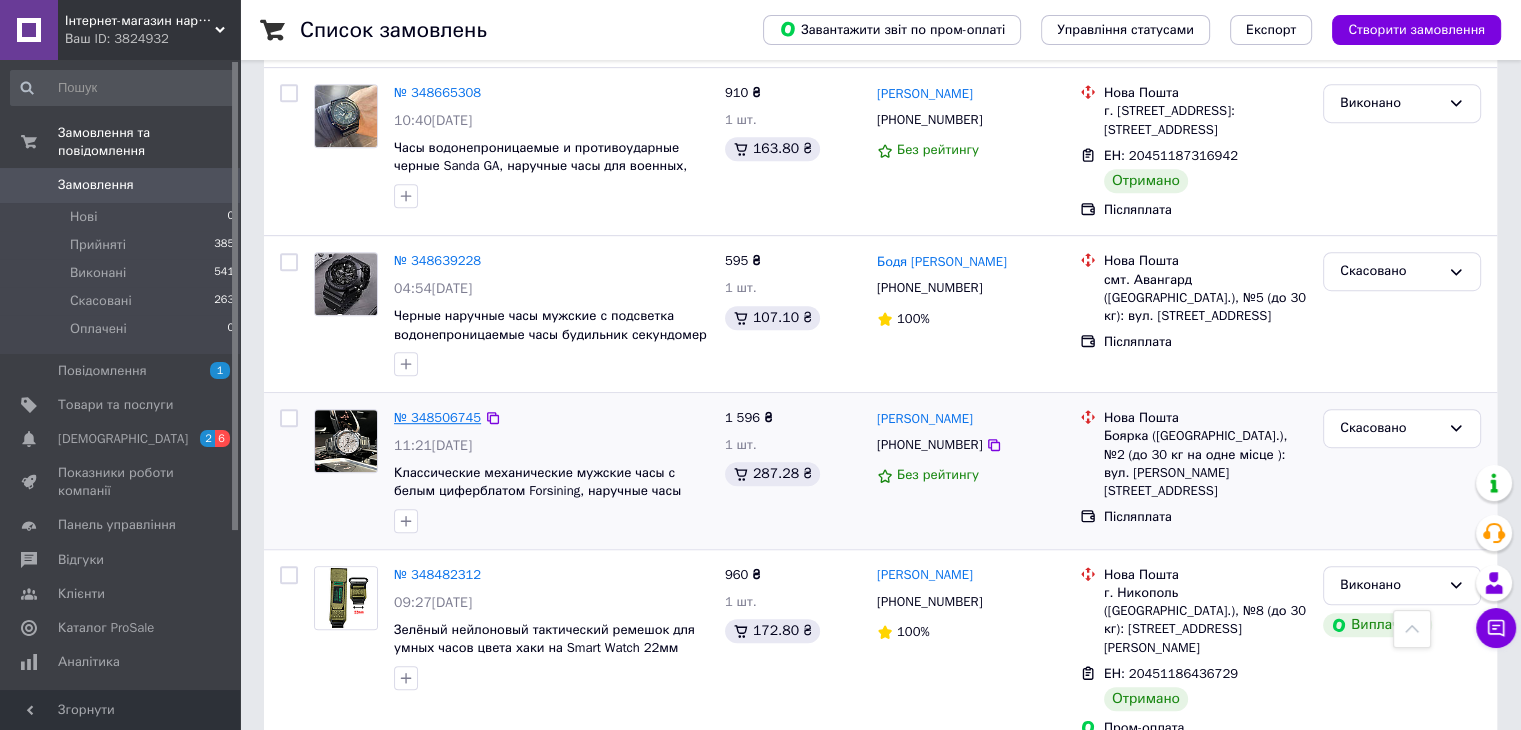 click on "№ 348506745" at bounding box center (437, 417) 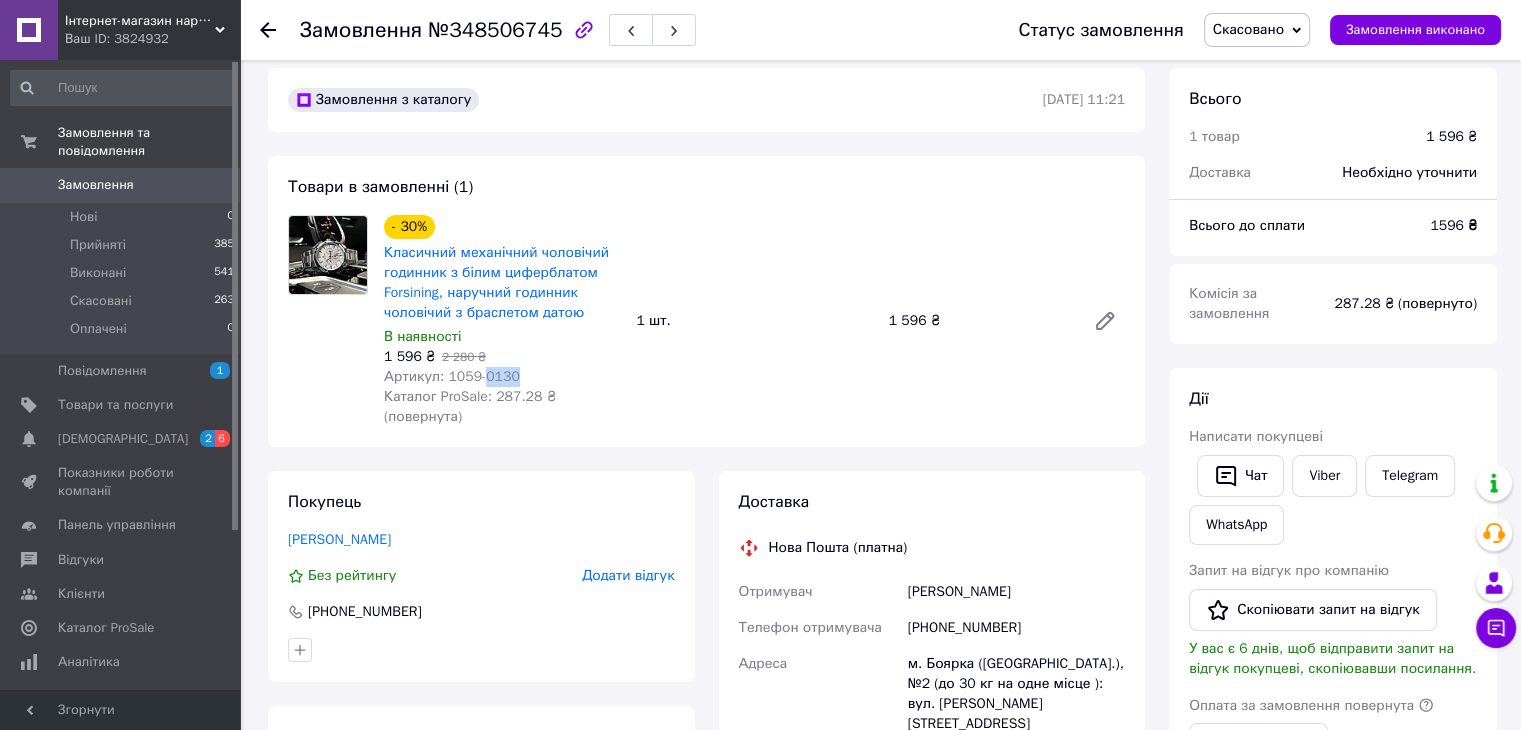 drag, startPoint x: 518, startPoint y: 381, endPoint x: 849, endPoint y: 473, distance: 343.54767 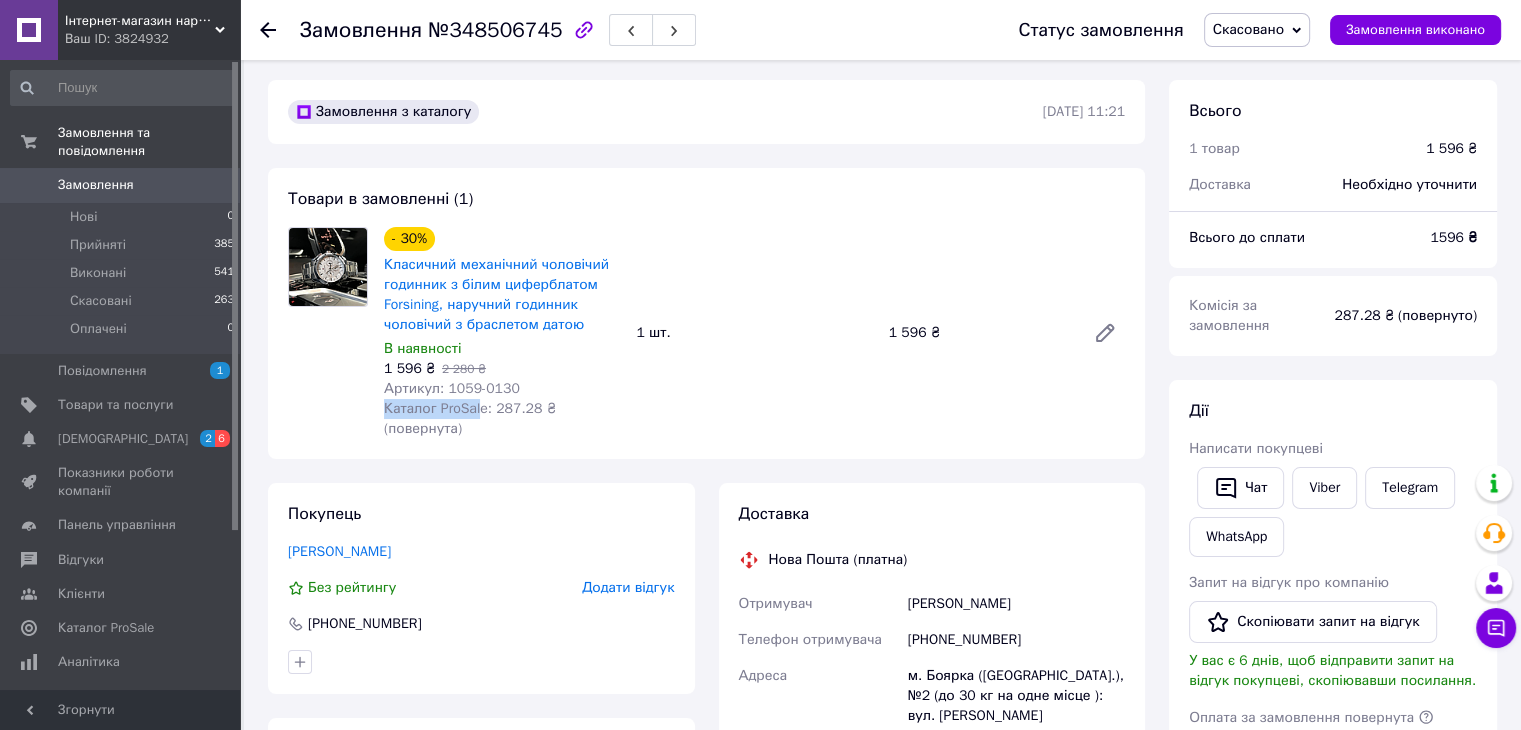scroll, scrollTop: 0, scrollLeft: 0, axis: both 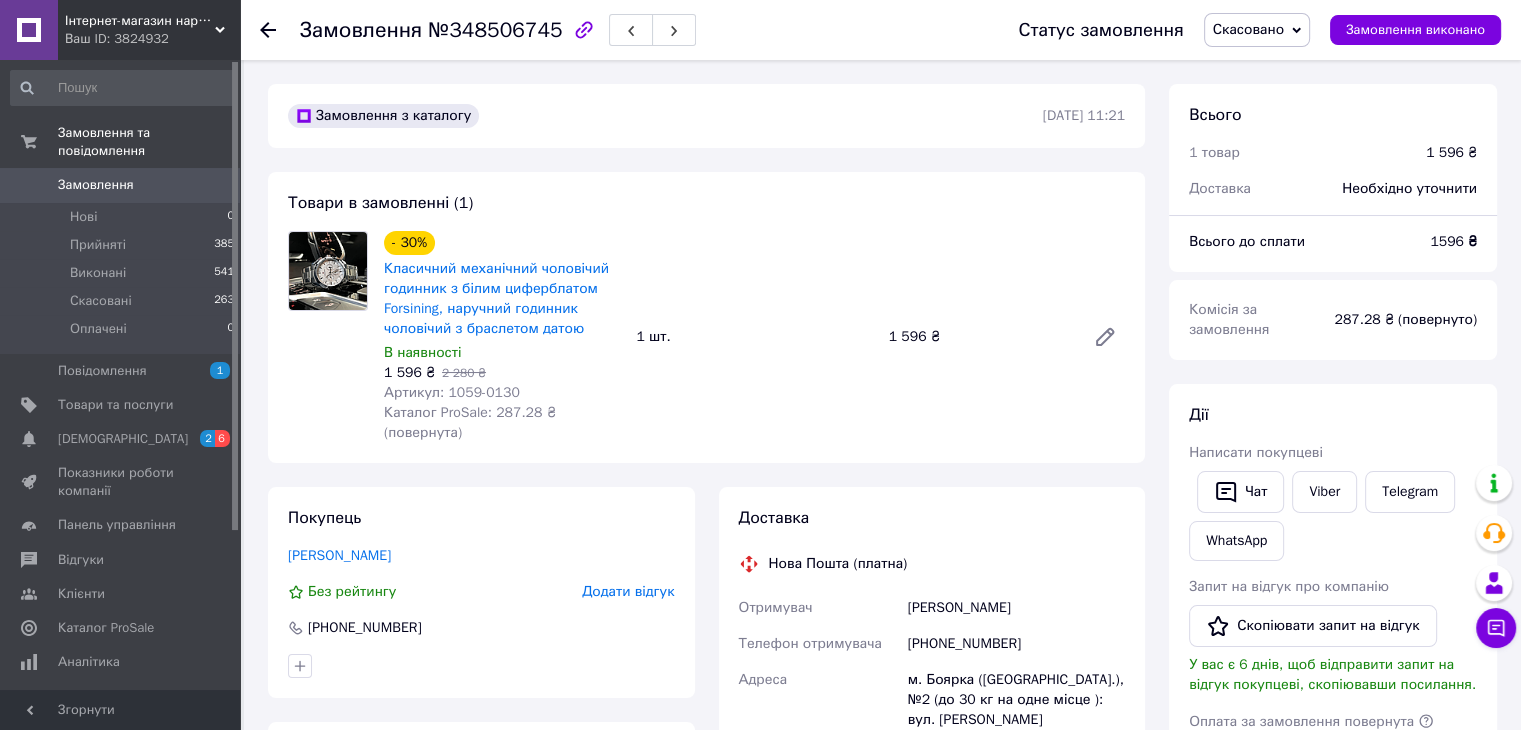 click on "Артикул: 1059-0130" at bounding box center [452, 392] 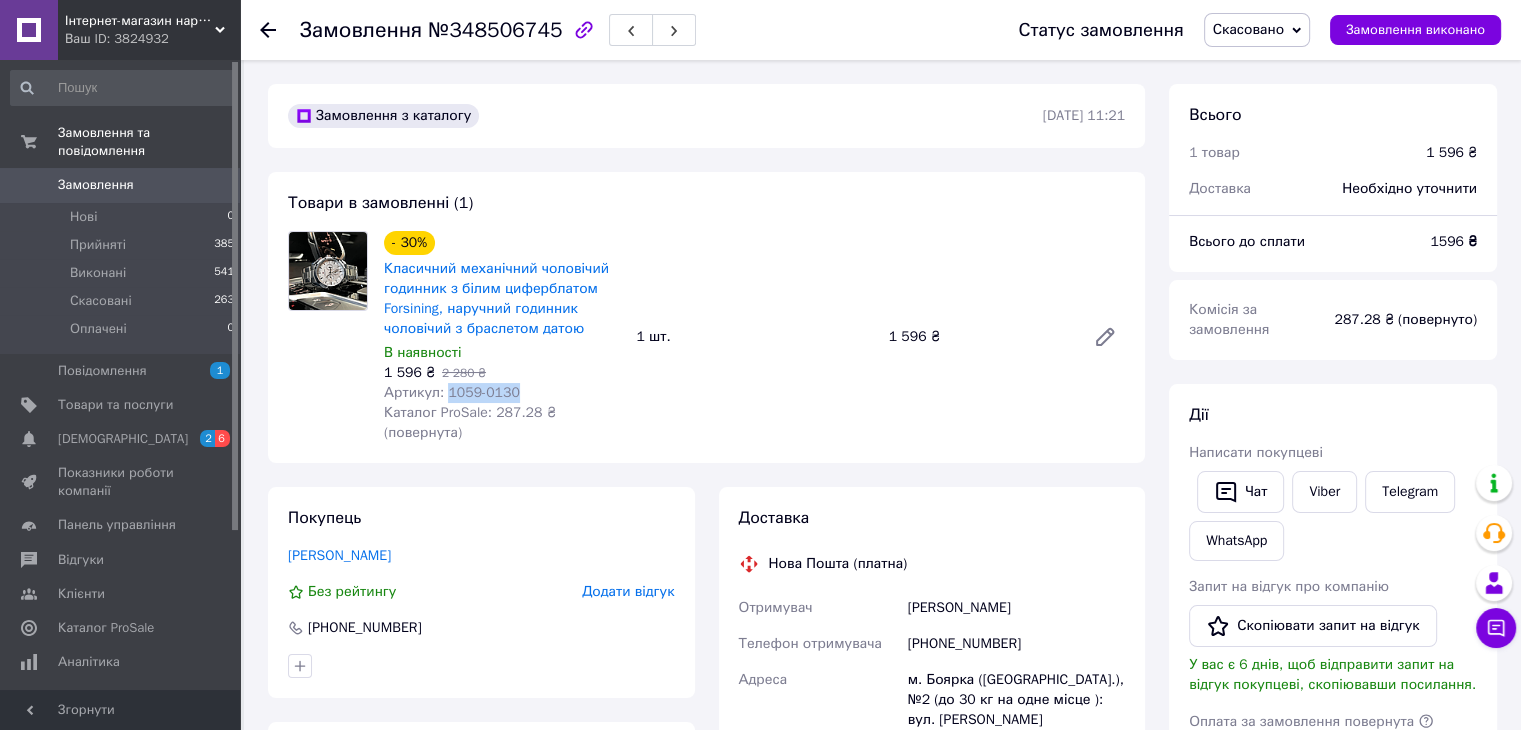 drag, startPoint x: 513, startPoint y: 392, endPoint x: 445, endPoint y: 393, distance: 68.007355 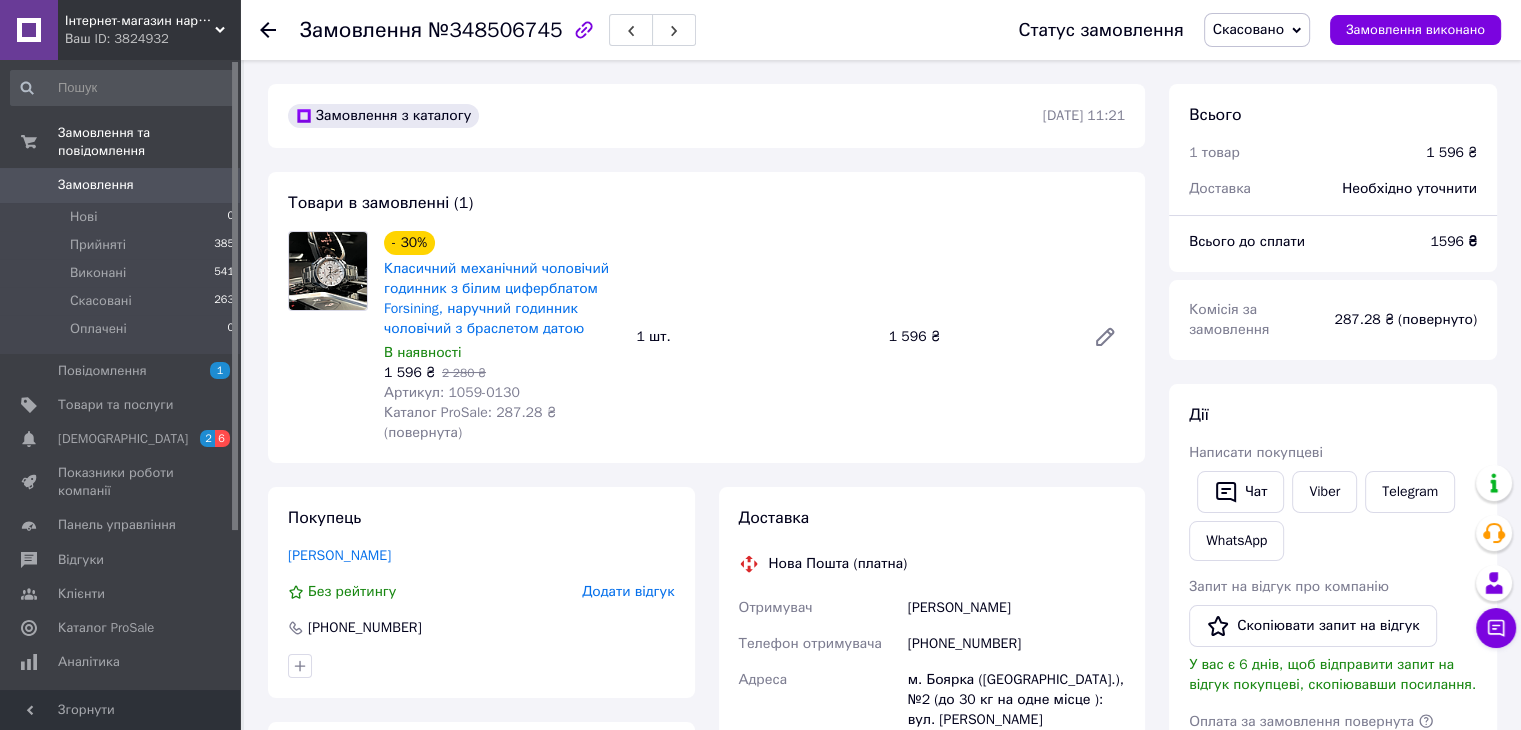 click 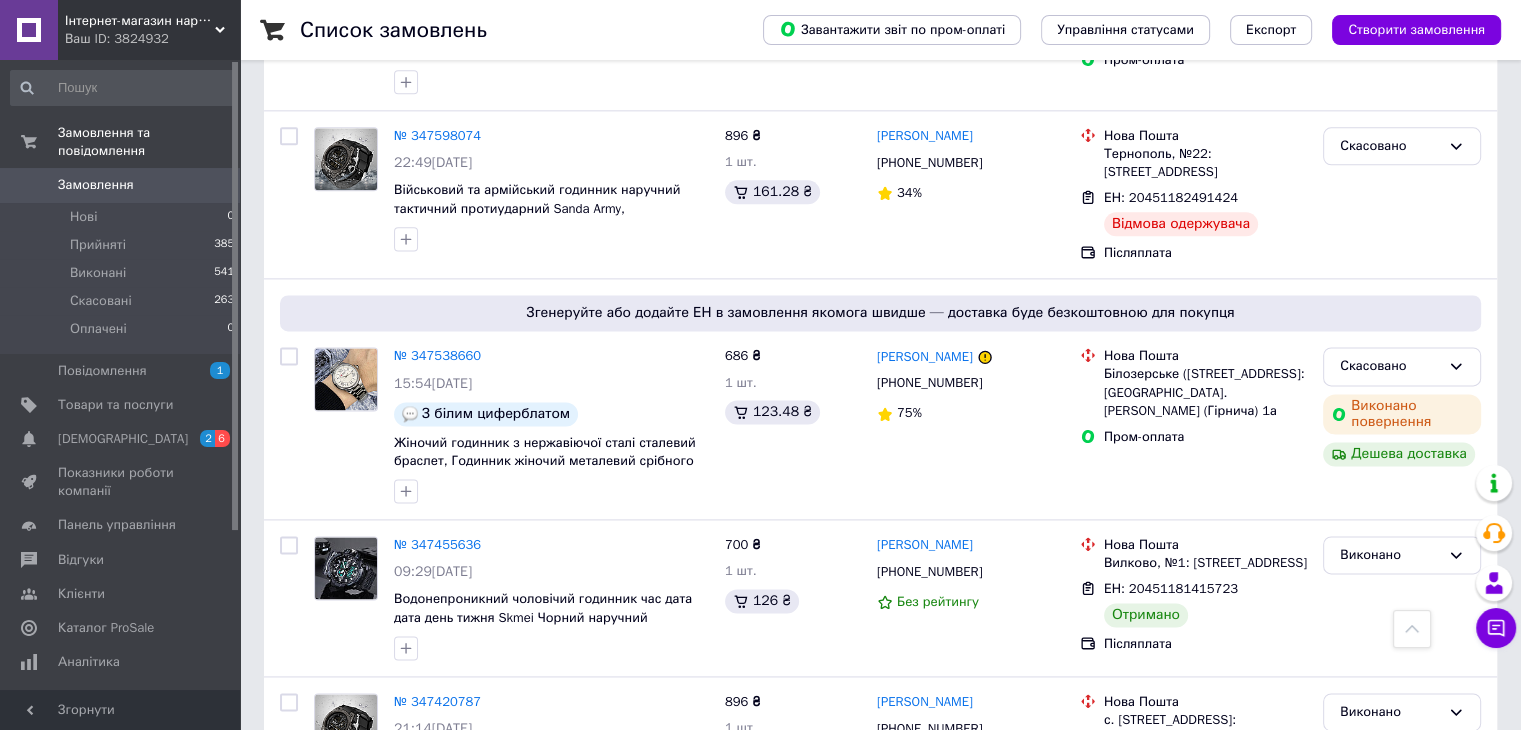 scroll, scrollTop: 2650, scrollLeft: 0, axis: vertical 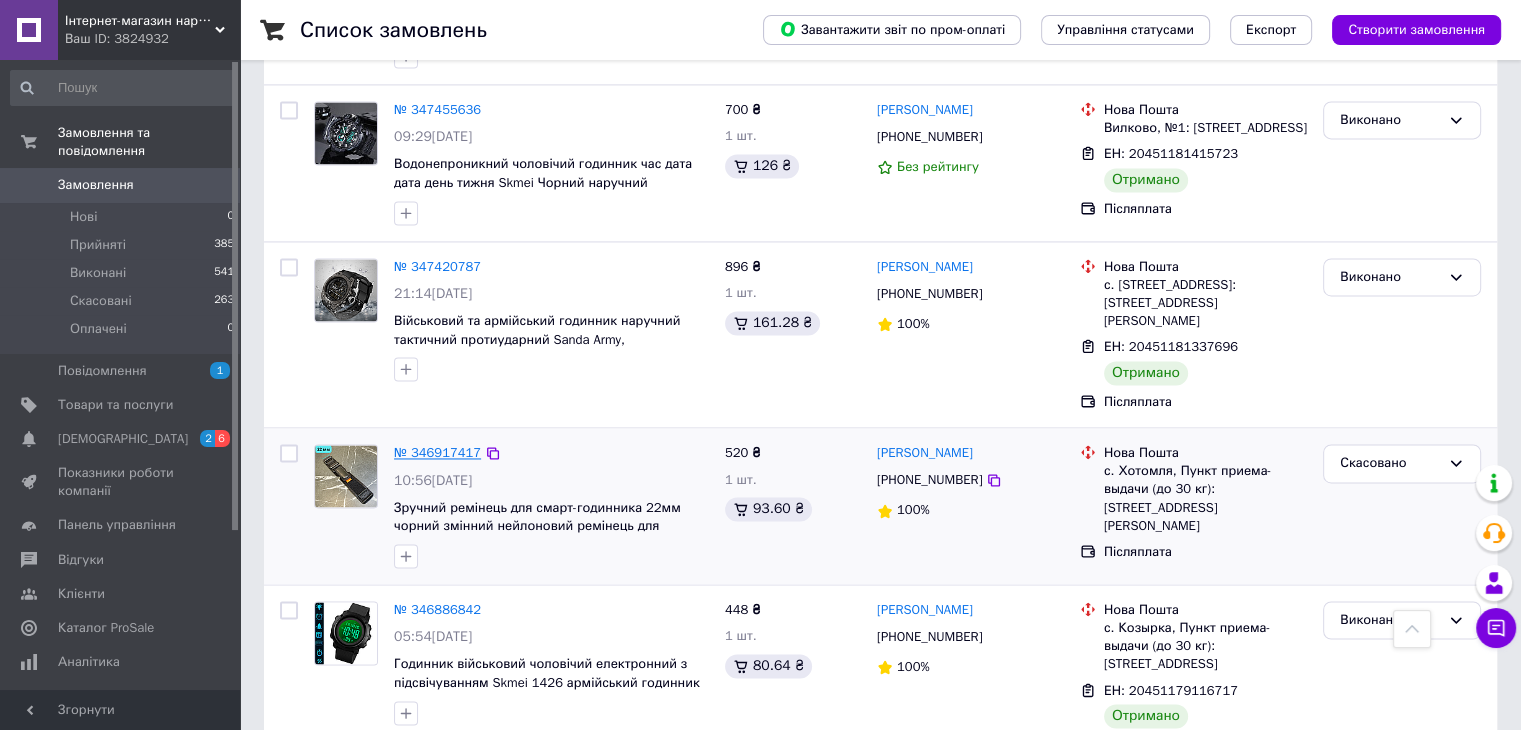 click on "№ 346917417" at bounding box center (437, 452) 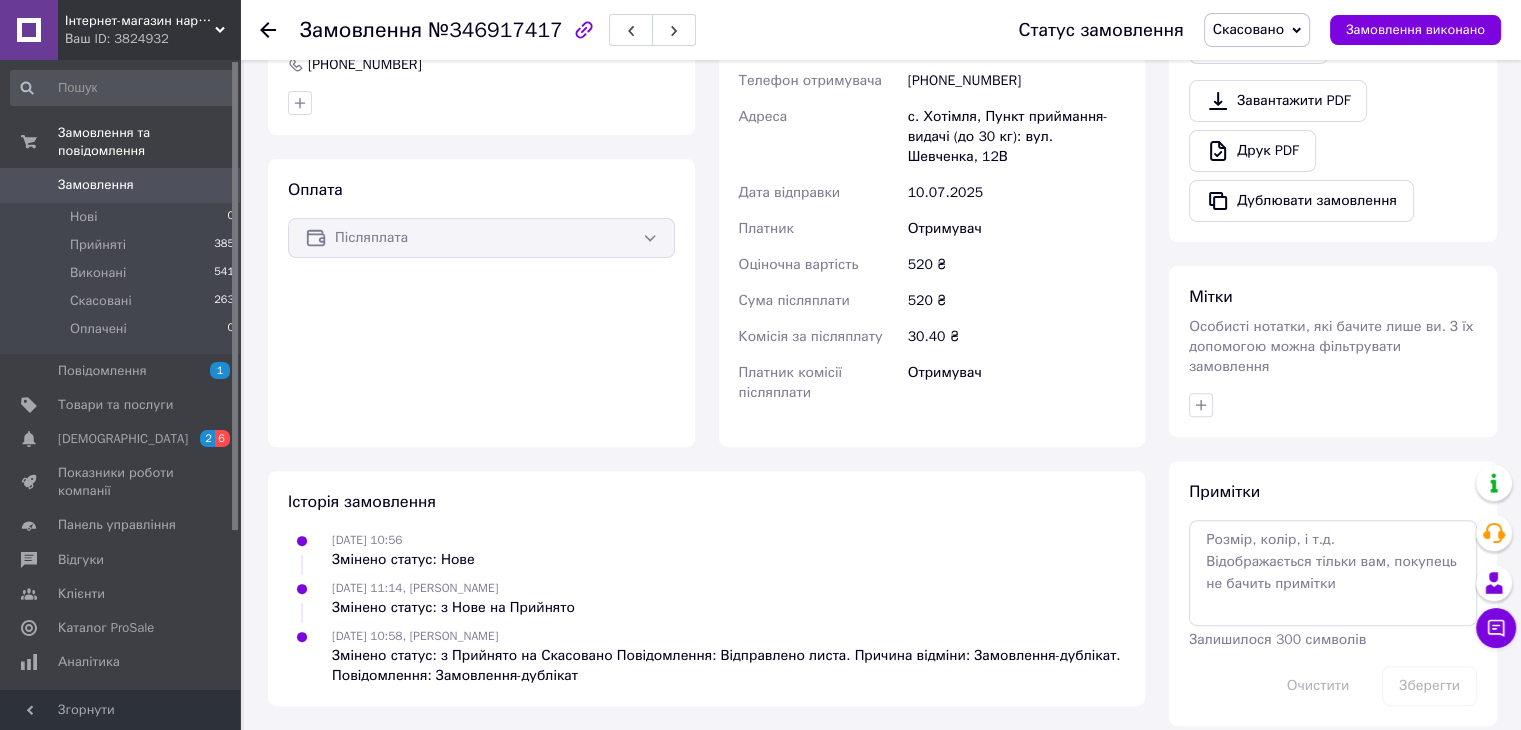 drag, startPoint x: 514, startPoint y: 238, endPoint x: 503, endPoint y: 241, distance: 11.401754 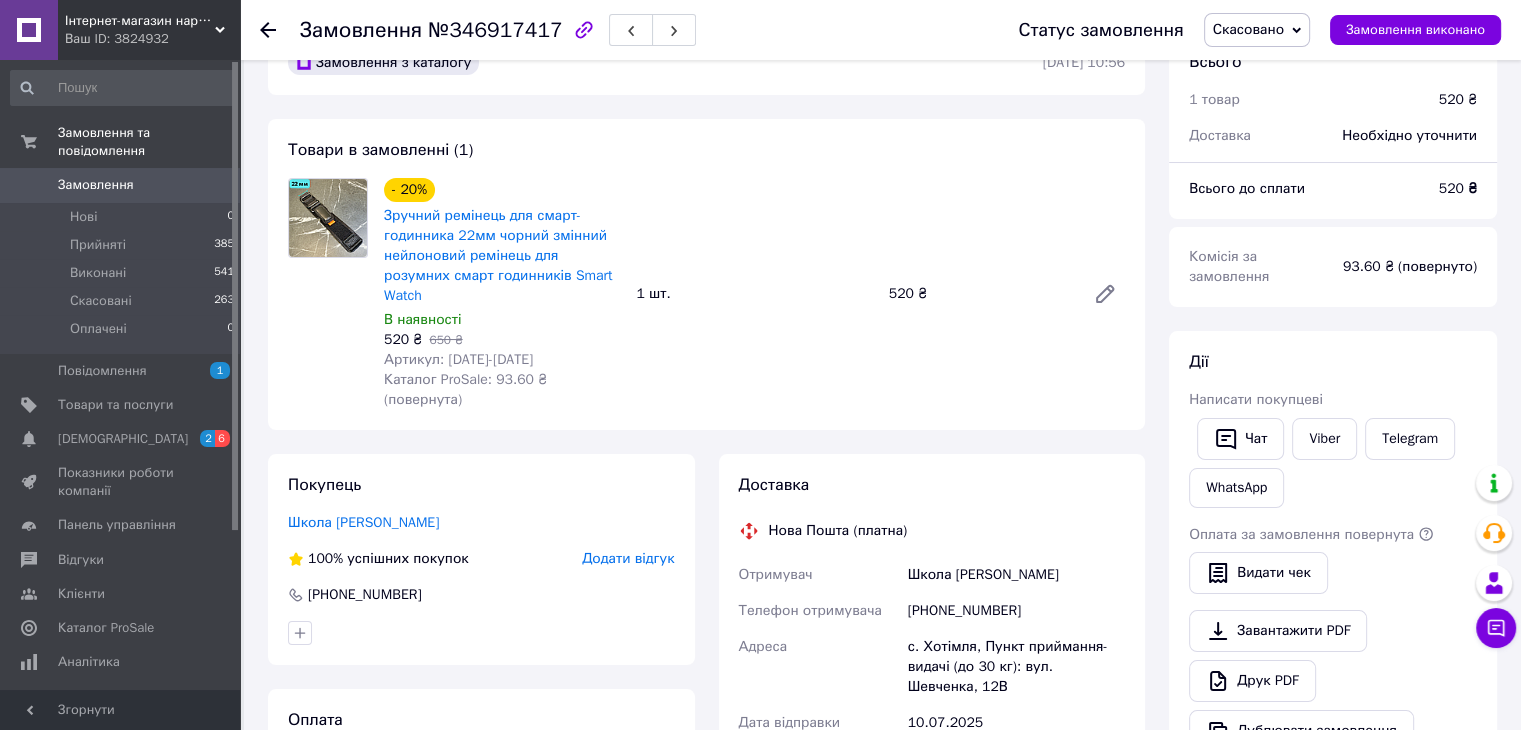 scroll, scrollTop: 0, scrollLeft: 0, axis: both 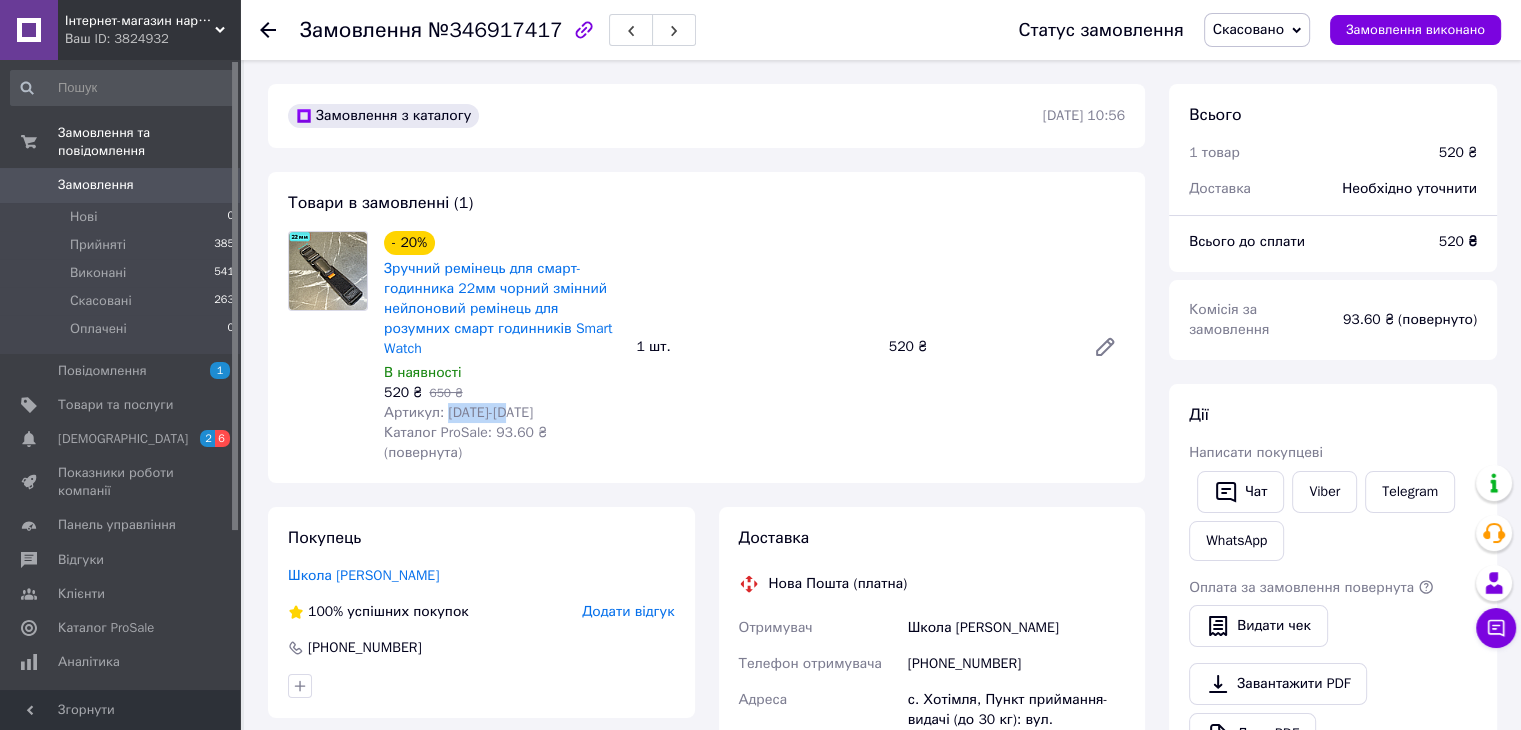 drag, startPoint x: 502, startPoint y: 393, endPoint x: 444, endPoint y: 397, distance: 58.137768 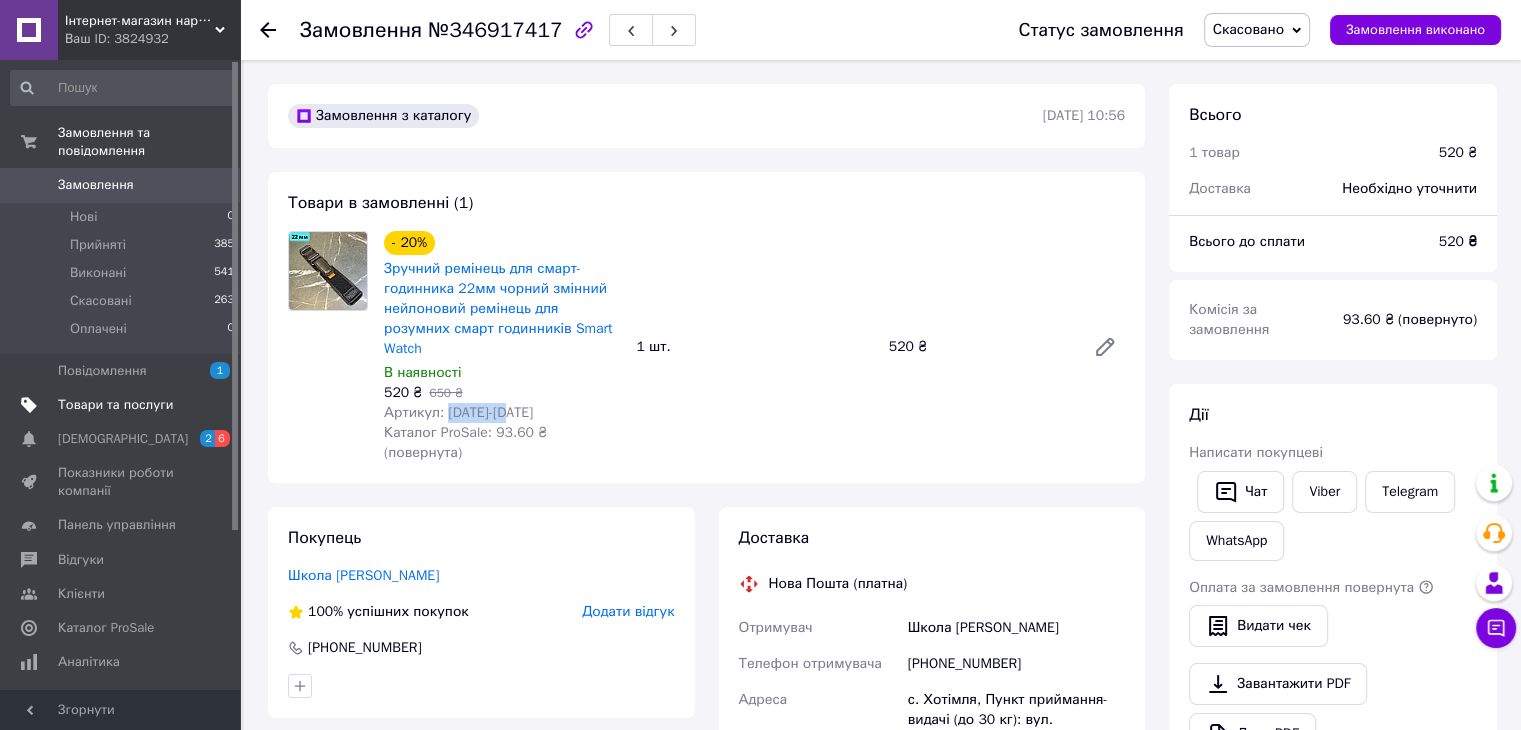 click on "Товари та послуги" at bounding box center [121, 405] 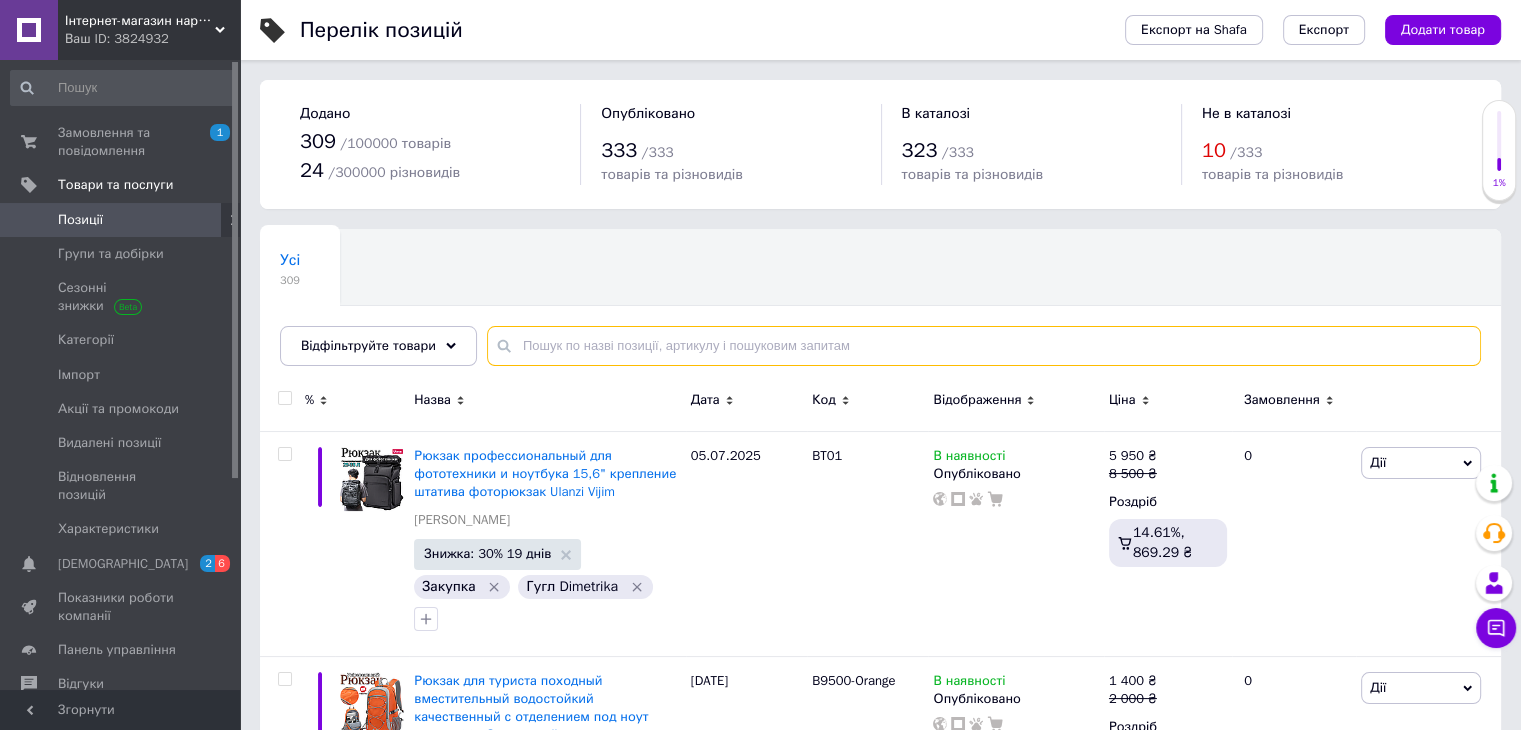 click at bounding box center [984, 346] 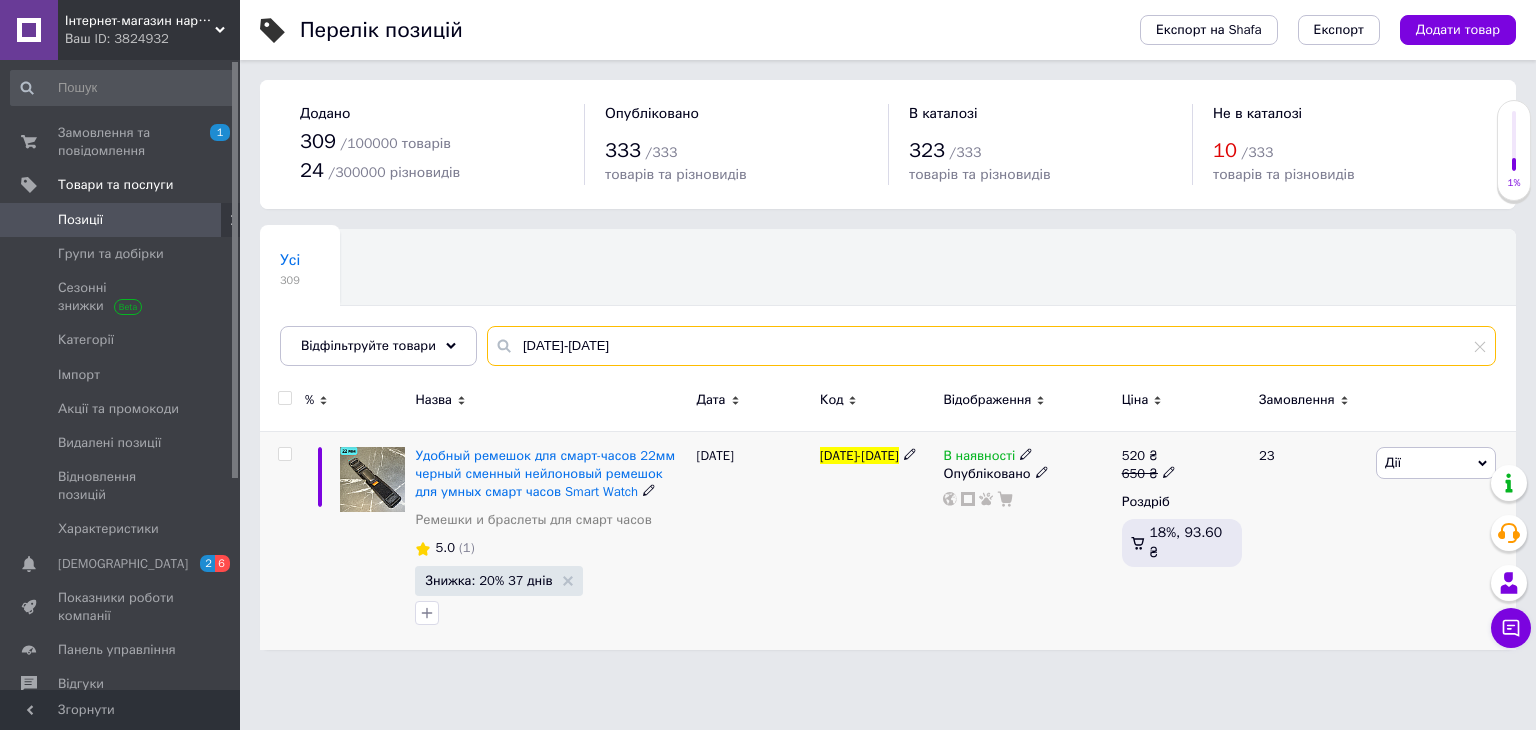 type on "[DATE]-[DATE]" 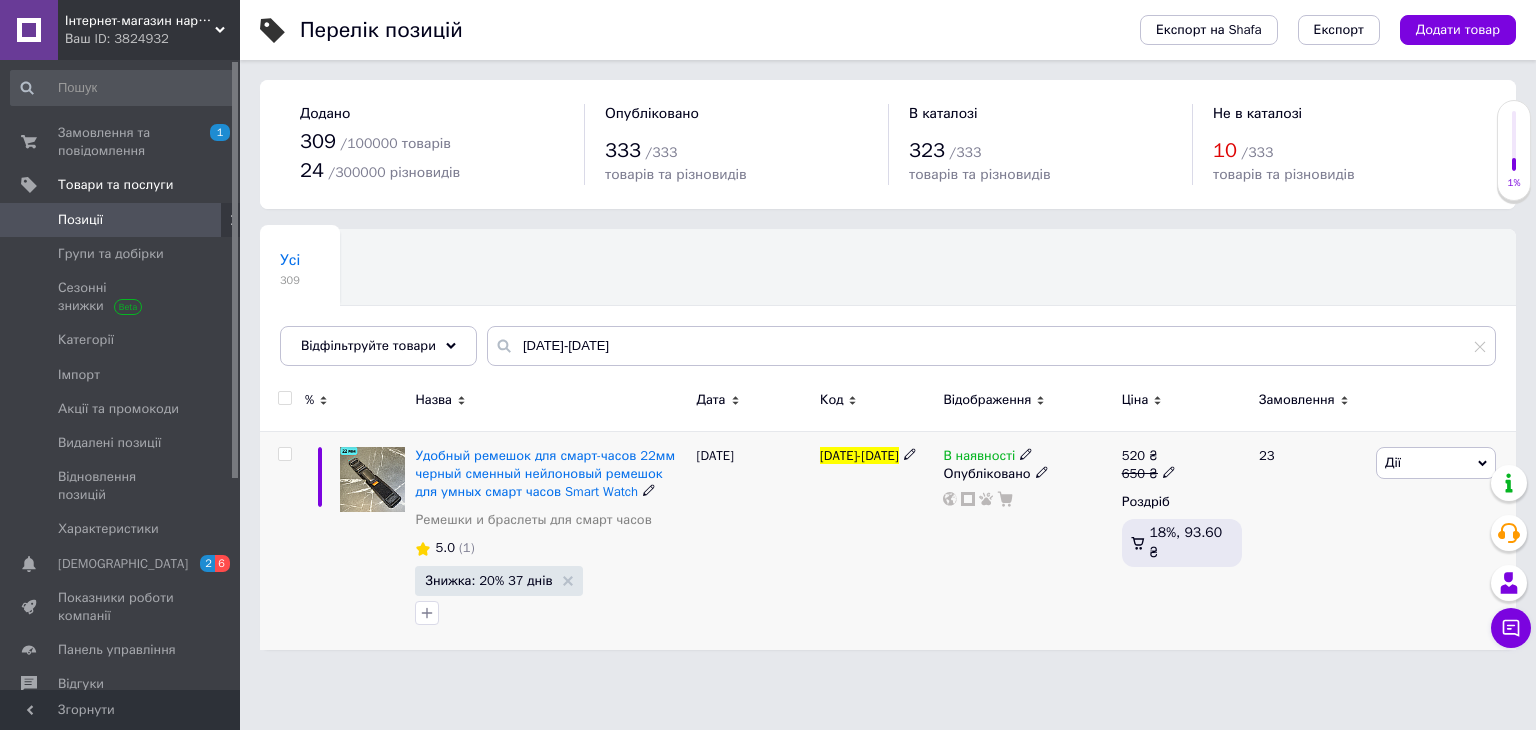 click 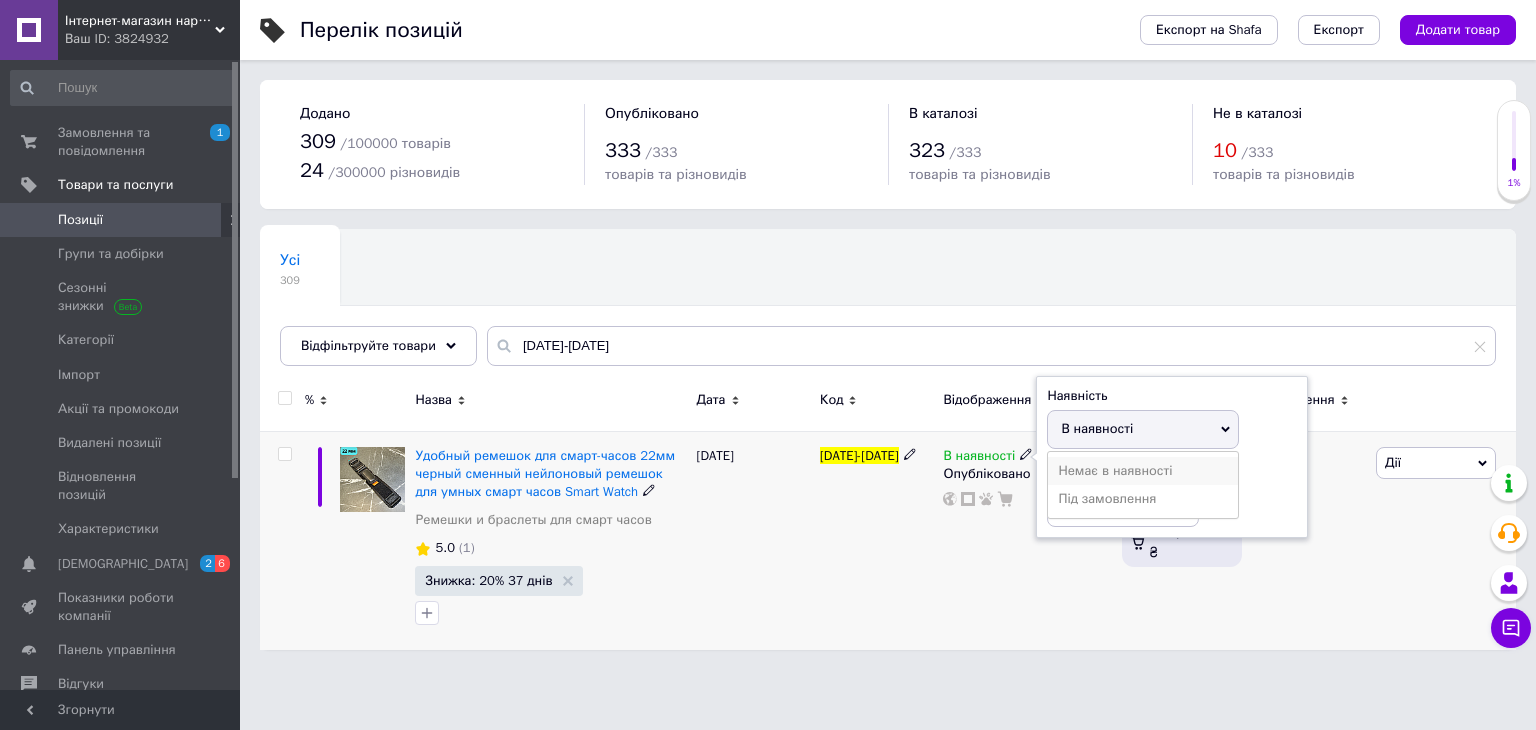 click on "Немає в наявності" at bounding box center [1143, 471] 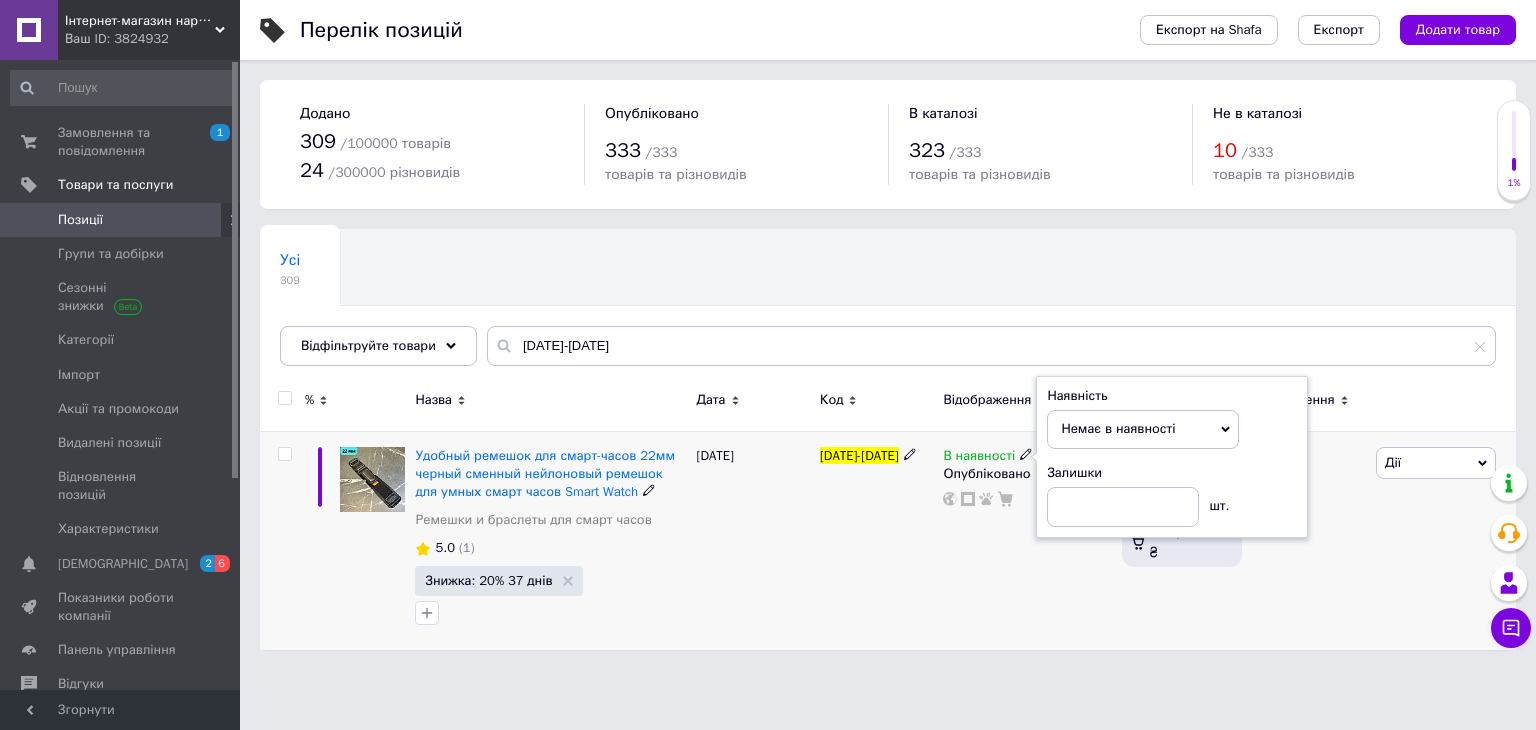 click on "[DATE]-[DATE]" at bounding box center [876, 540] 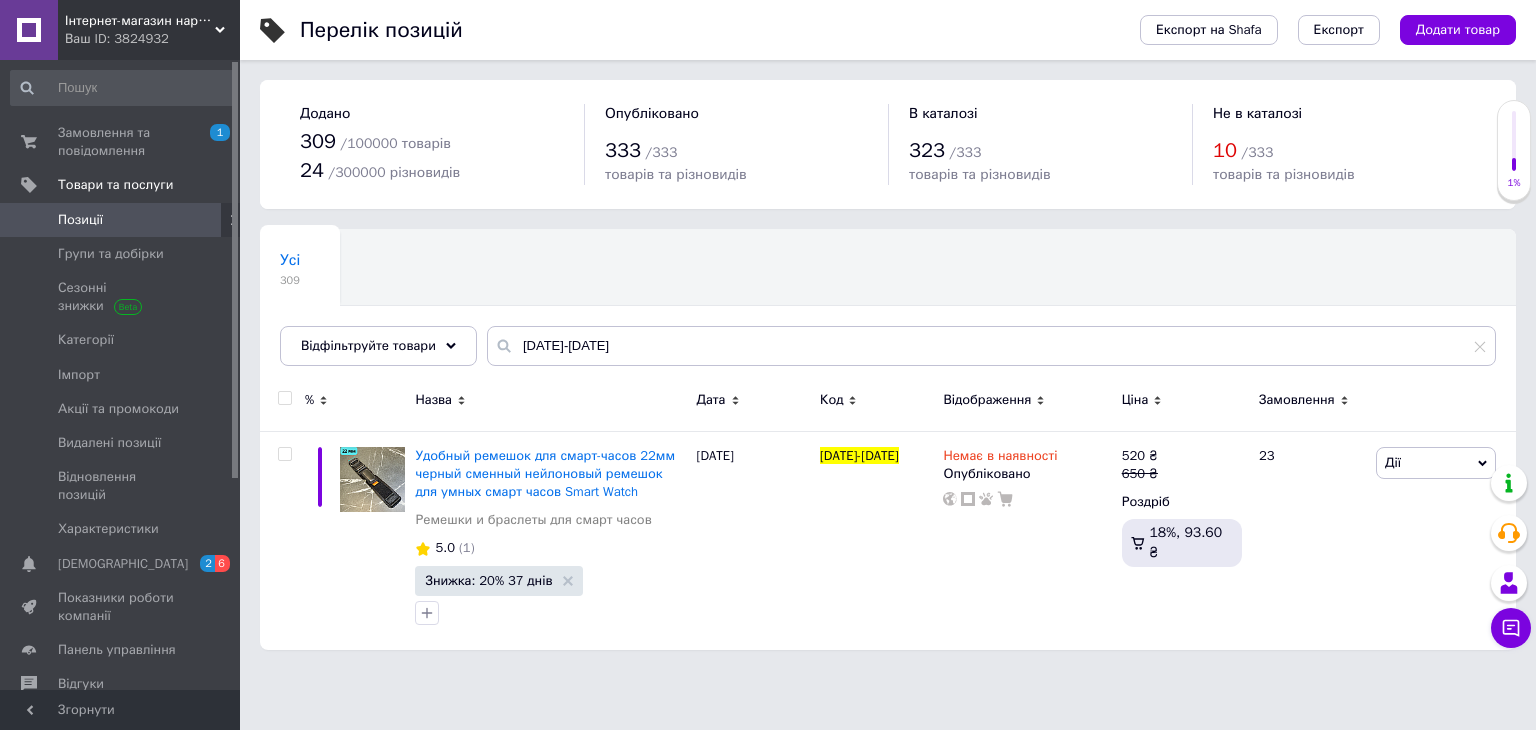 click on "Позиції" at bounding box center [121, 220] 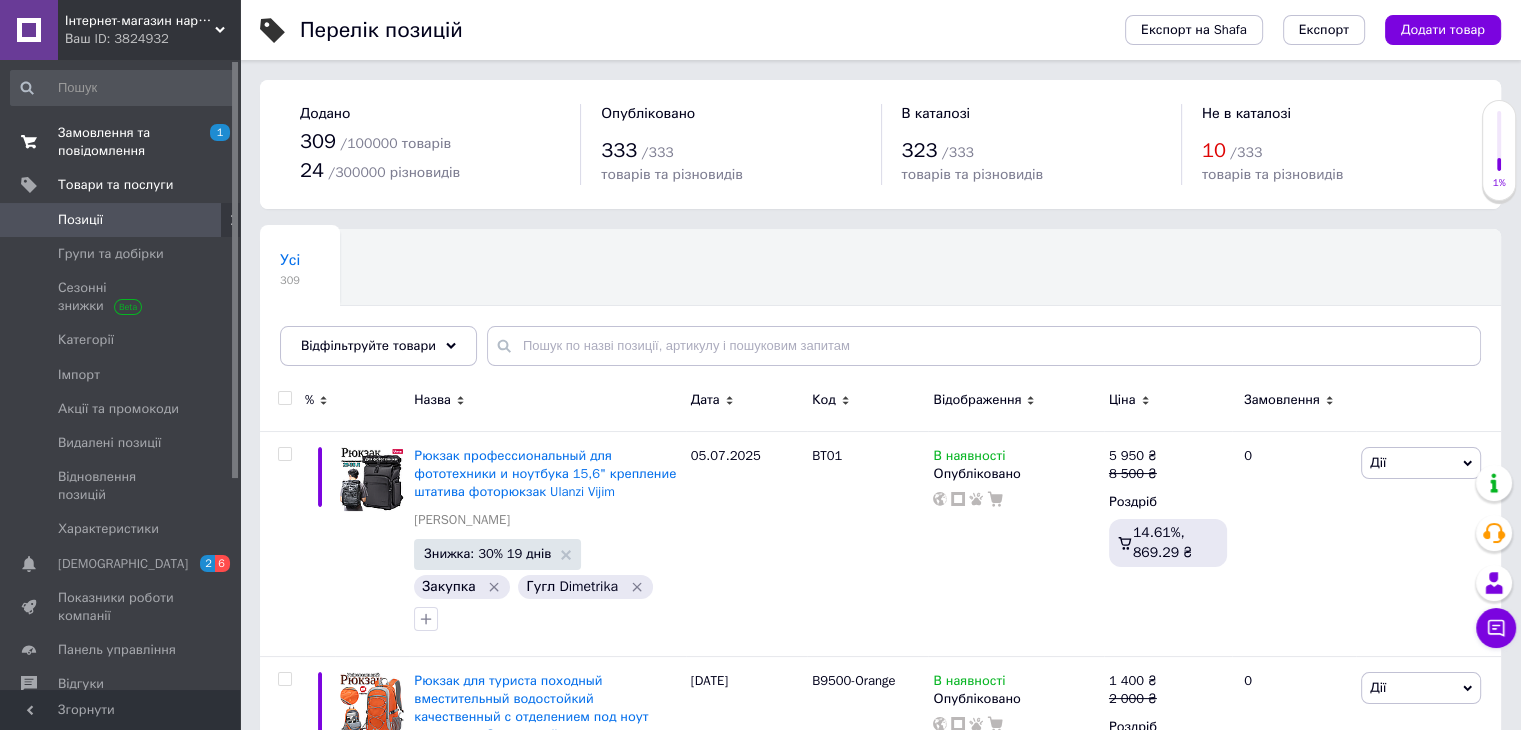 click on "Замовлення та повідомлення" at bounding box center (121, 142) 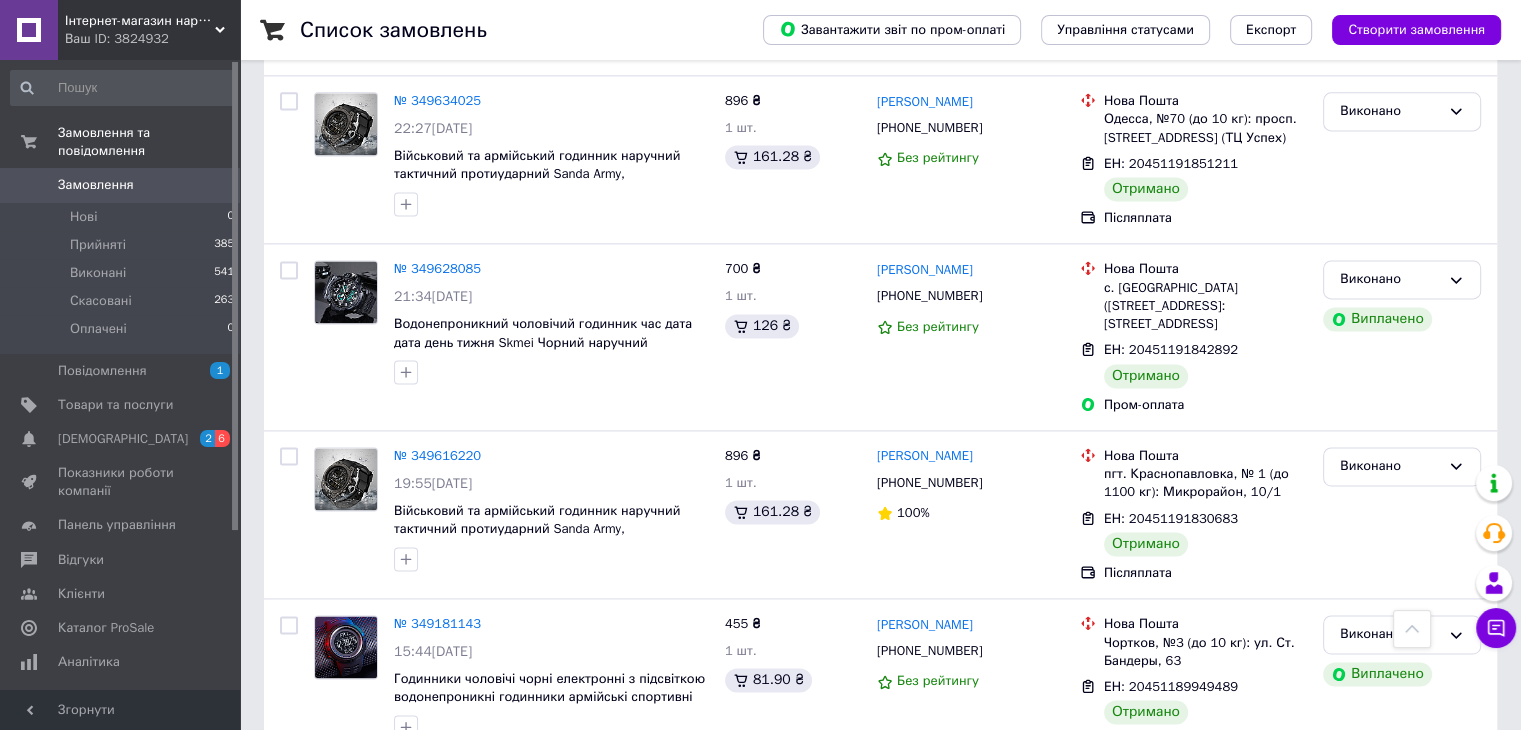 scroll, scrollTop: 3016, scrollLeft: 0, axis: vertical 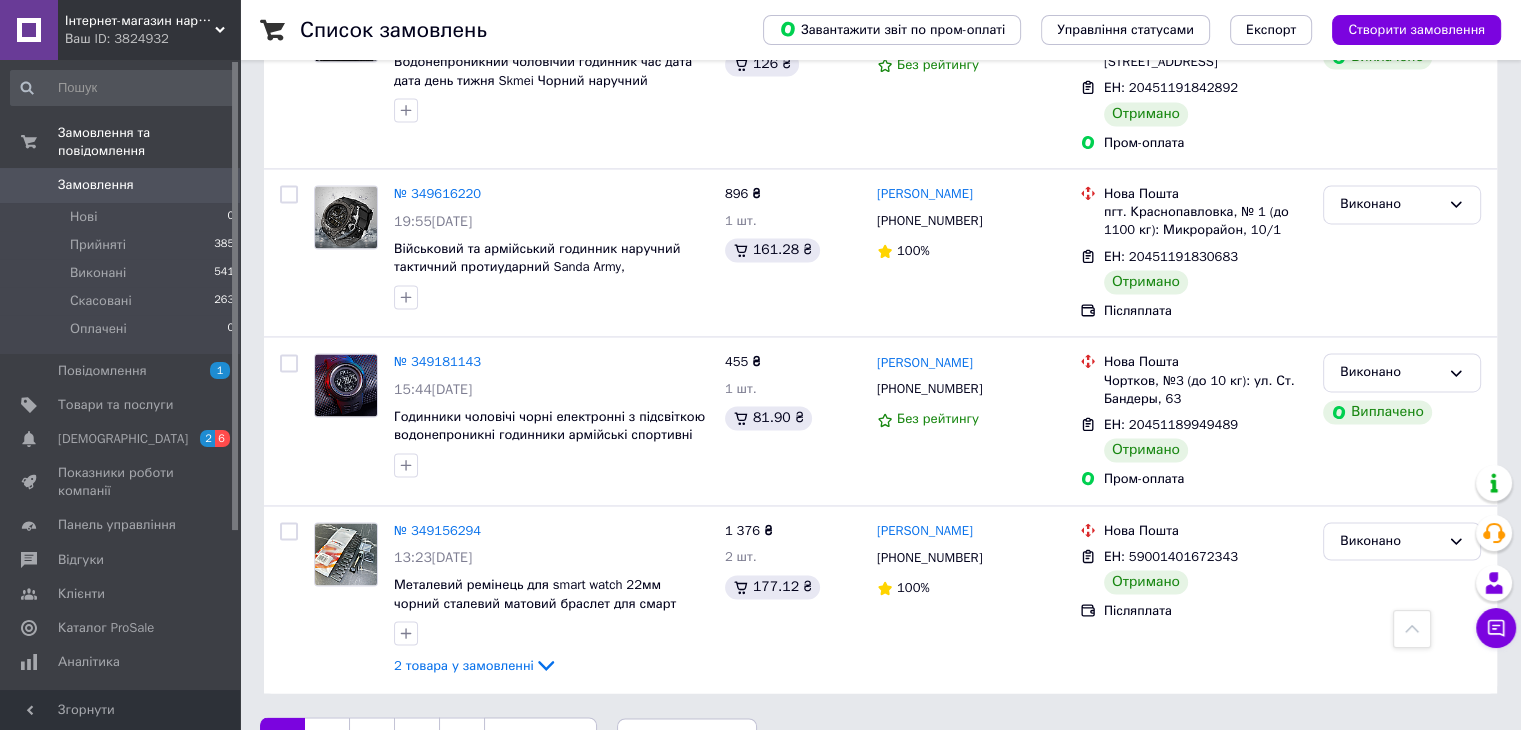 click on "3" at bounding box center (372, 738) 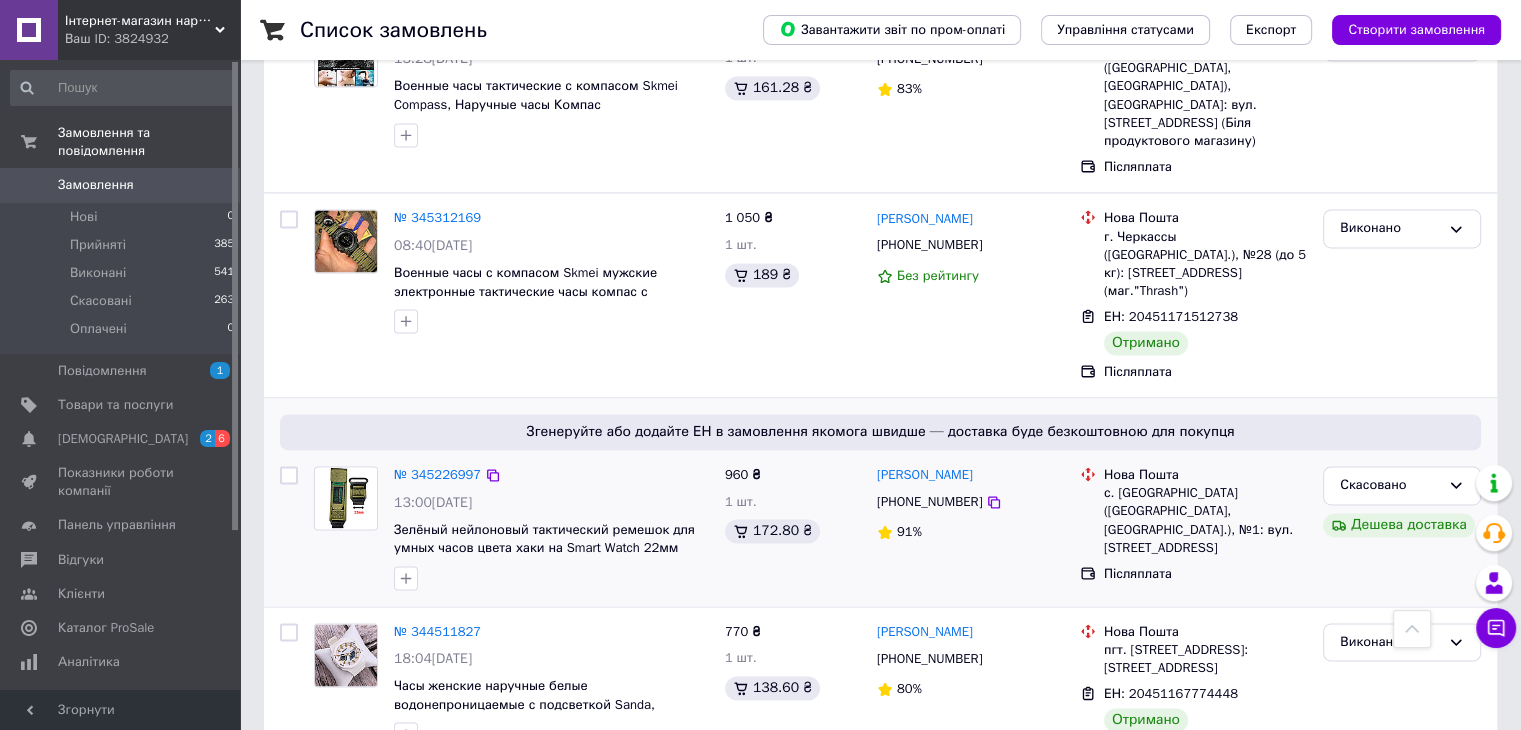 scroll, scrollTop: 3156, scrollLeft: 0, axis: vertical 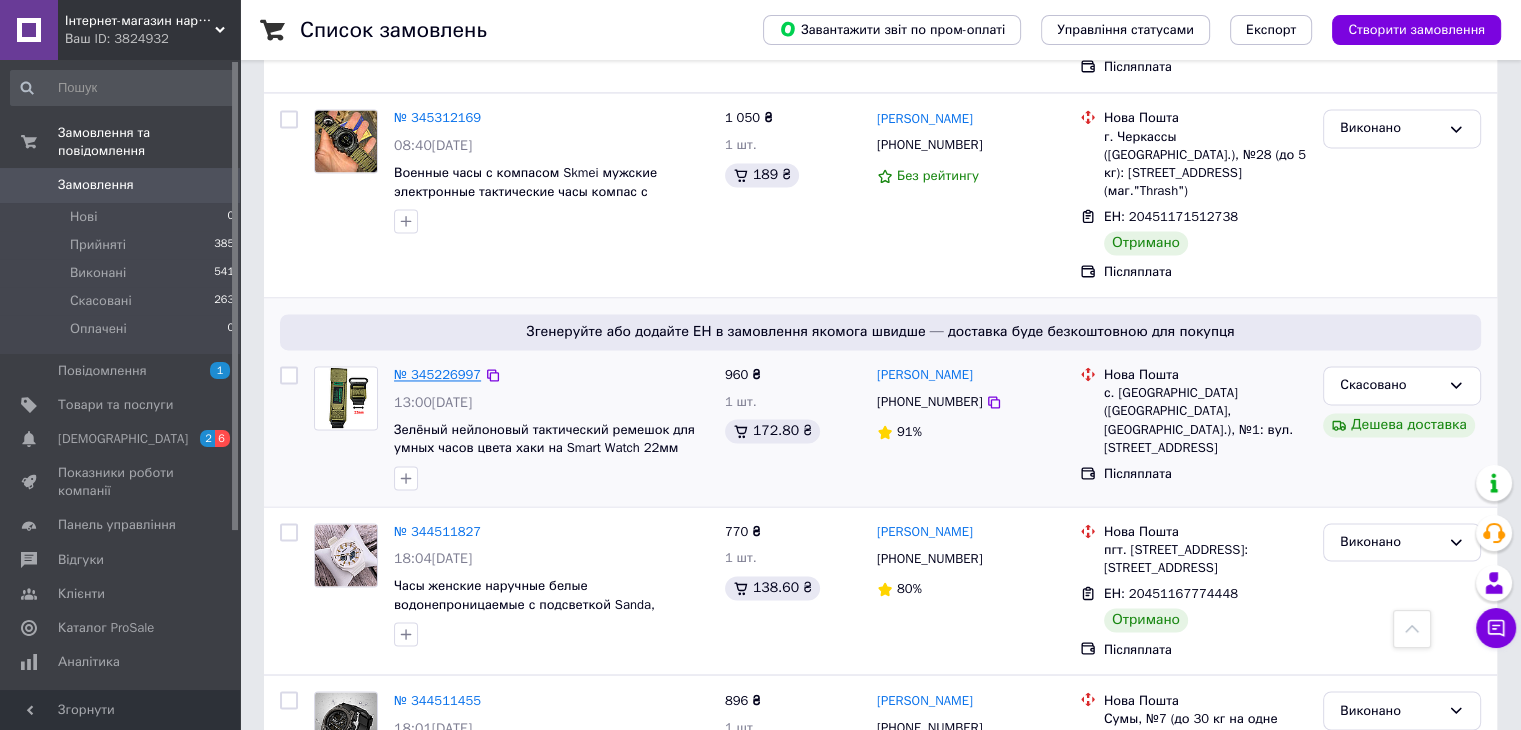 click on "№ 345226997" at bounding box center [437, 374] 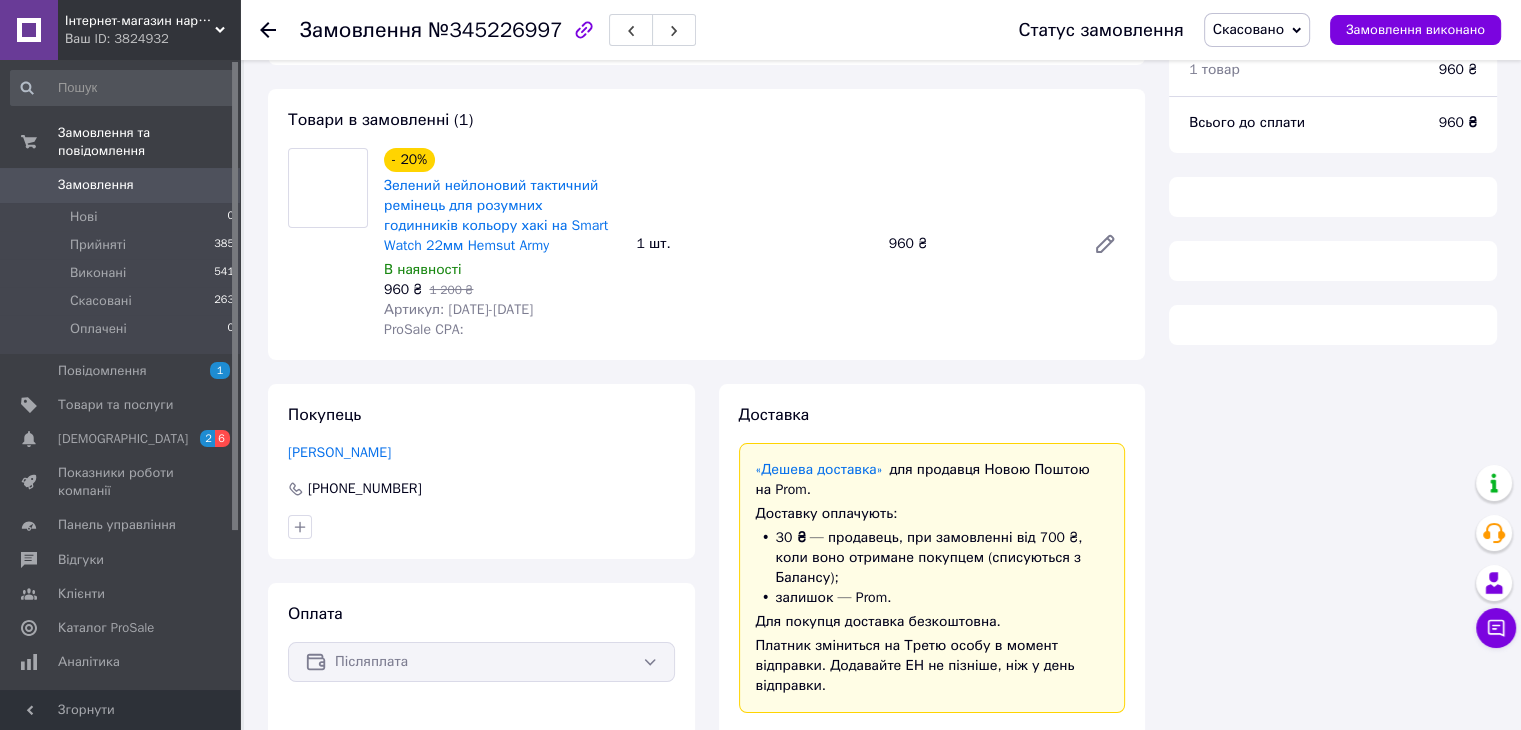 scroll, scrollTop: 0, scrollLeft: 0, axis: both 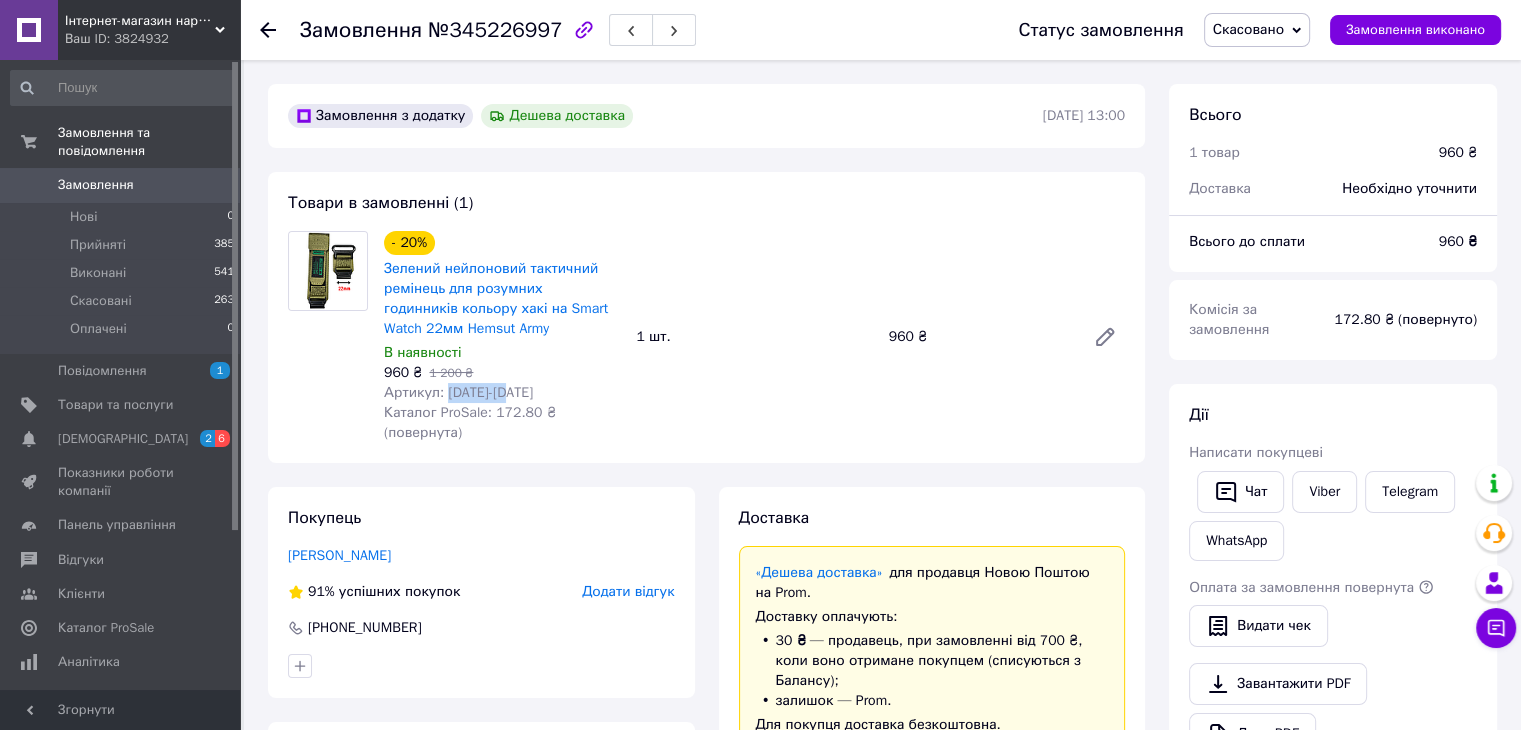 drag, startPoint x: 512, startPoint y: 386, endPoint x: 444, endPoint y: 397, distance: 68.88396 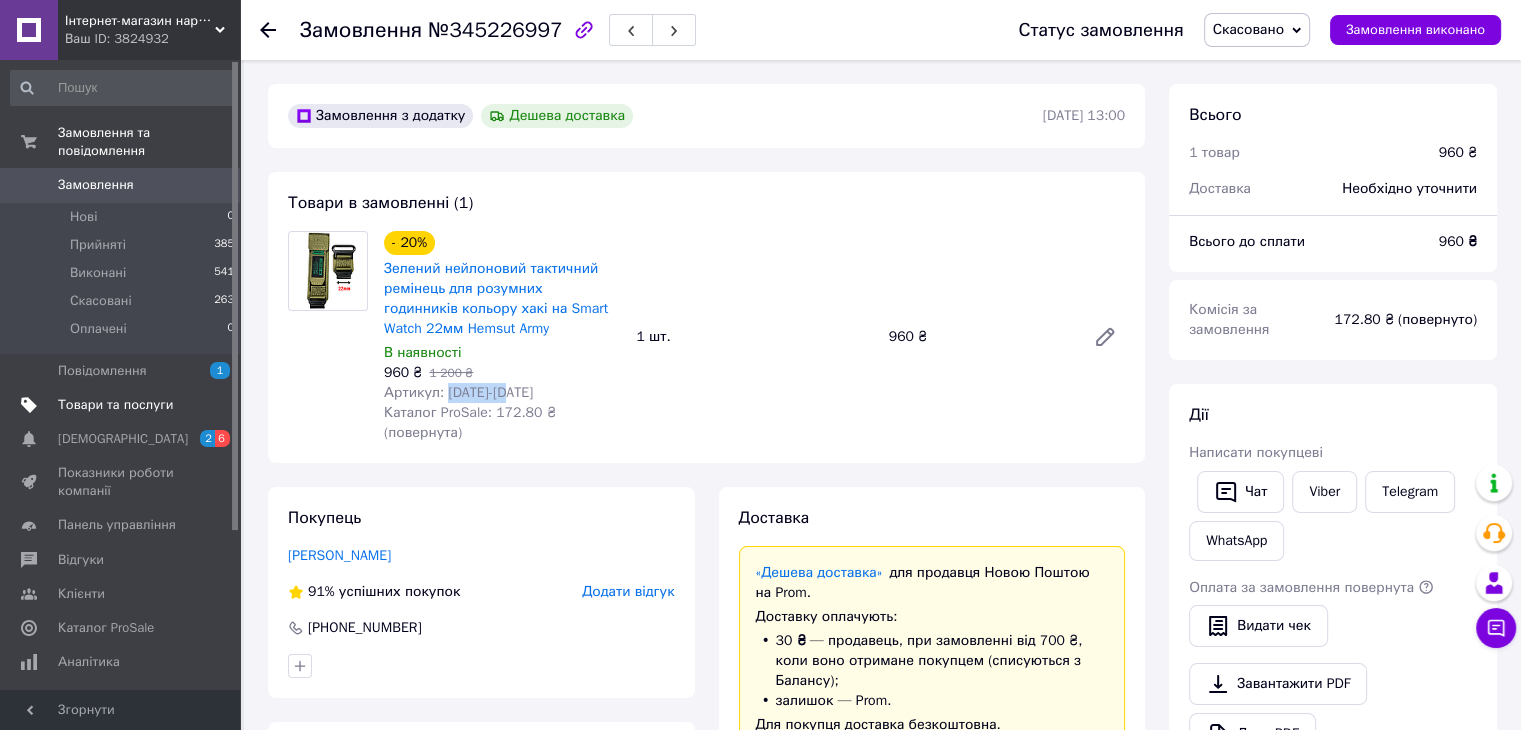 click on "Товари та послуги" at bounding box center (121, 405) 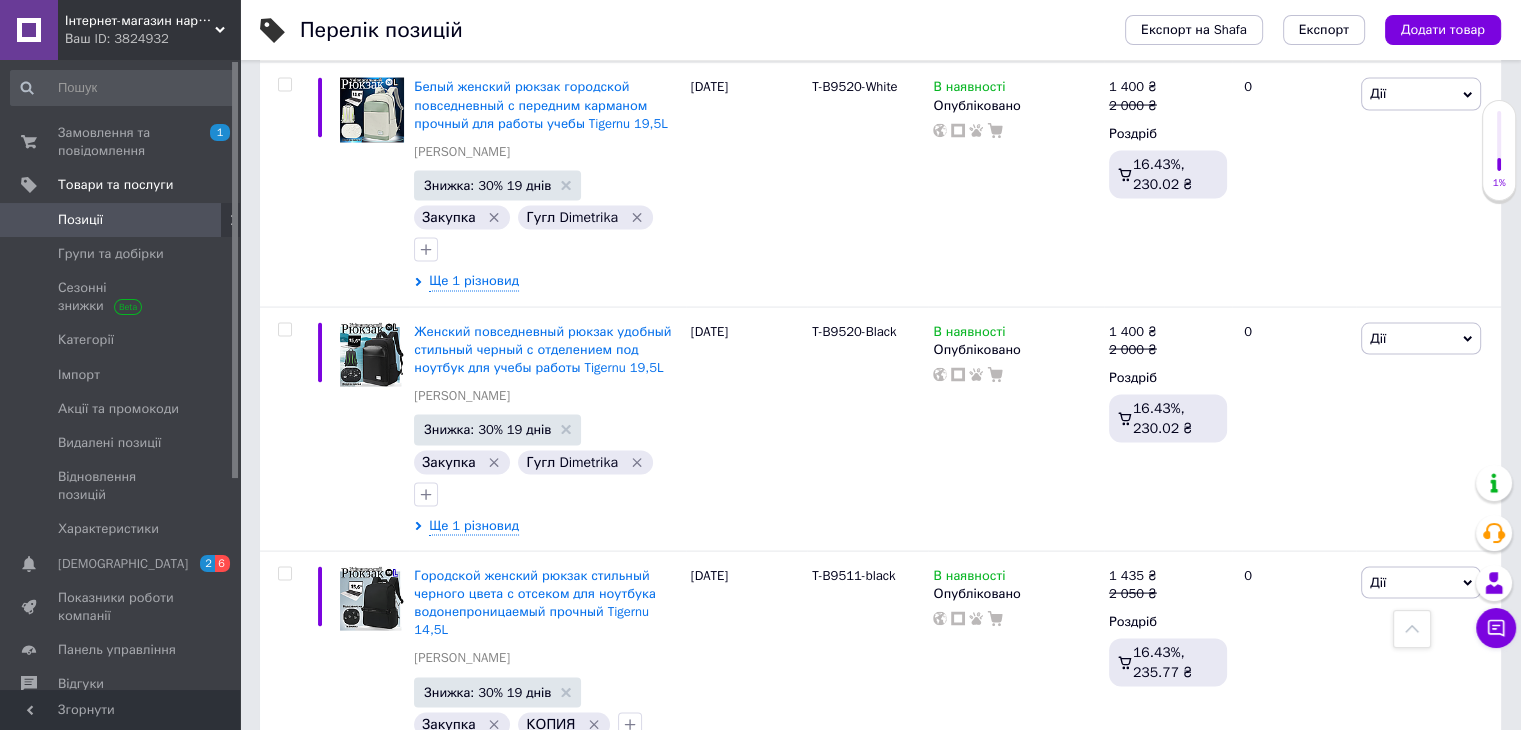 scroll, scrollTop: 4033, scrollLeft: 0, axis: vertical 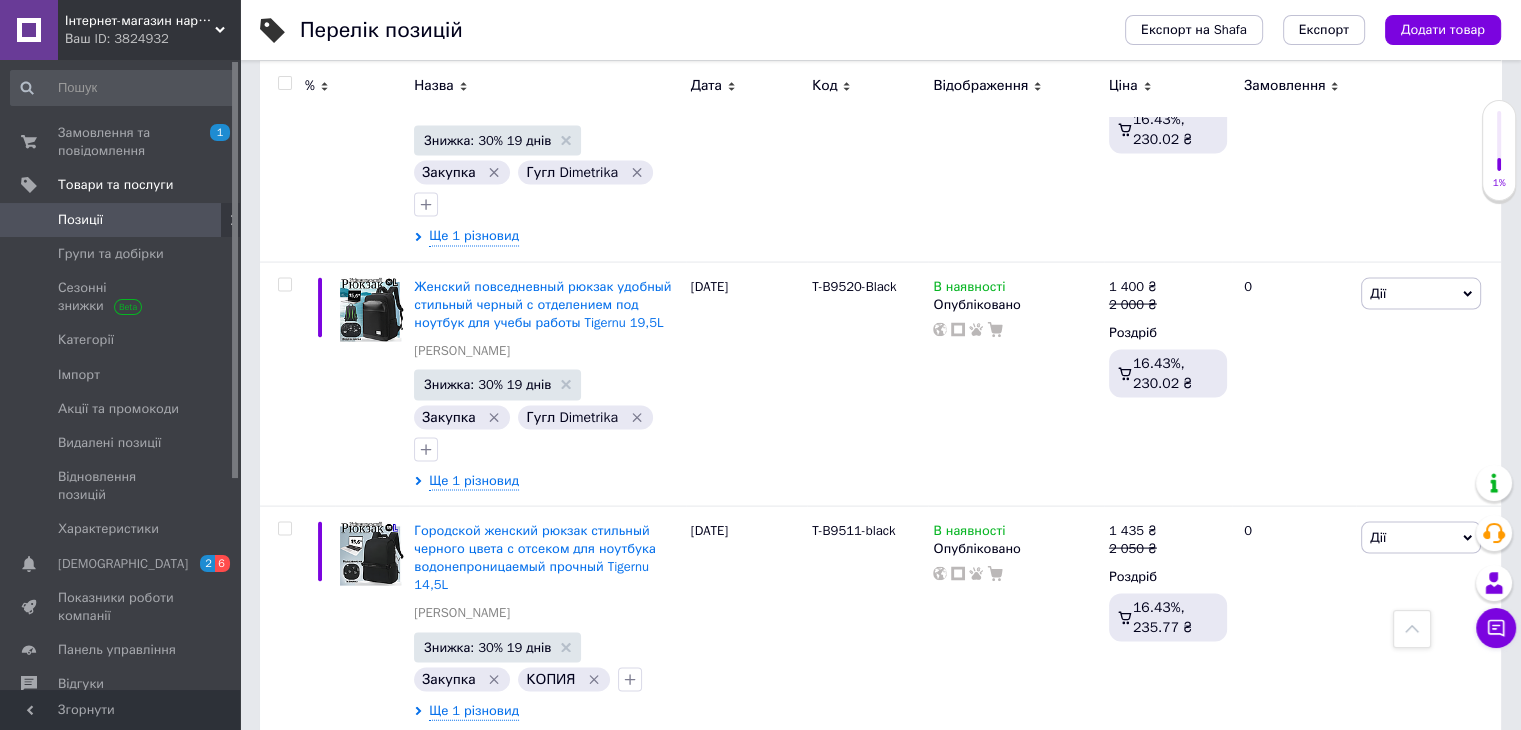 click on "3" at bounding box center (372, 1270) 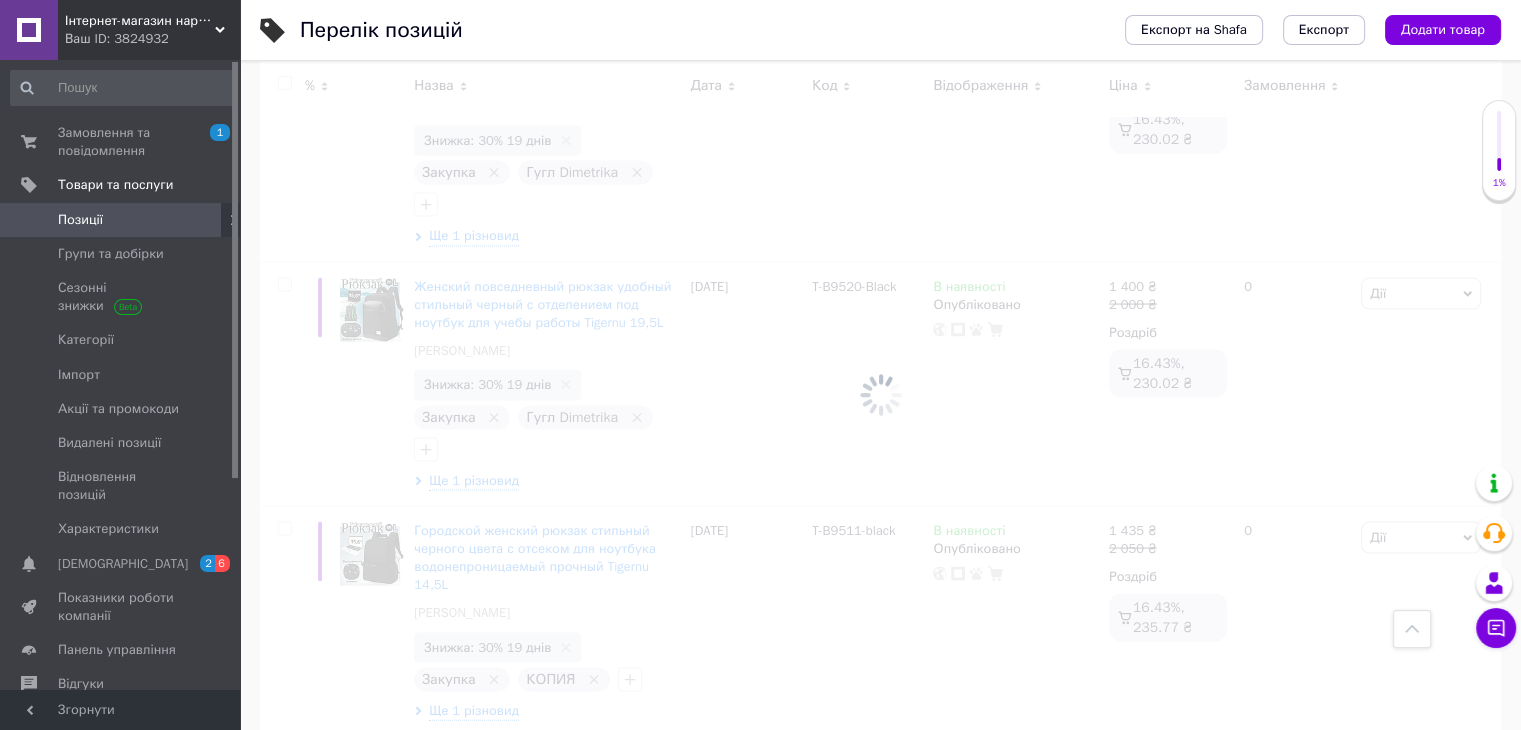 scroll, scrollTop: 3620, scrollLeft: 0, axis: vertical 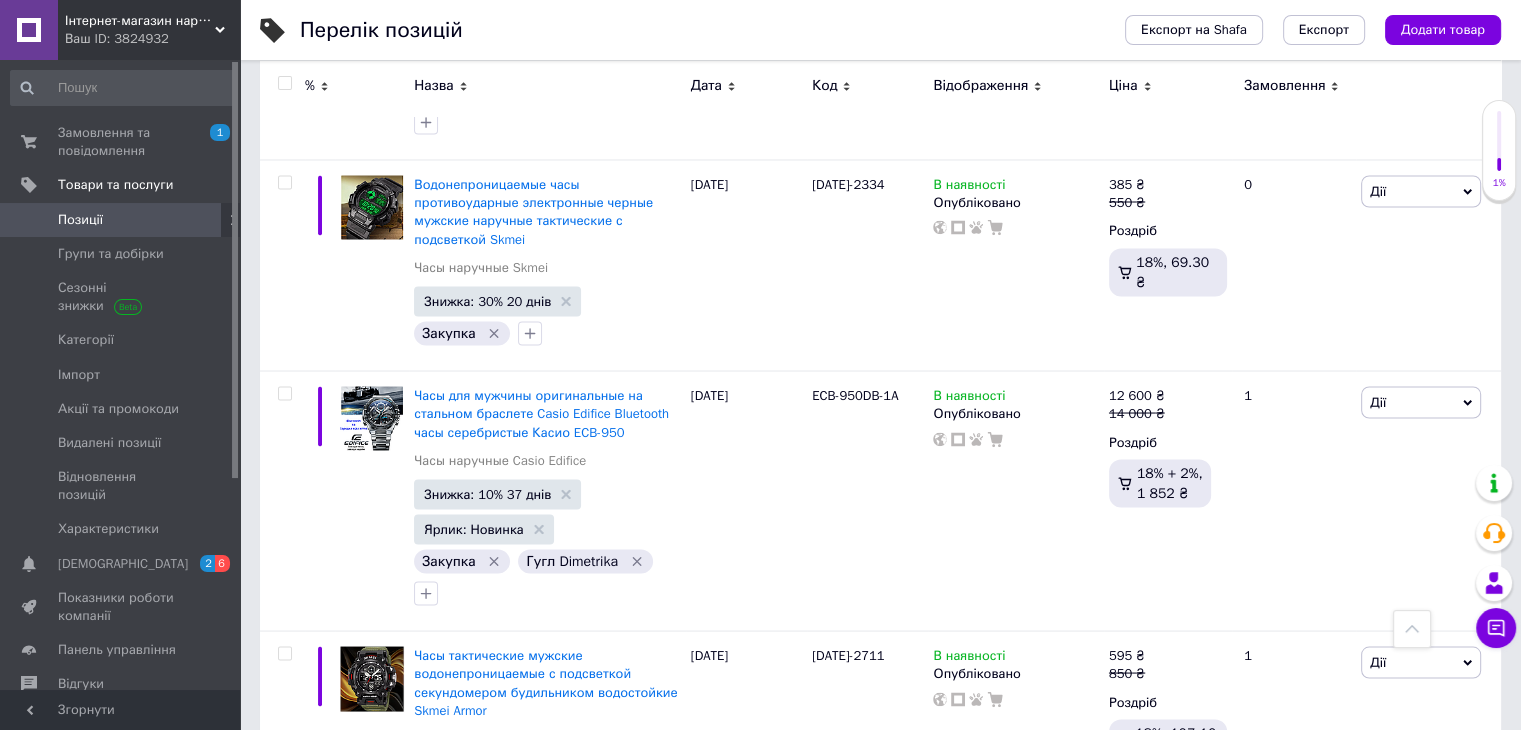 click on "4" at bounding box center (539, 1139) 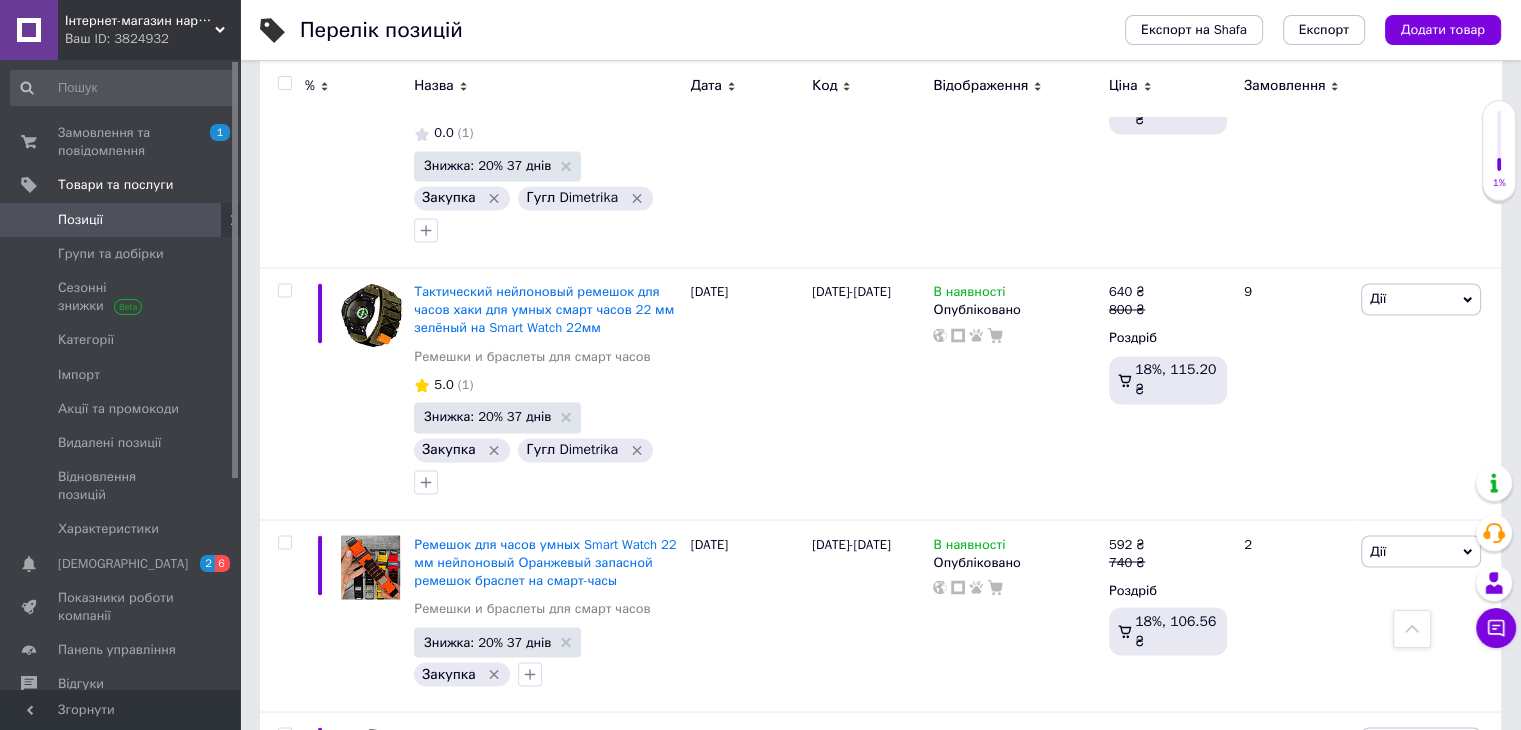 scroll, scrollTop: 3292, scrollLeft: 0, axis: vertical 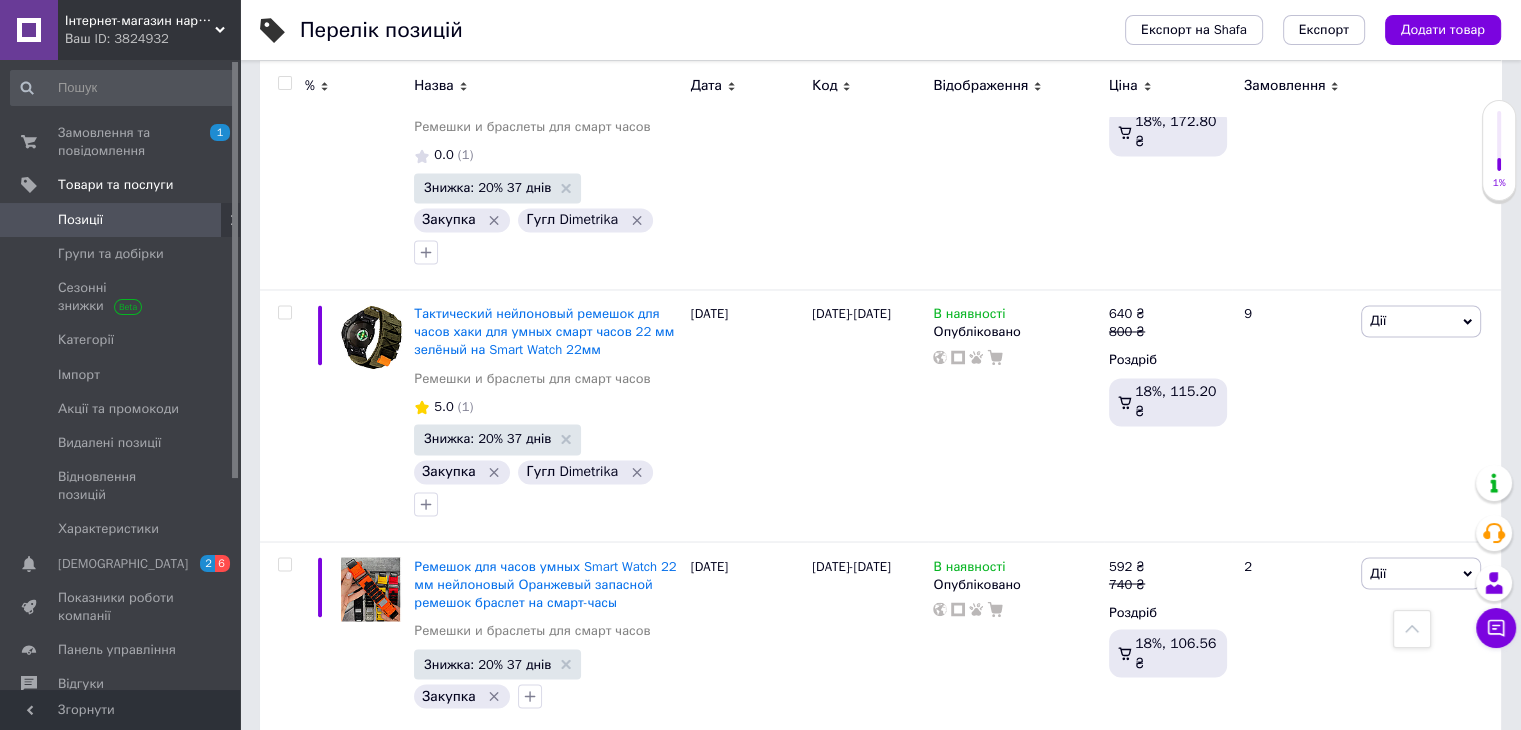 drag, startPoint x: 876, startPoint y: 388, endPoint x: 804, endPoint y: 397, distance: 72.56032 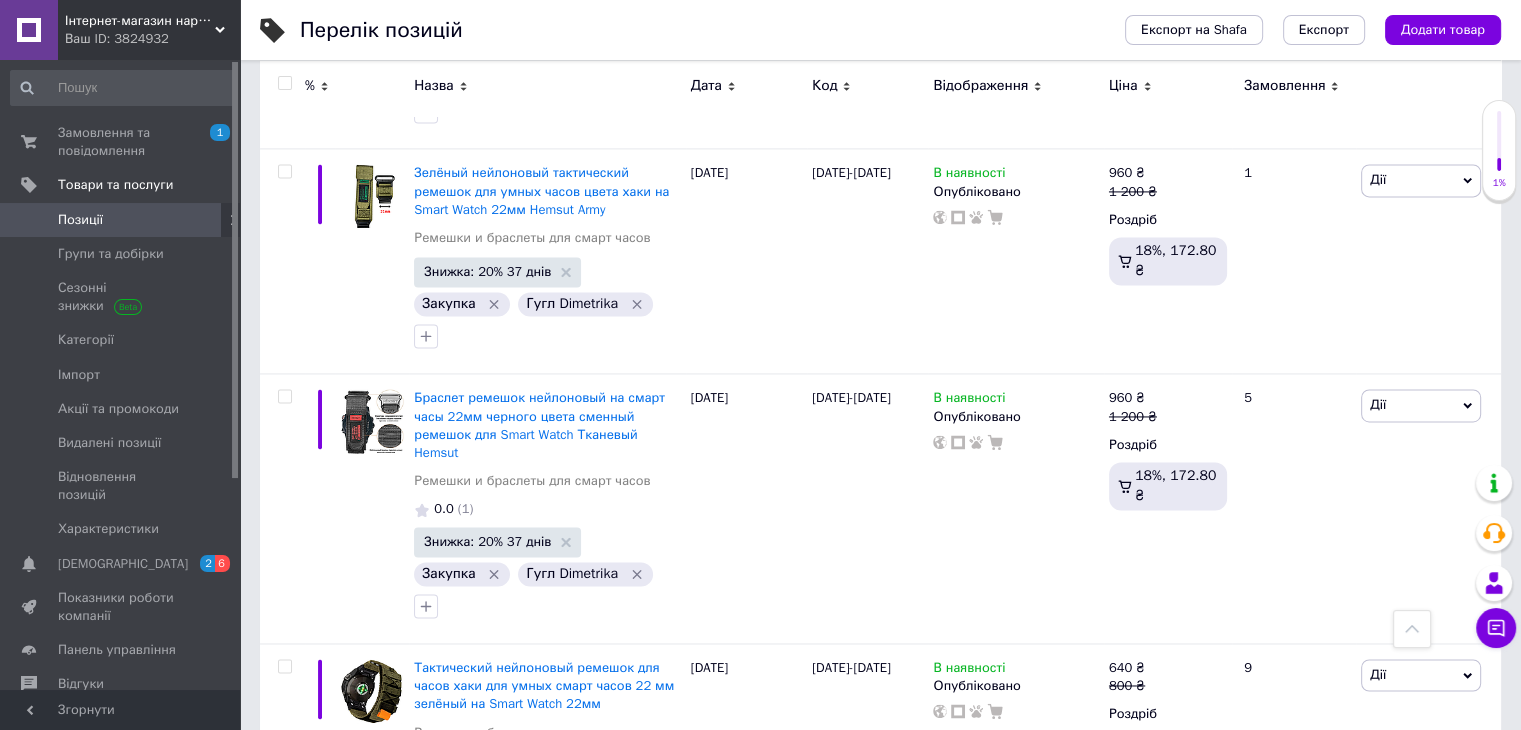 scroll, scrollTop: 2892, scrollLeft: 0, axis: vertical 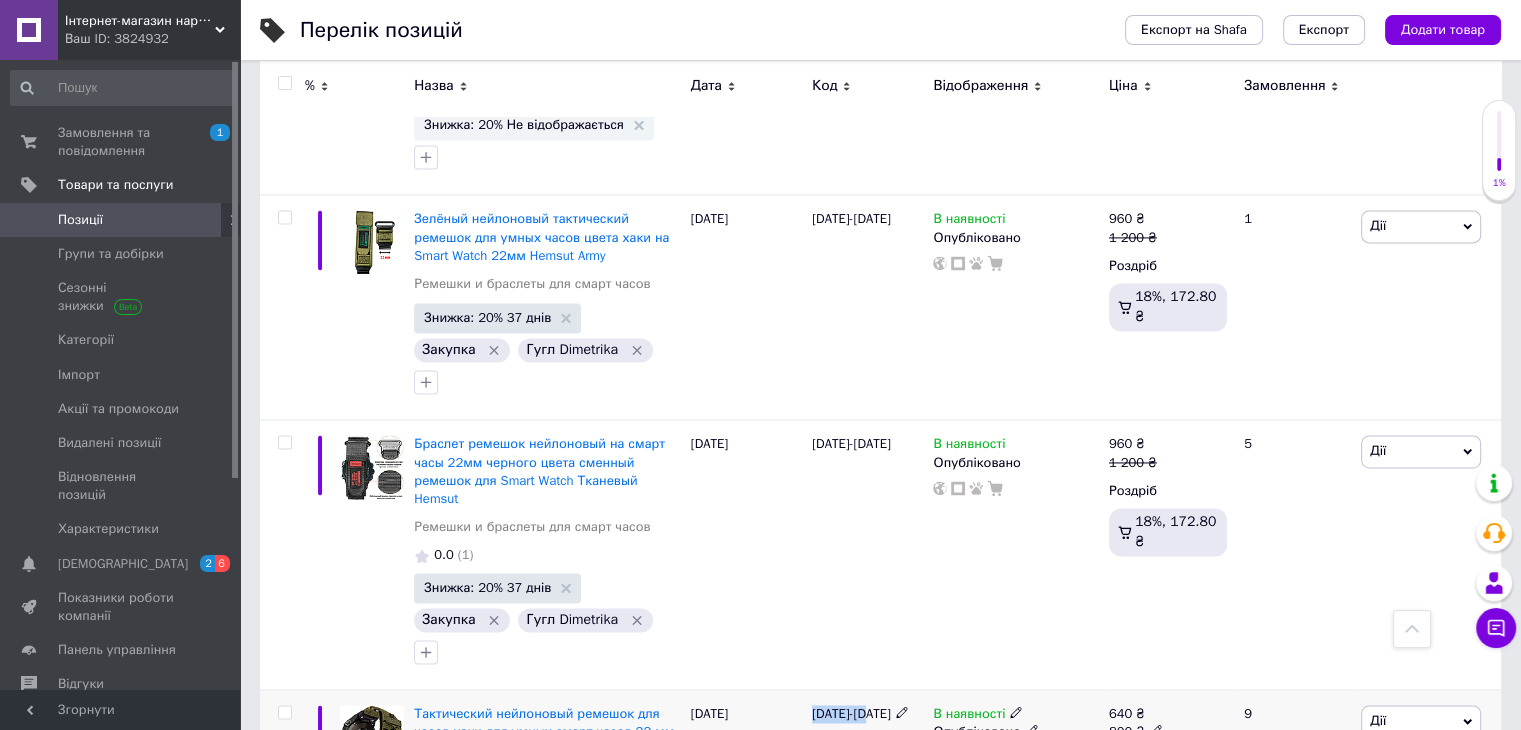 drag, startPoint x: 875, startPoint y: 378, endPoint x: 808, endPoint y: 388, distance: 67.74216 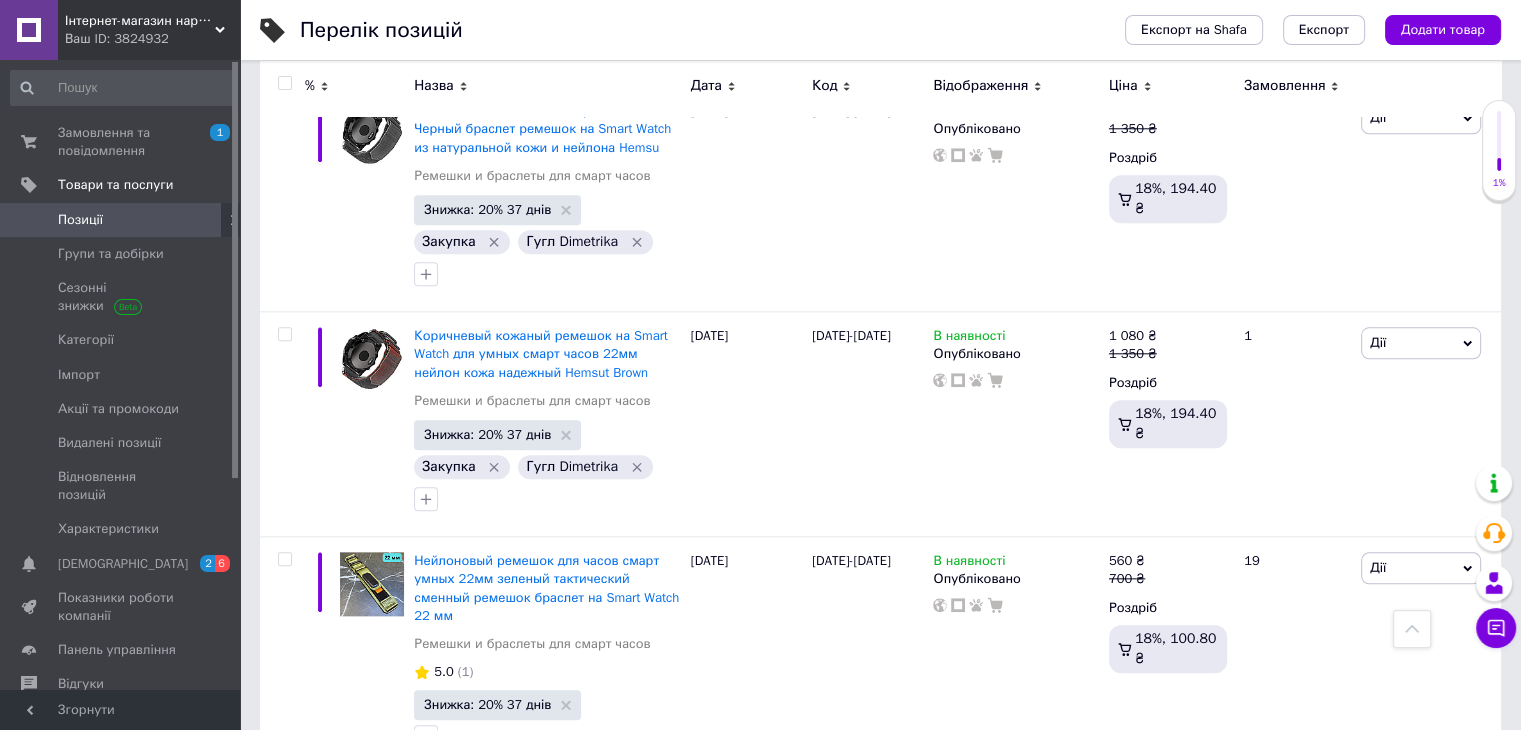 scroll, scrollTop: 2092, scrollLeft: 0, axis: vertical 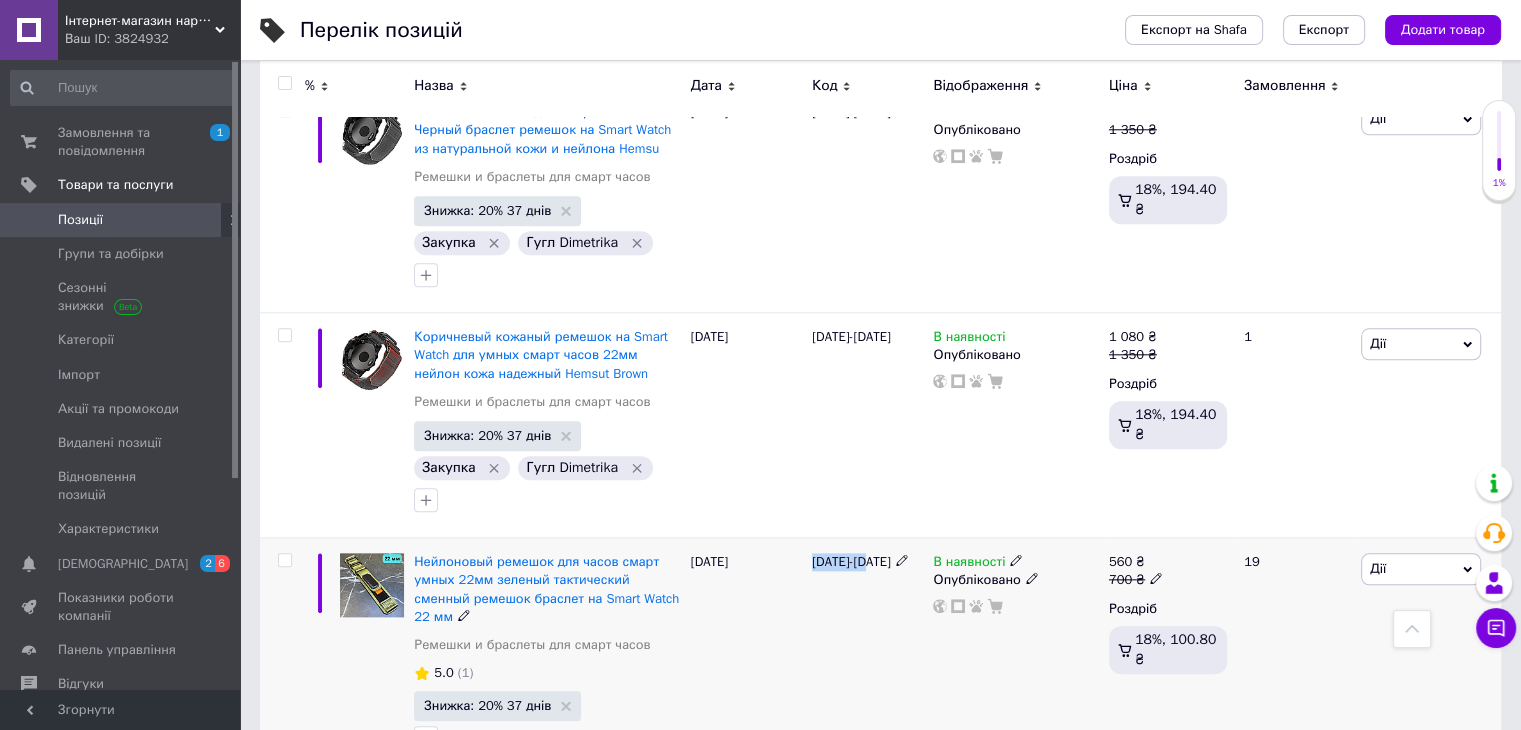 drag, startPoint x: 874, startPoint y: 324, endPoint x: 808, endPoint y: 327, distance: 66.068146 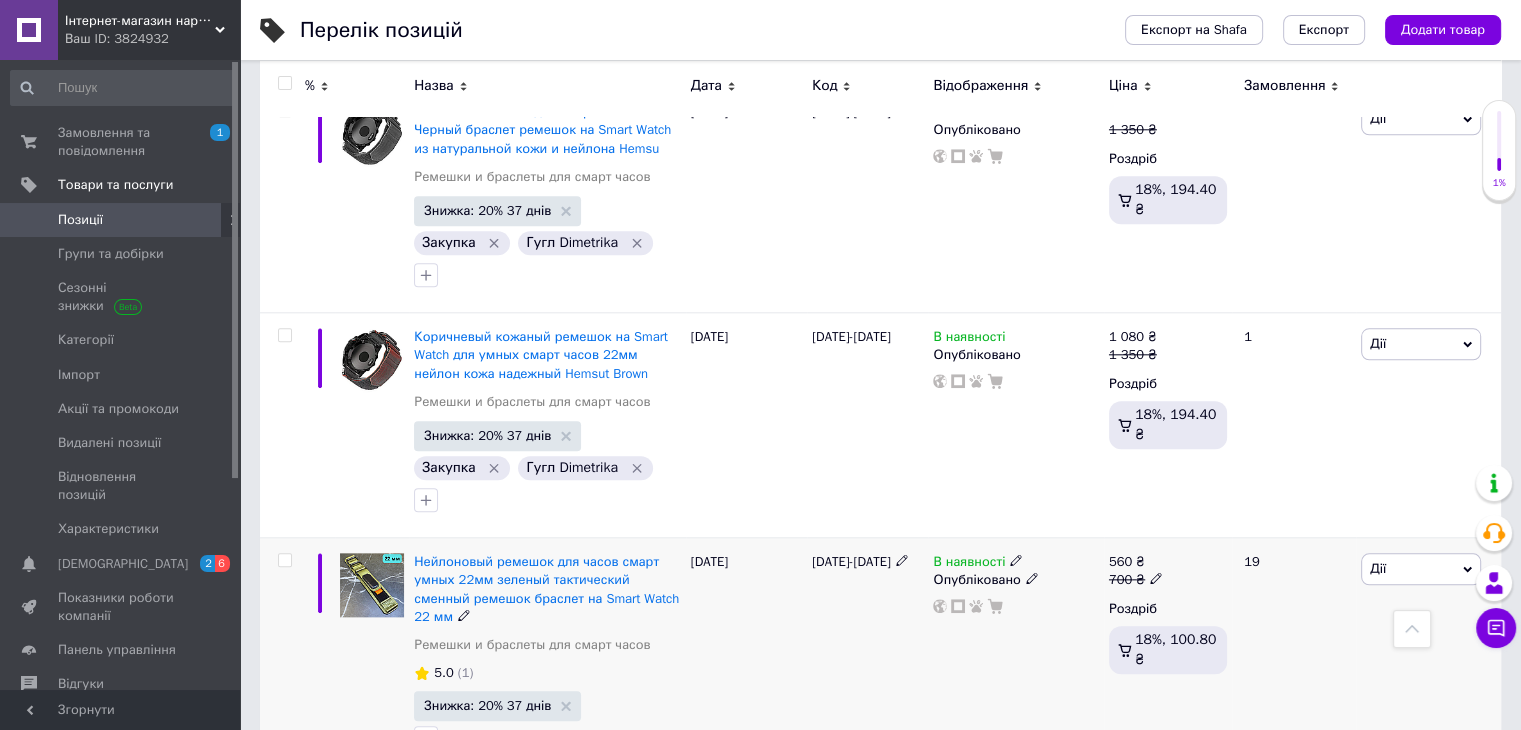 click 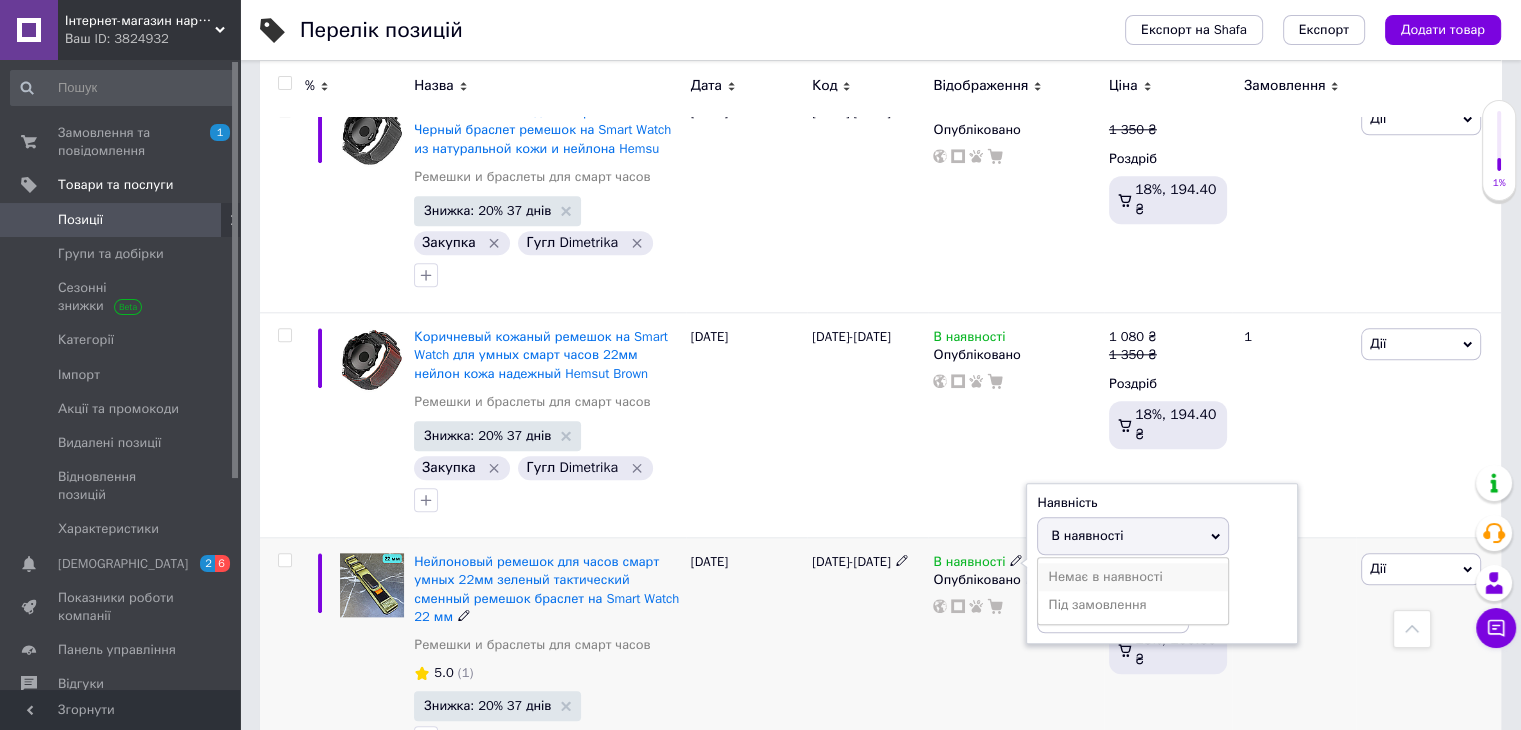 click on "Немає в наявності" at bounding box center (1133, 577) 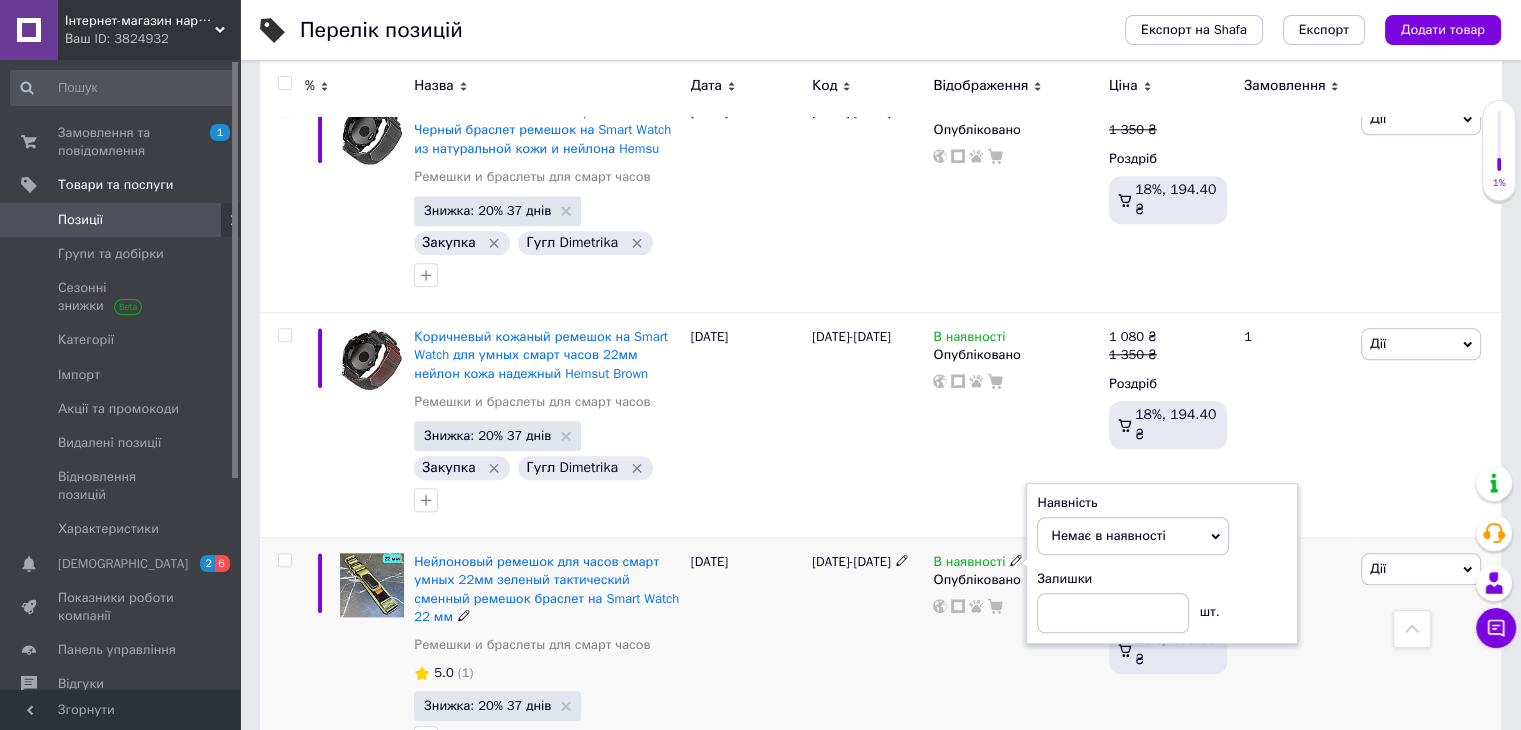 click on "В наявності Наявність Немає в наявності В наявності Під замовлення Залишки шт. Опубліковано" at bounding box center [1015, 657] 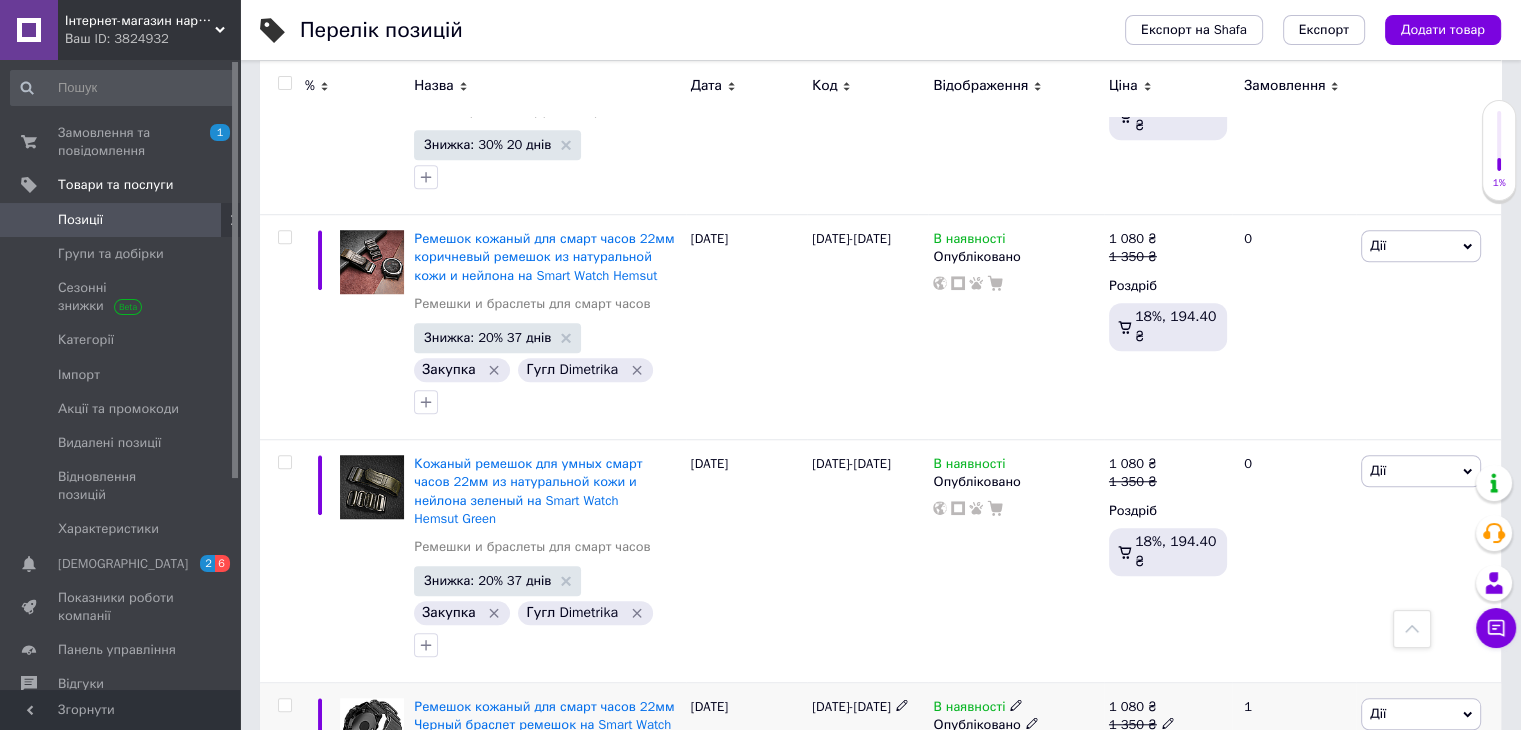 scroll, scrollTop: 1492, scrollLeft: 0, axis: vertical 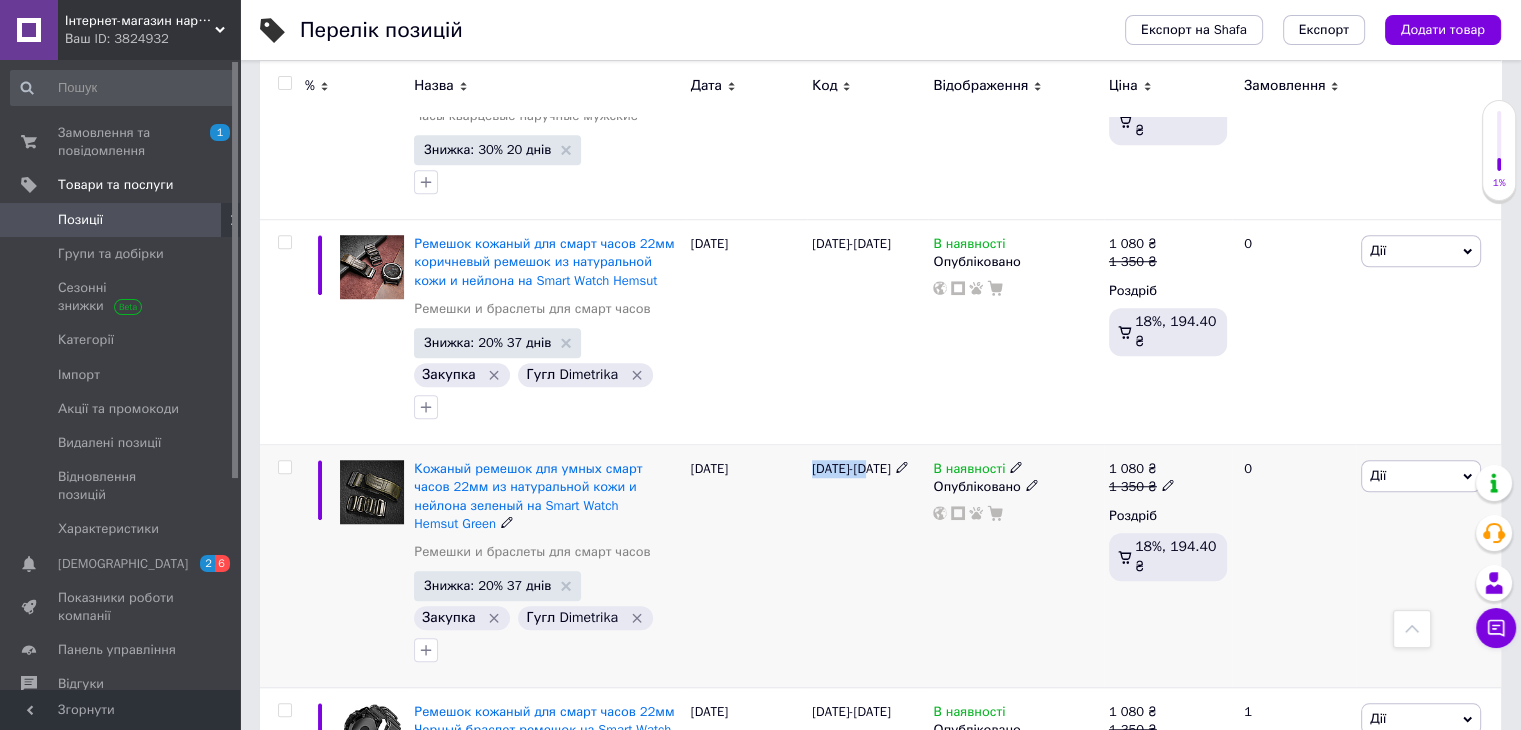 drag, startPoint x: 876, startPoint y: 349, endPoint x: 808, endPoint y: 351, distance: 68.0294 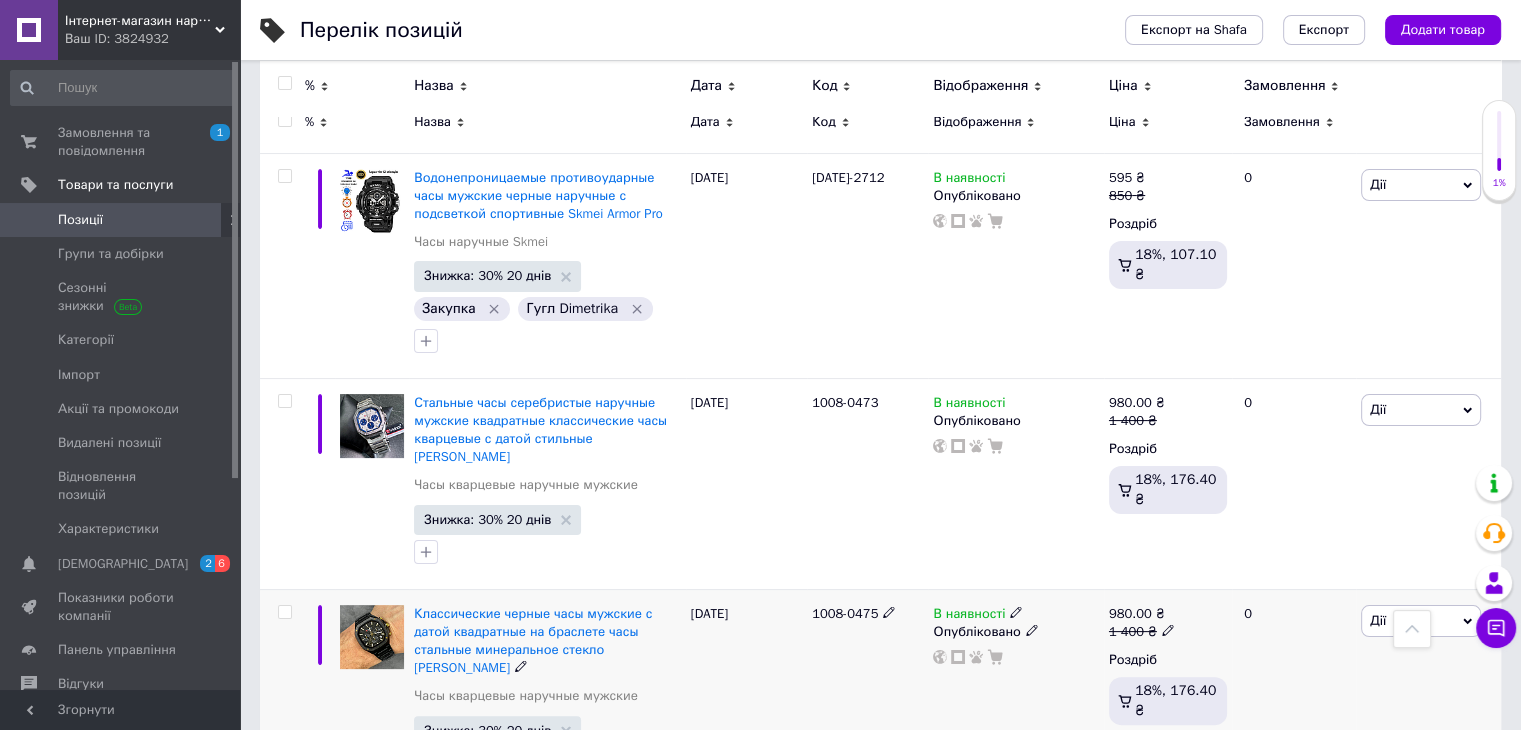 scroll, scrollTop: 192, scrollLeft: 0, axis: vertical 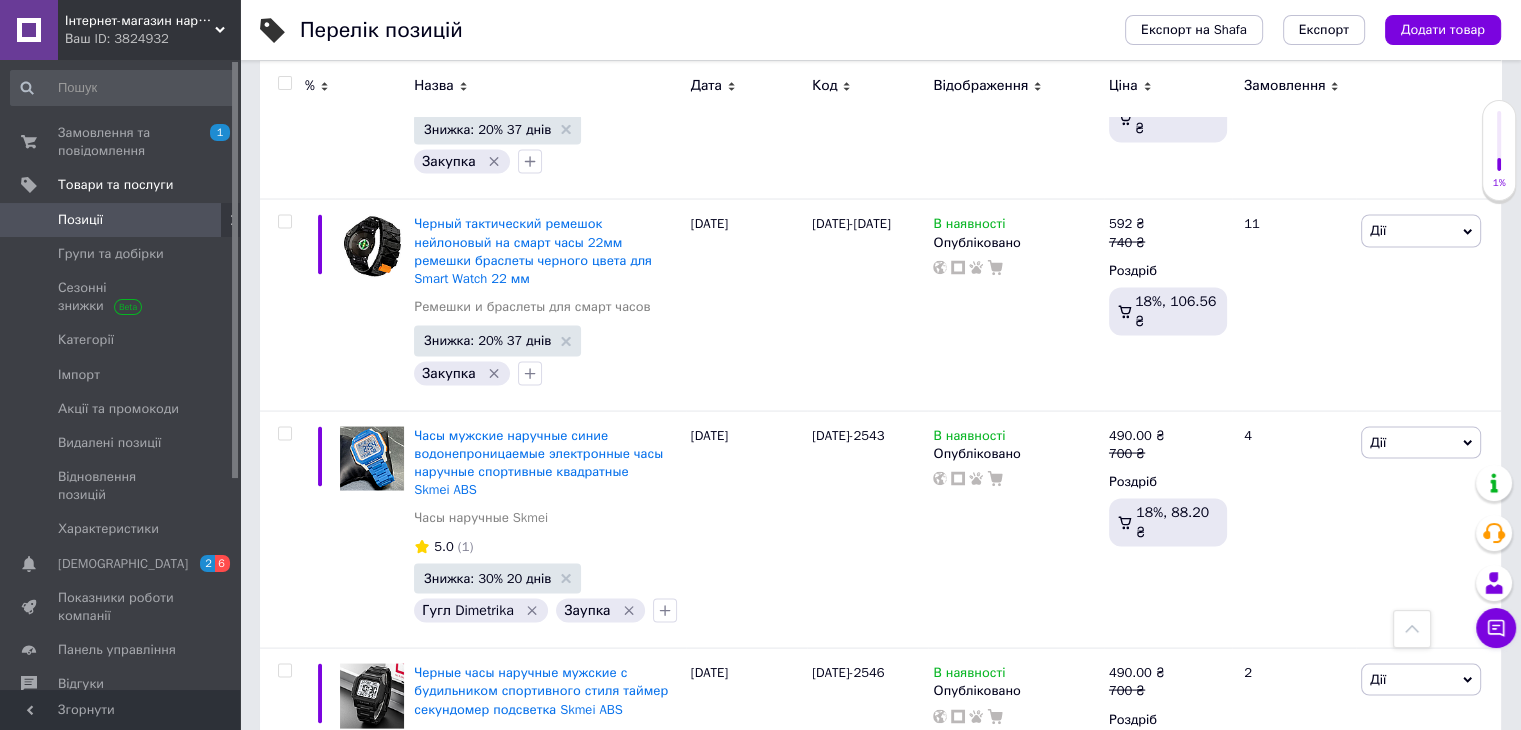 click on "6" at bounding box center (629, 1075) 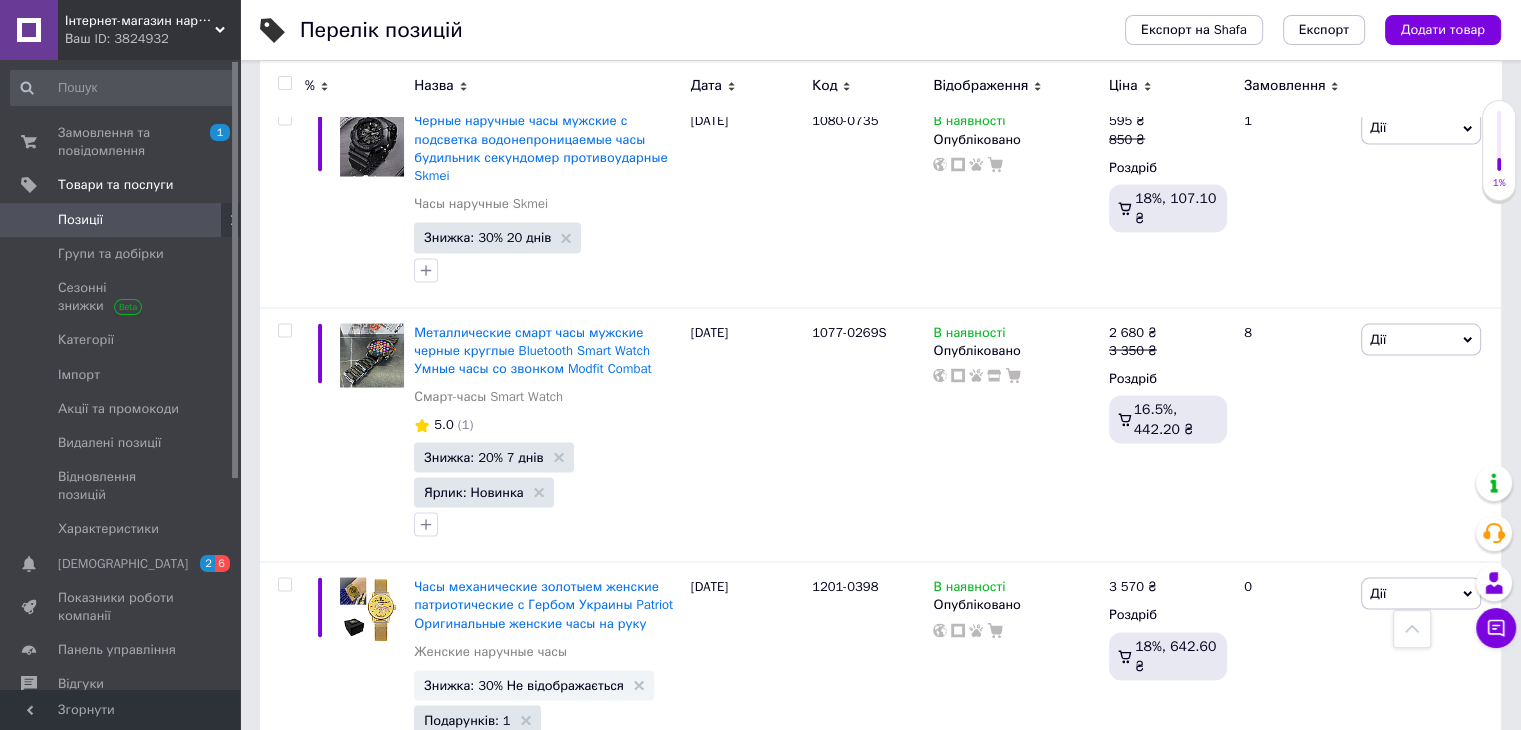 scroll, scrollTop: 4004, scrollLeft: 0, axis: vertical 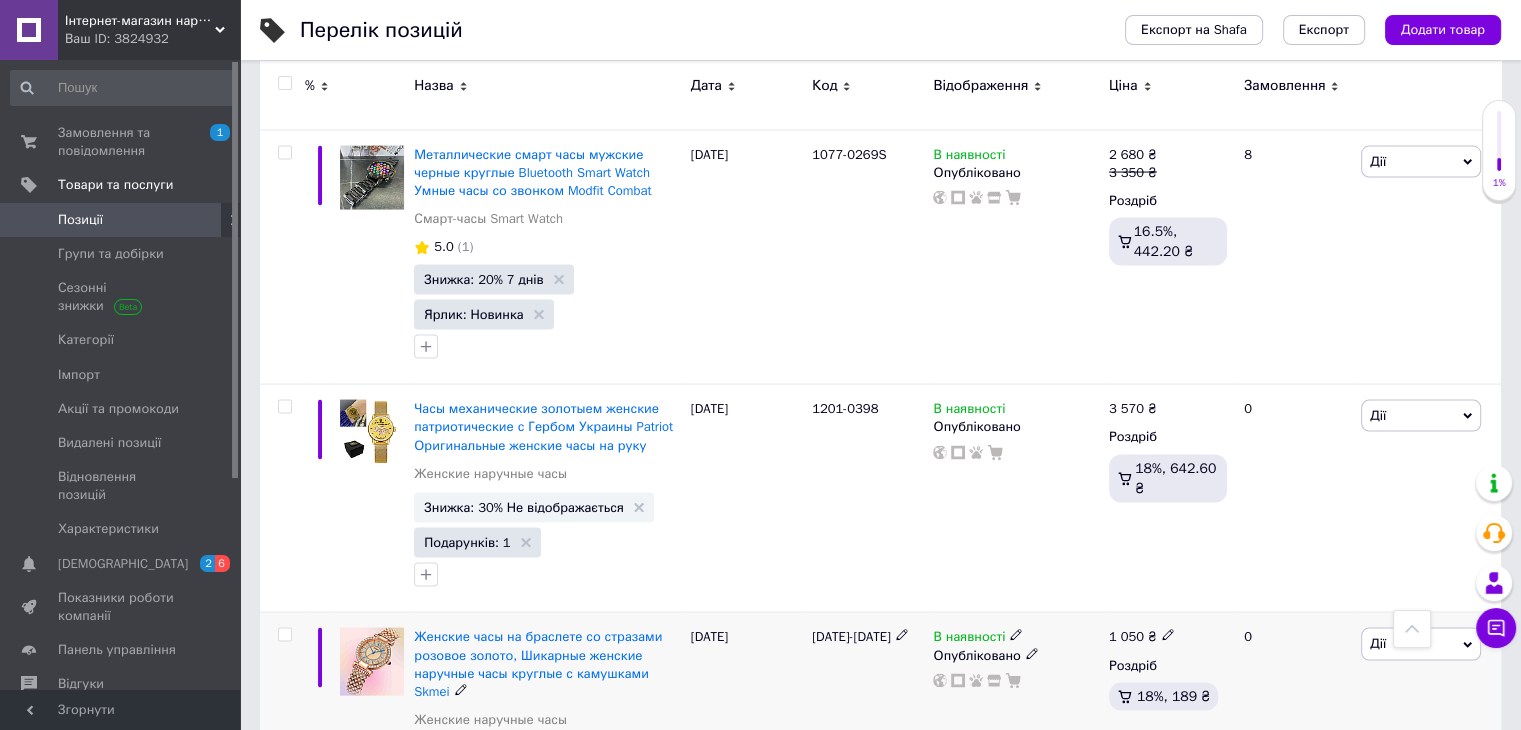 drag, startPoint x: 874, startPoint y: 459, endPoint x: 800, endPoint y: 465, distance: 74.24284 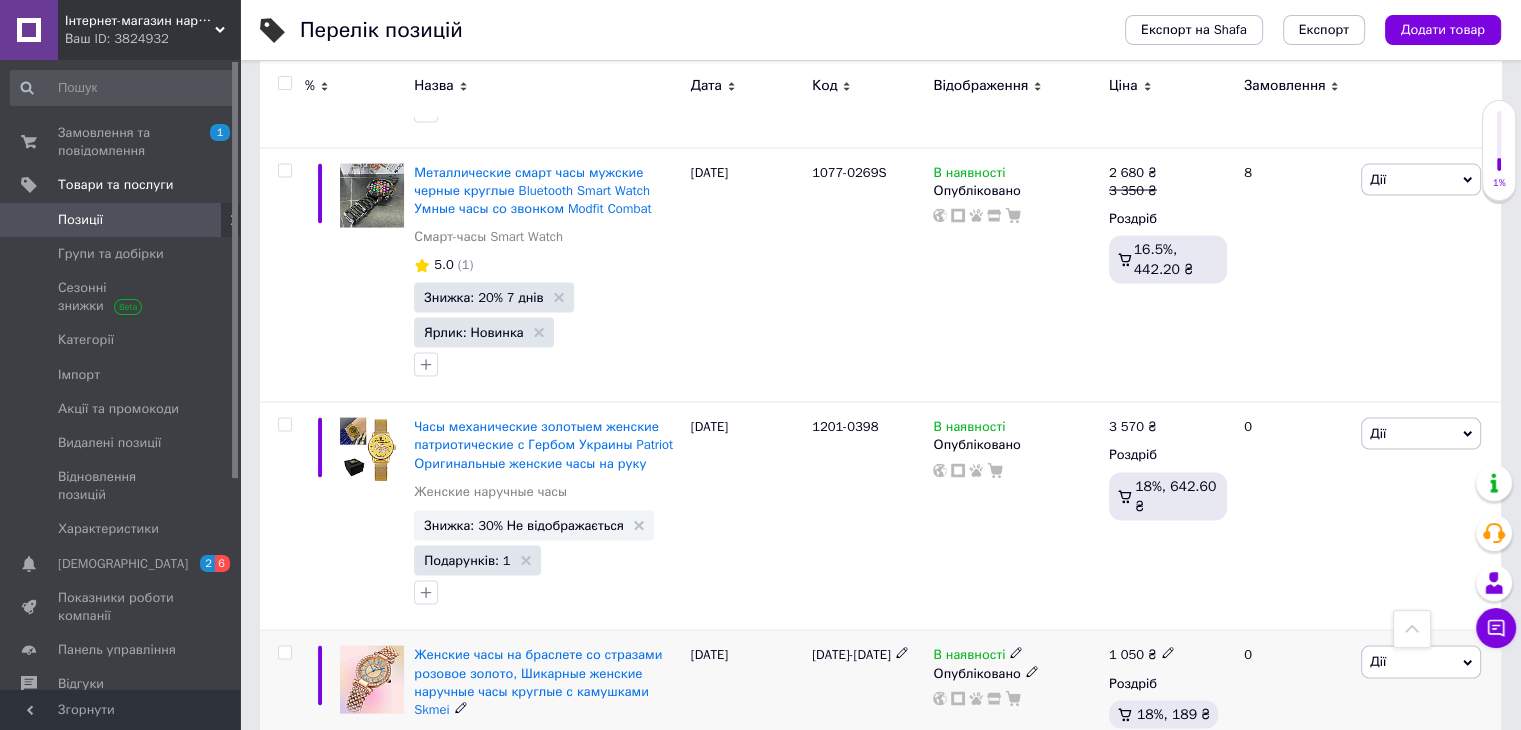 scroll, scrollTop: 4004, scrollLeft: 0, axis: vertical 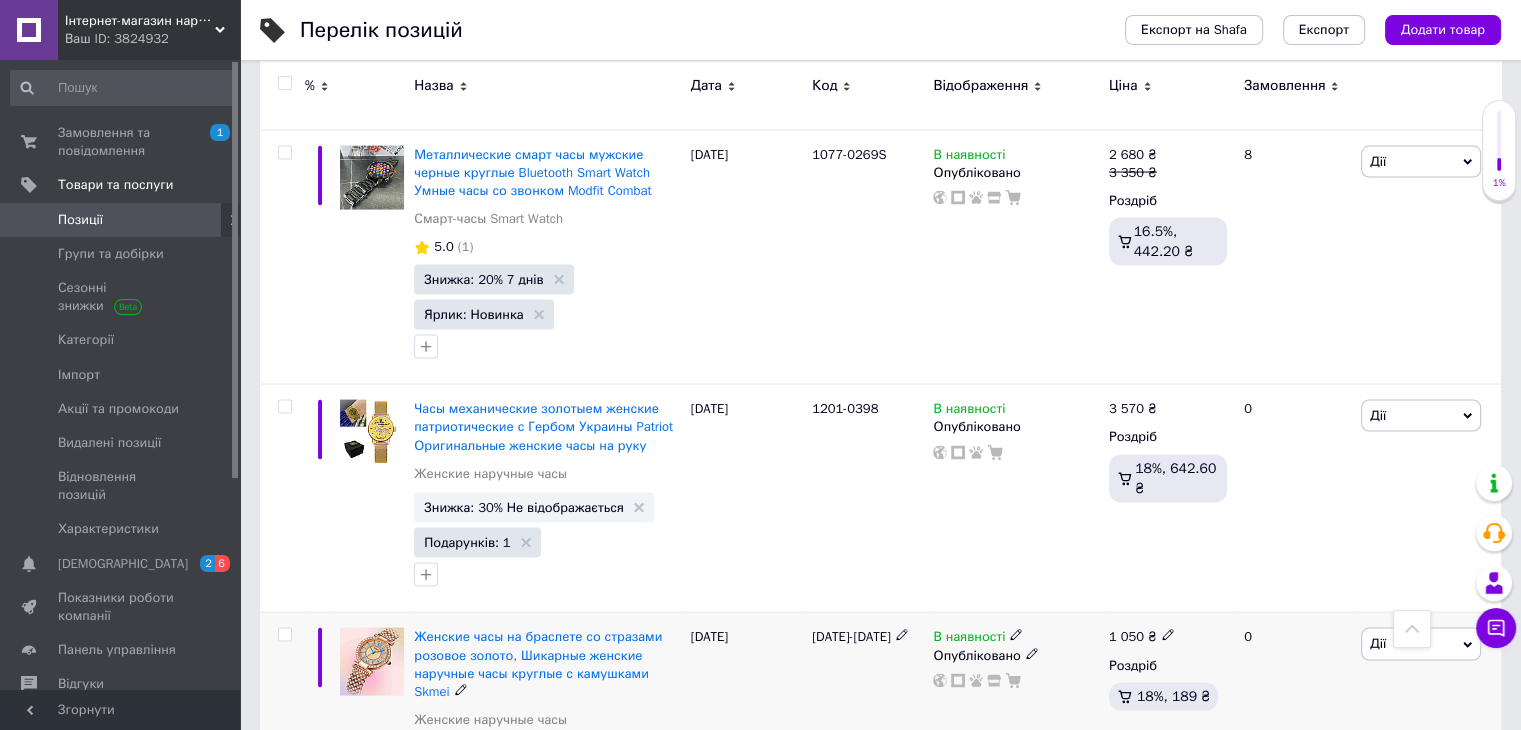 click 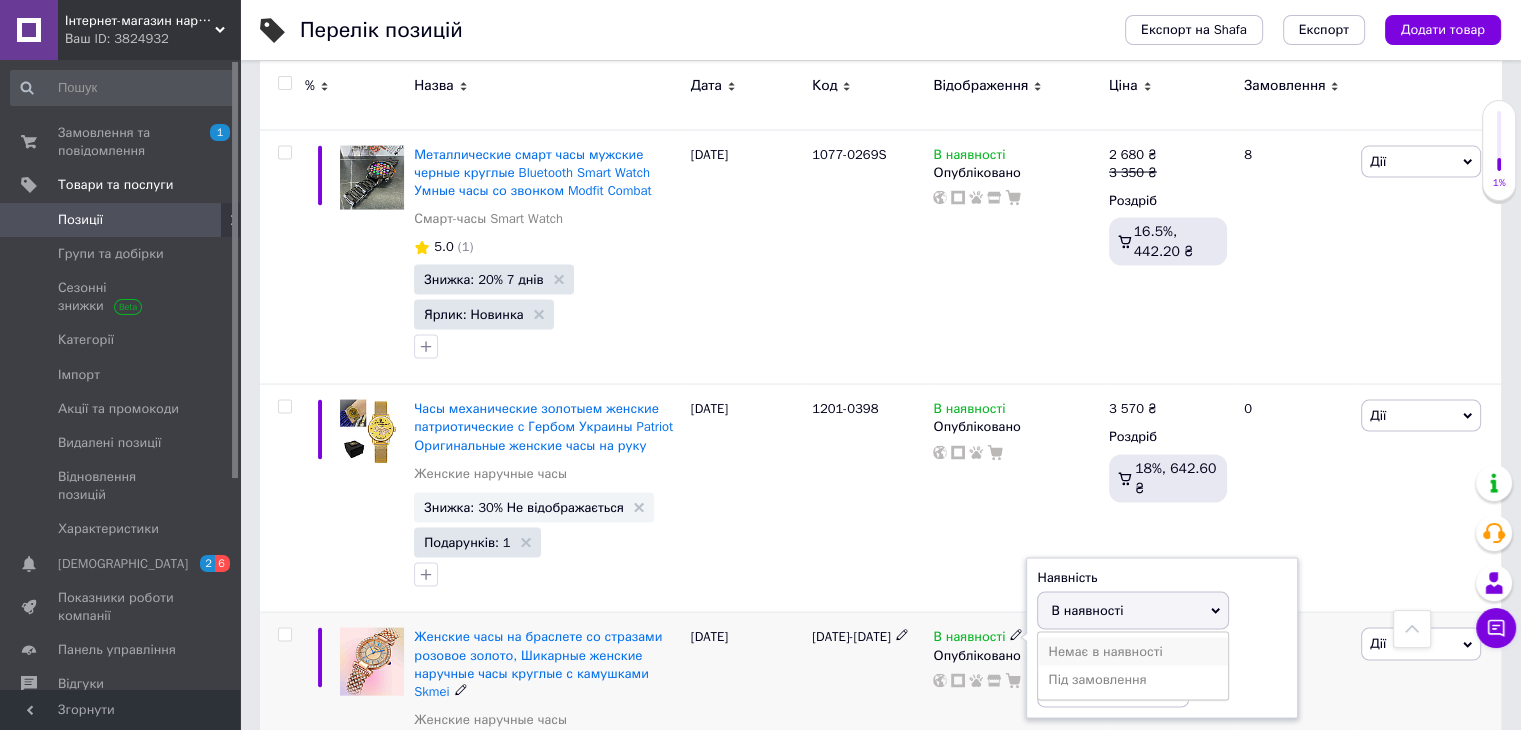 click on "Немає в наявності" at bounding box center (1133, 652) 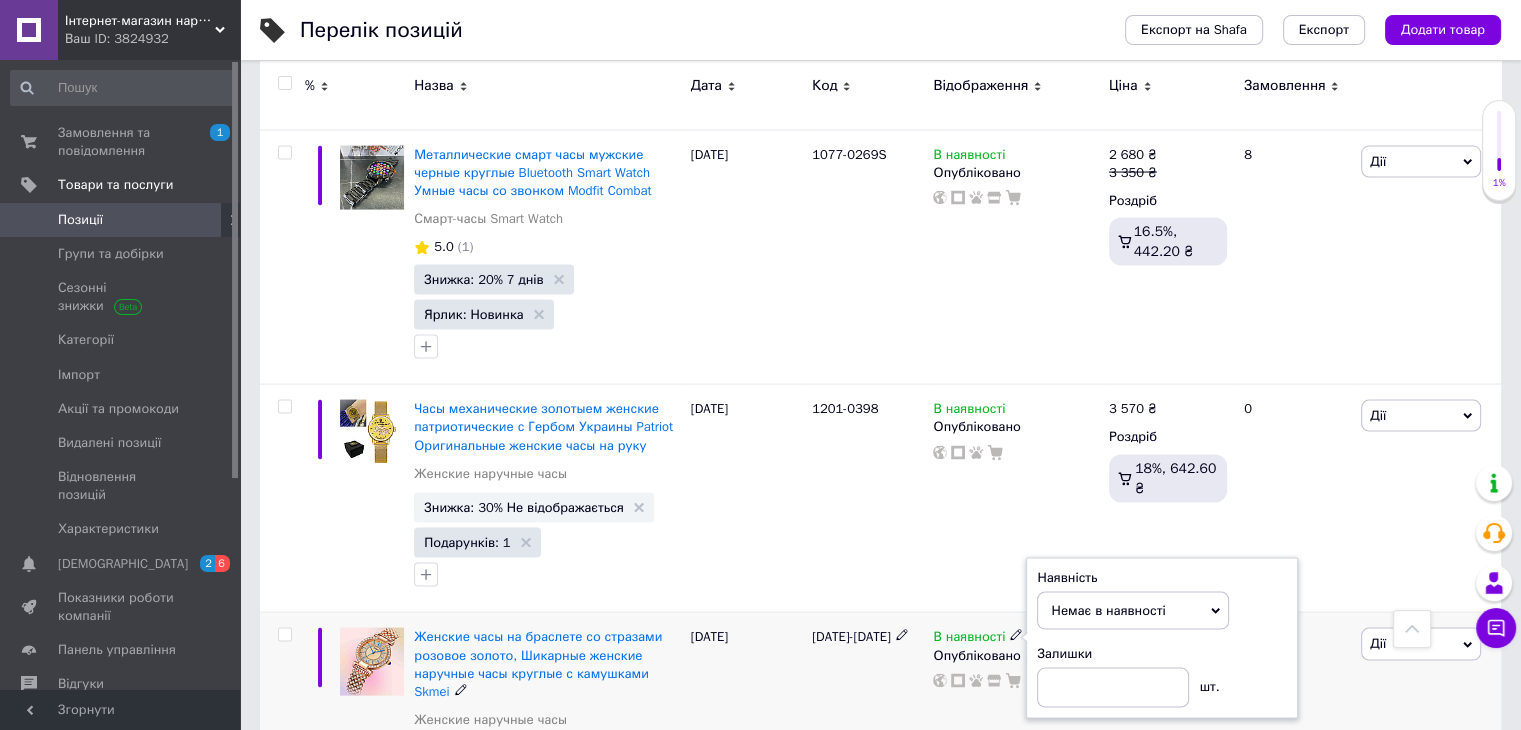 click on "[DATE]-[DATE]" at bounding box center [867, 718] 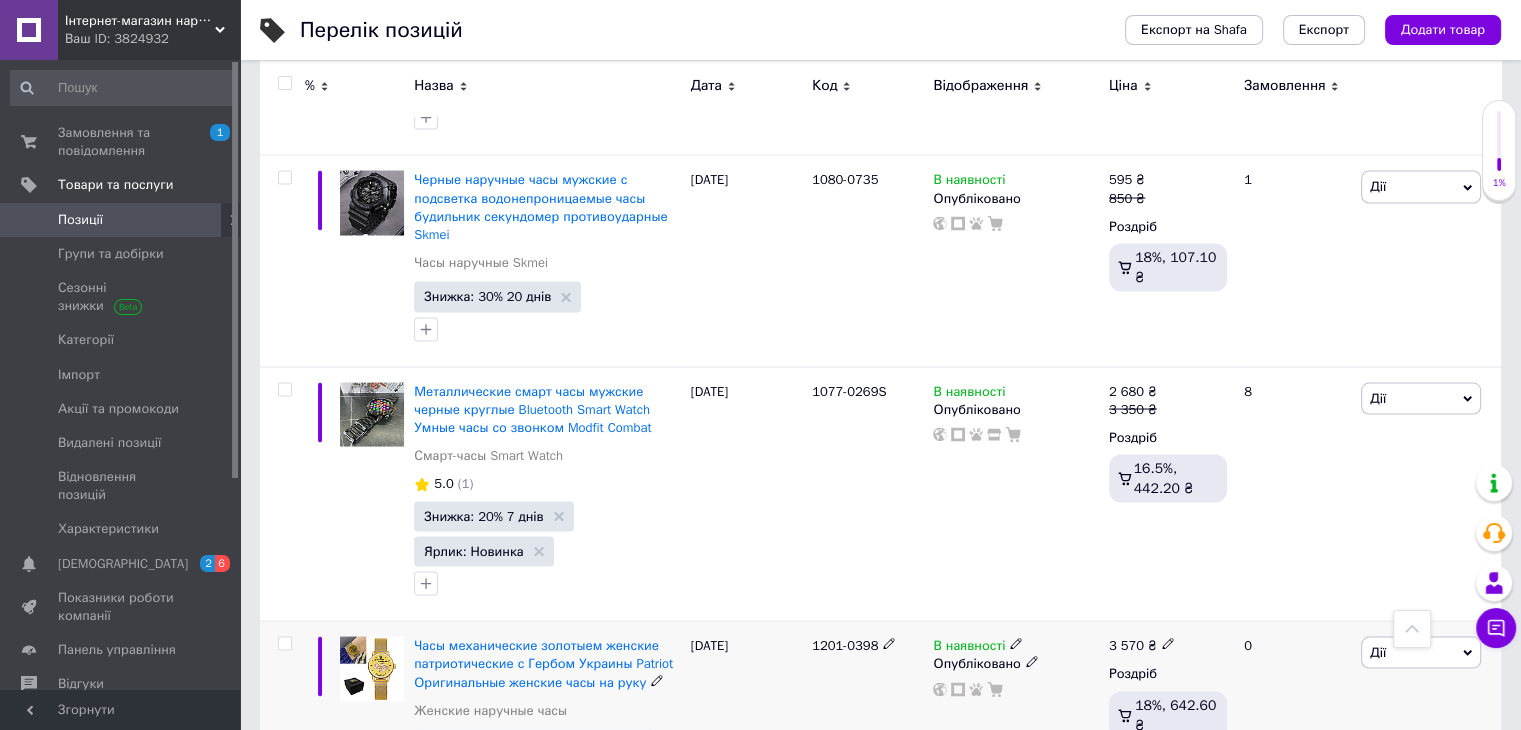 scroll, scrollTop: 3804, scrollLeft: 0, axis: vertical 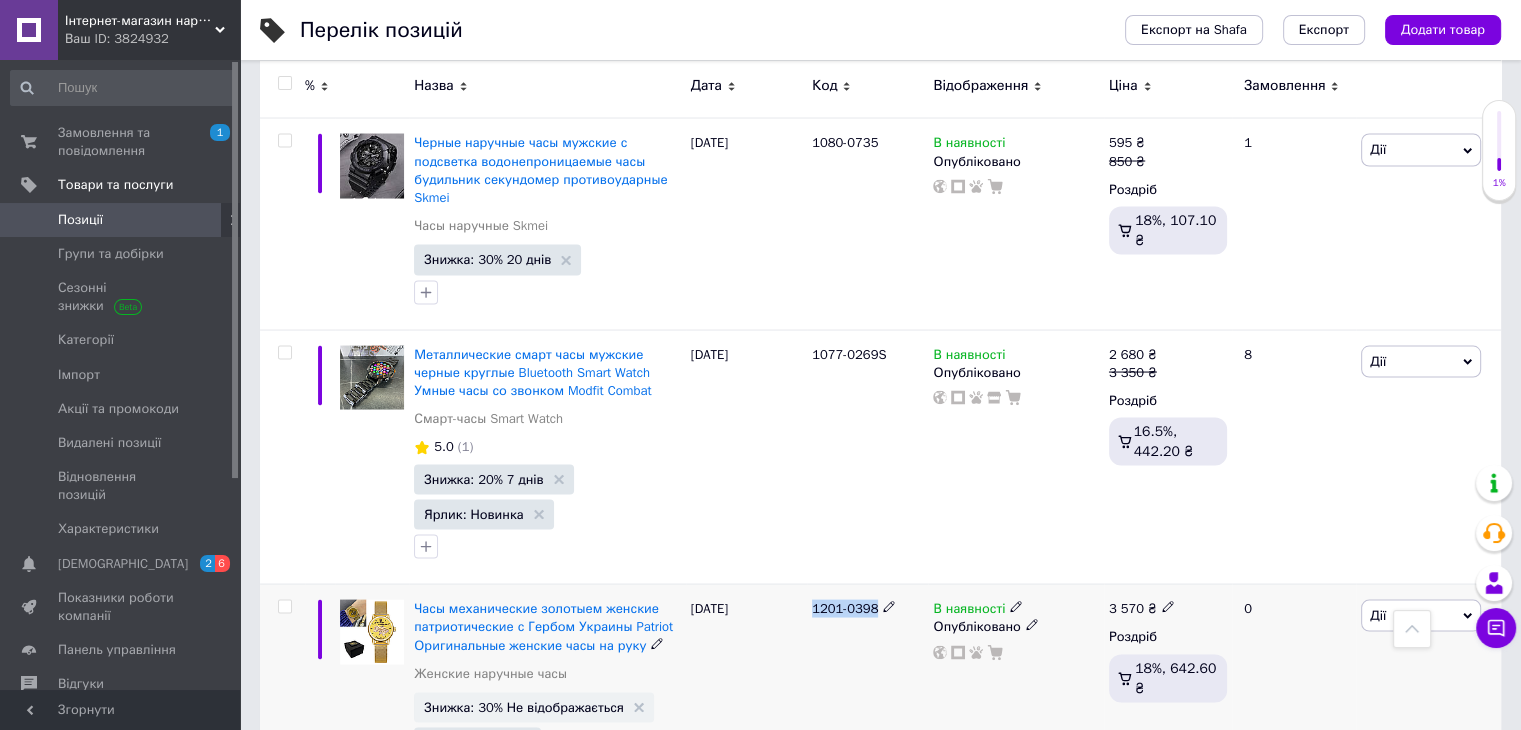 drag, startPoint x: 864, startPoint y: 441, endPoint x: 806, endPoint y: 444, distance: 58.077534 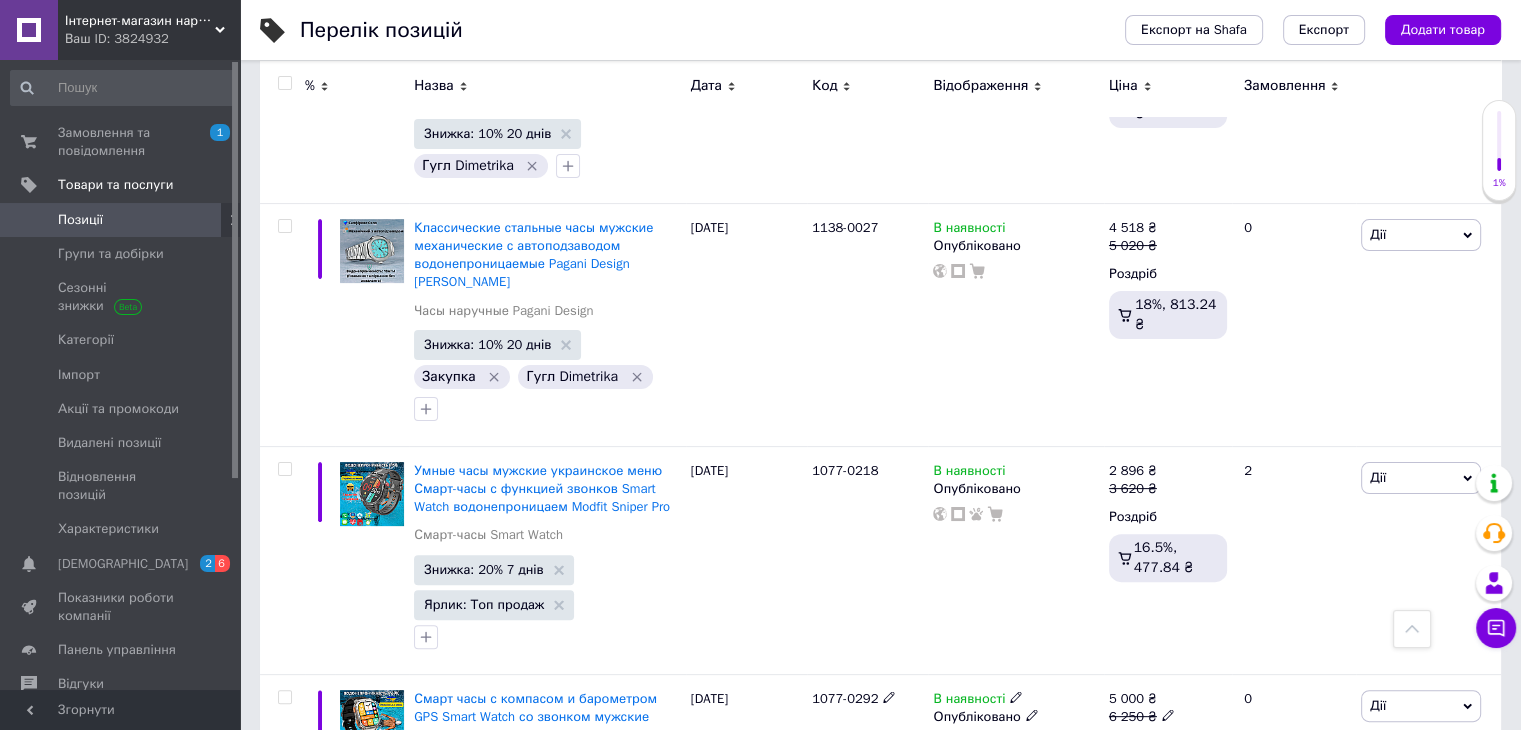scroll, scrollTop: 204, scrollLeft: 0, axis: vertical 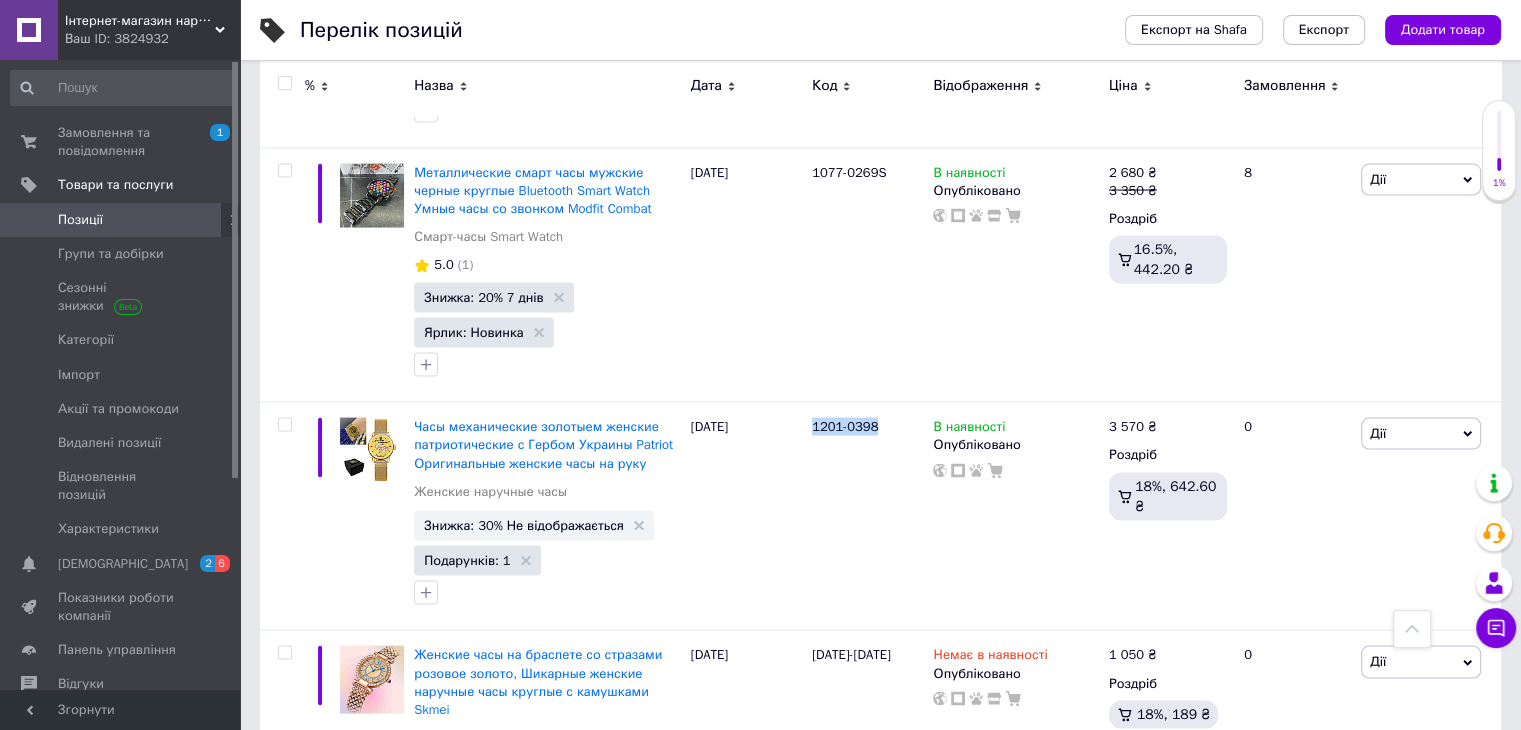 click on "7" at bounding box center (629, 883) 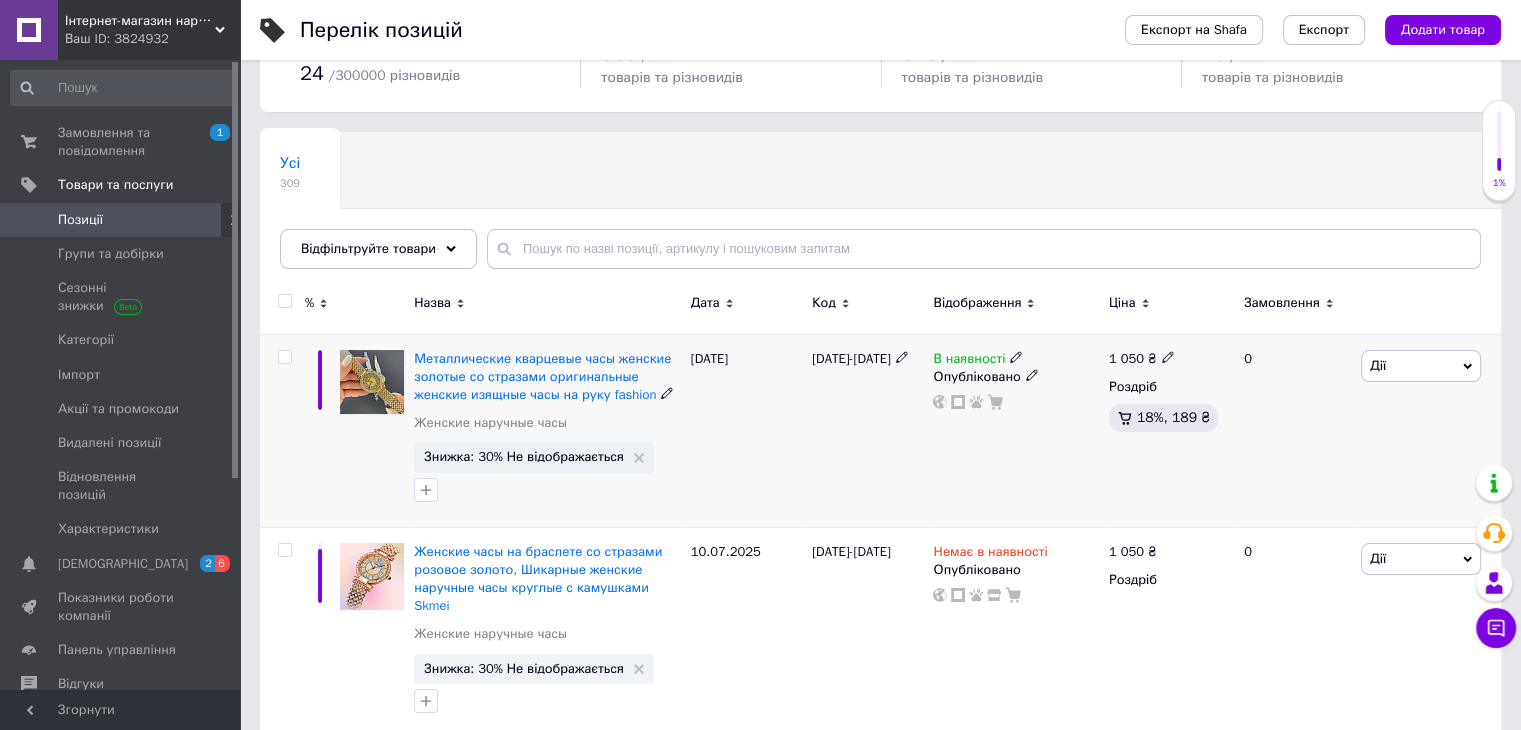 scroll, scrollTop: 128, scrollLeft: 0, axis: vertical 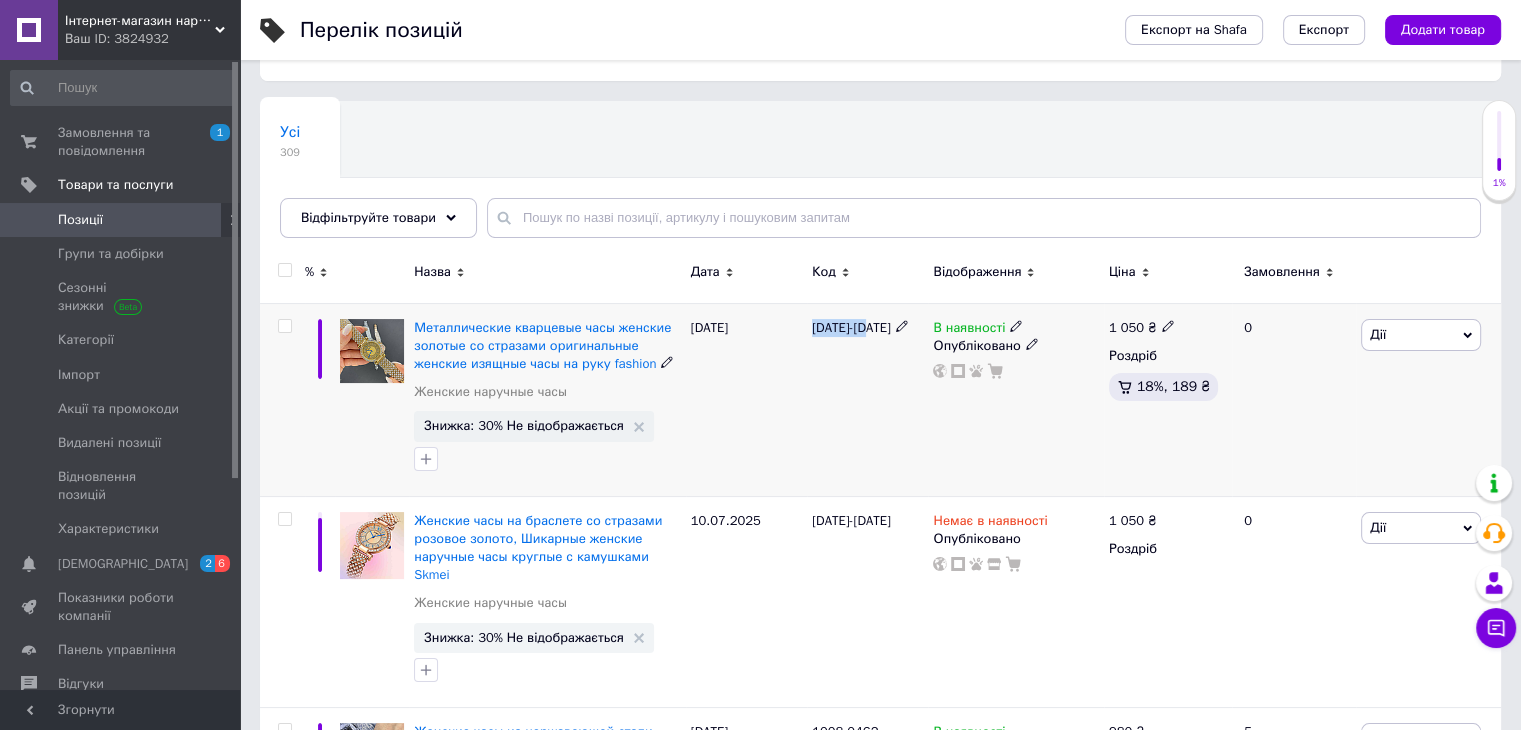 drag, startPoint x: 875, startPoint y: 329, endPoint x: 808, endPoint y: 329, distance: 67 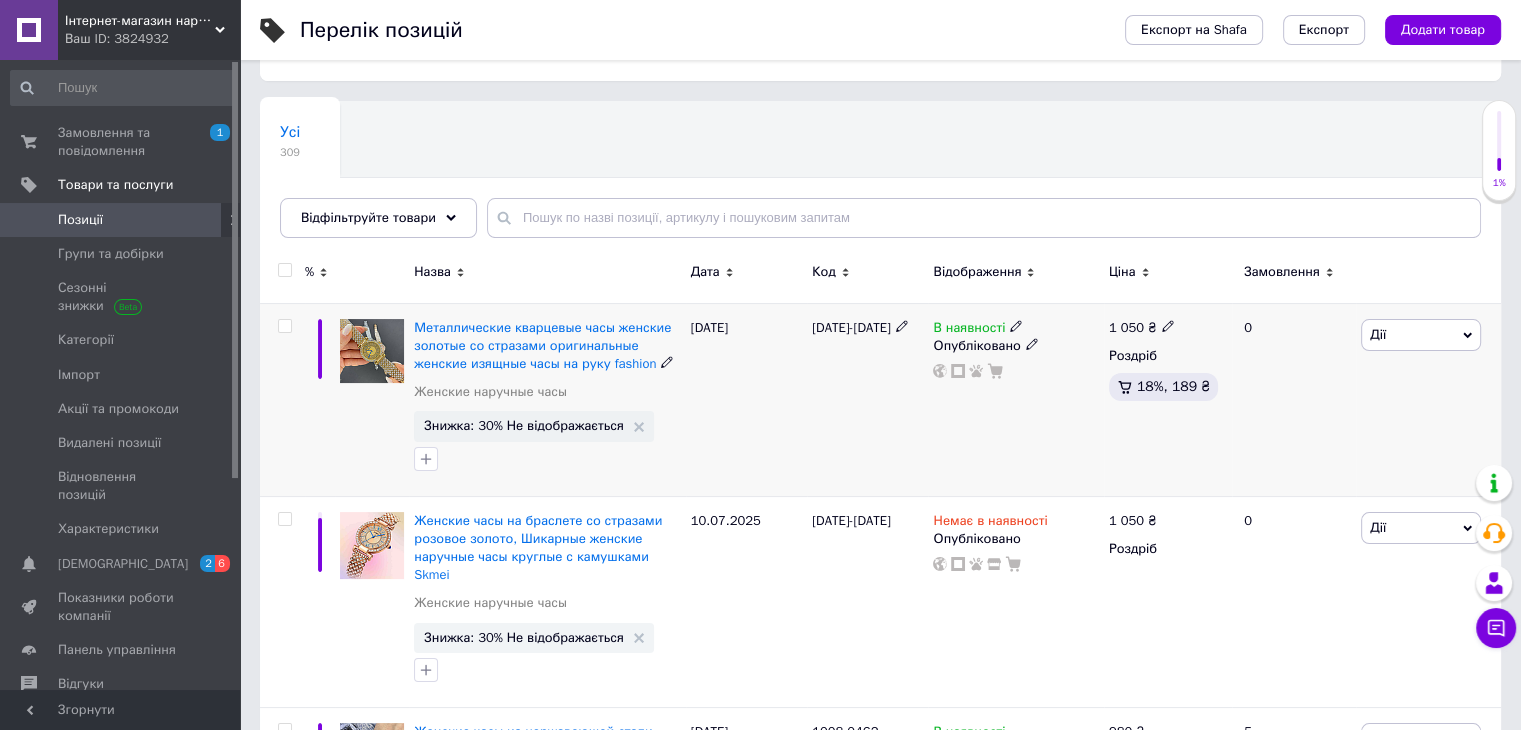 click 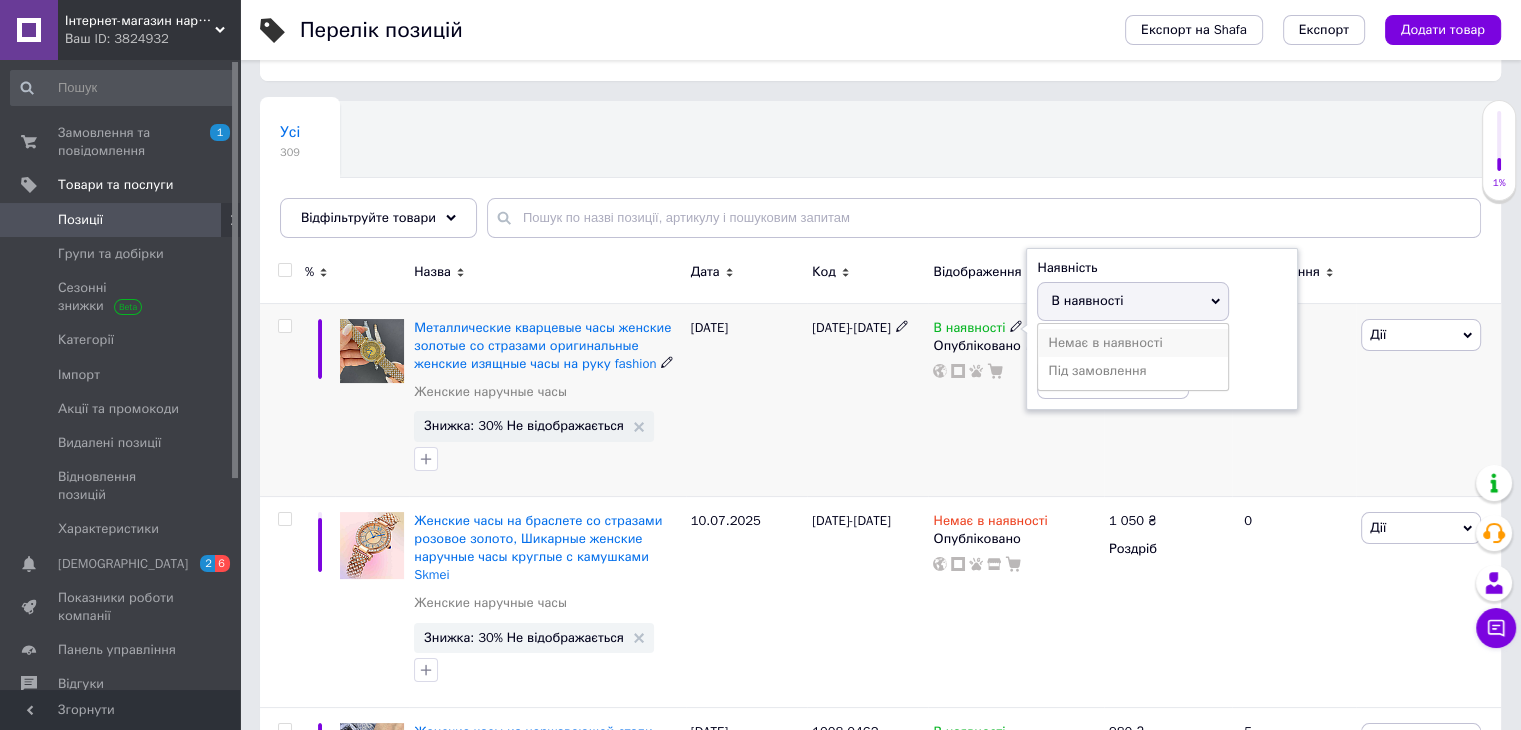 click on "Немає в наявності" at bounding box center [1133, 343] 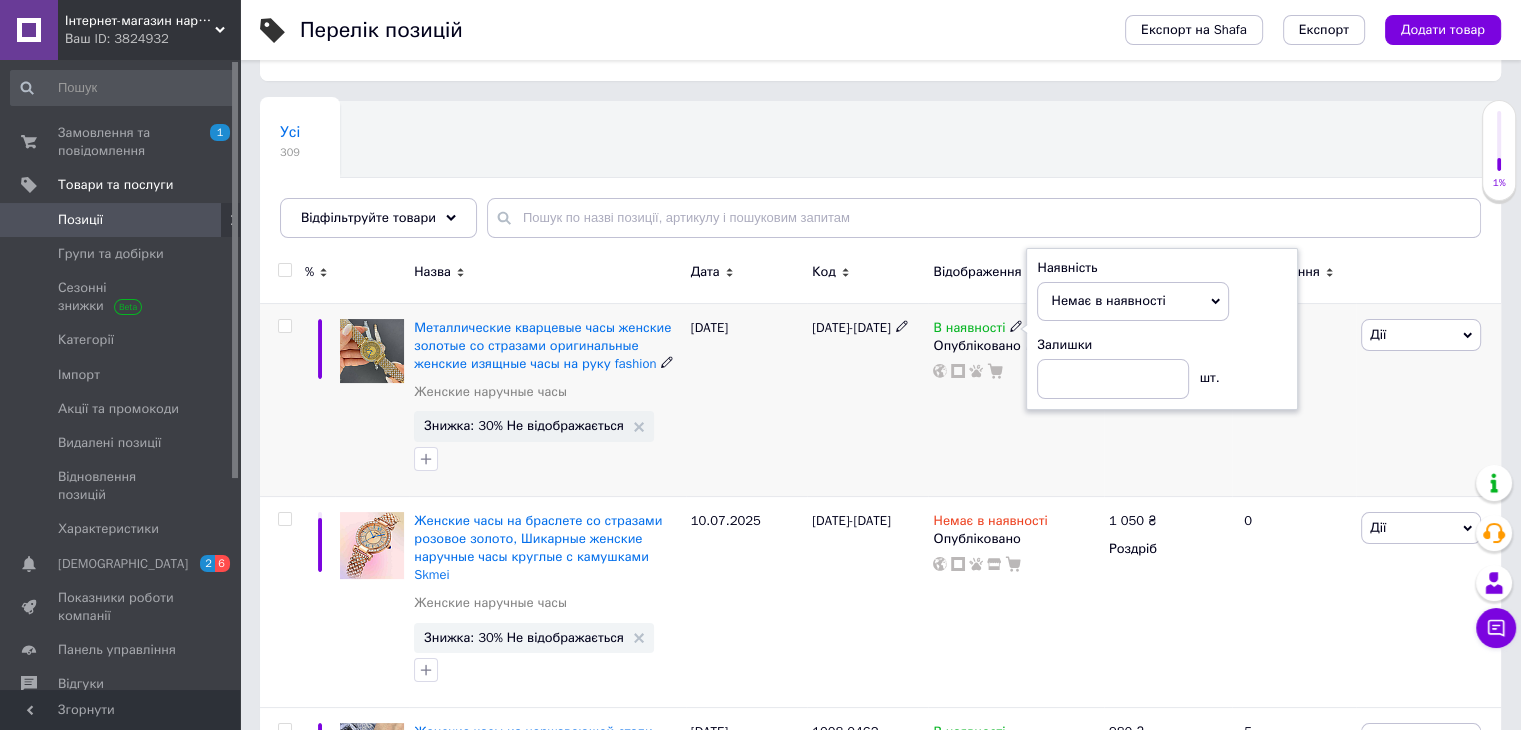 click on "В наявності Наявність Немає в наявності В наявності Під замовлення Залишки шт. Опубліковано" at bounding box center (1015, 399) 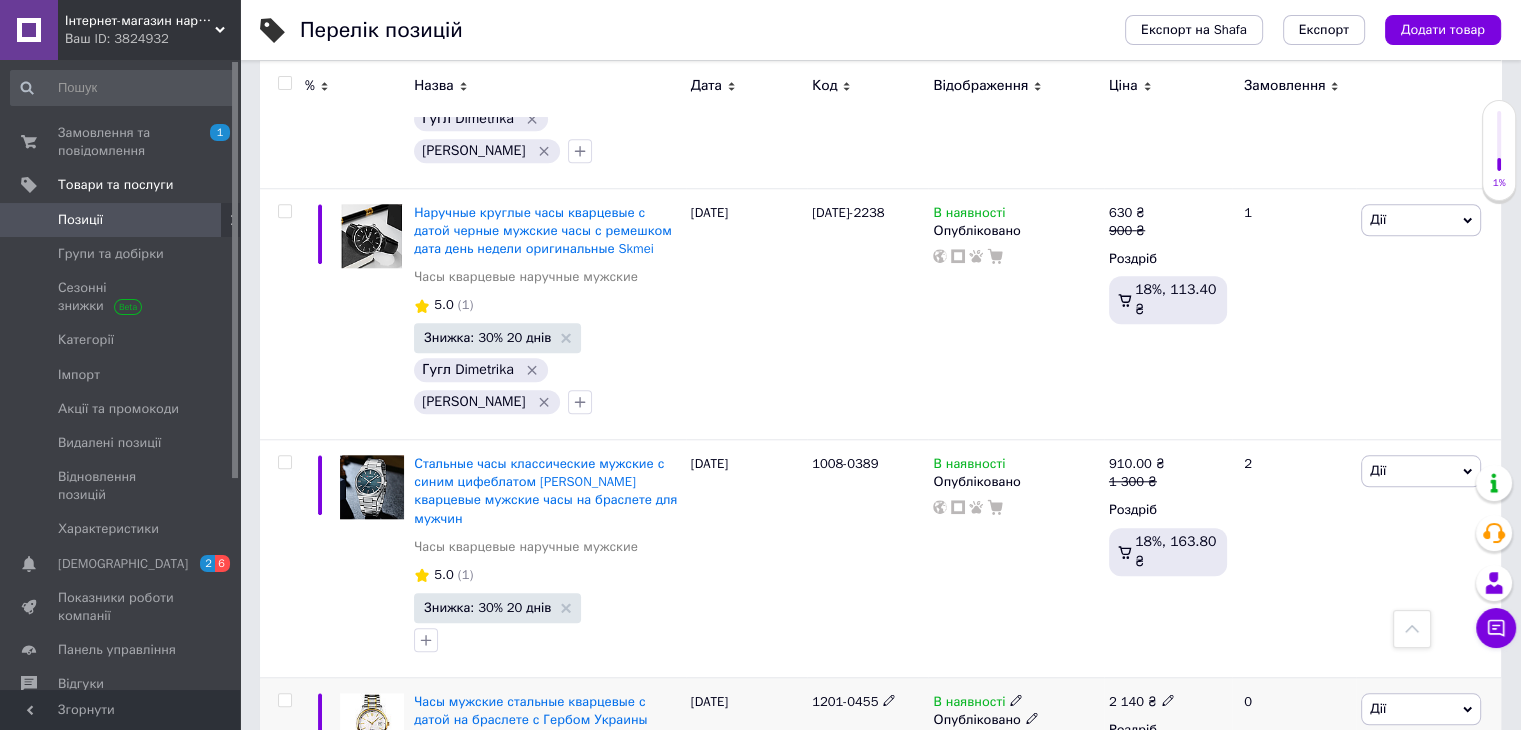 scroll, scrollTop: 1628, scrollLeft: 0, axis: vertical 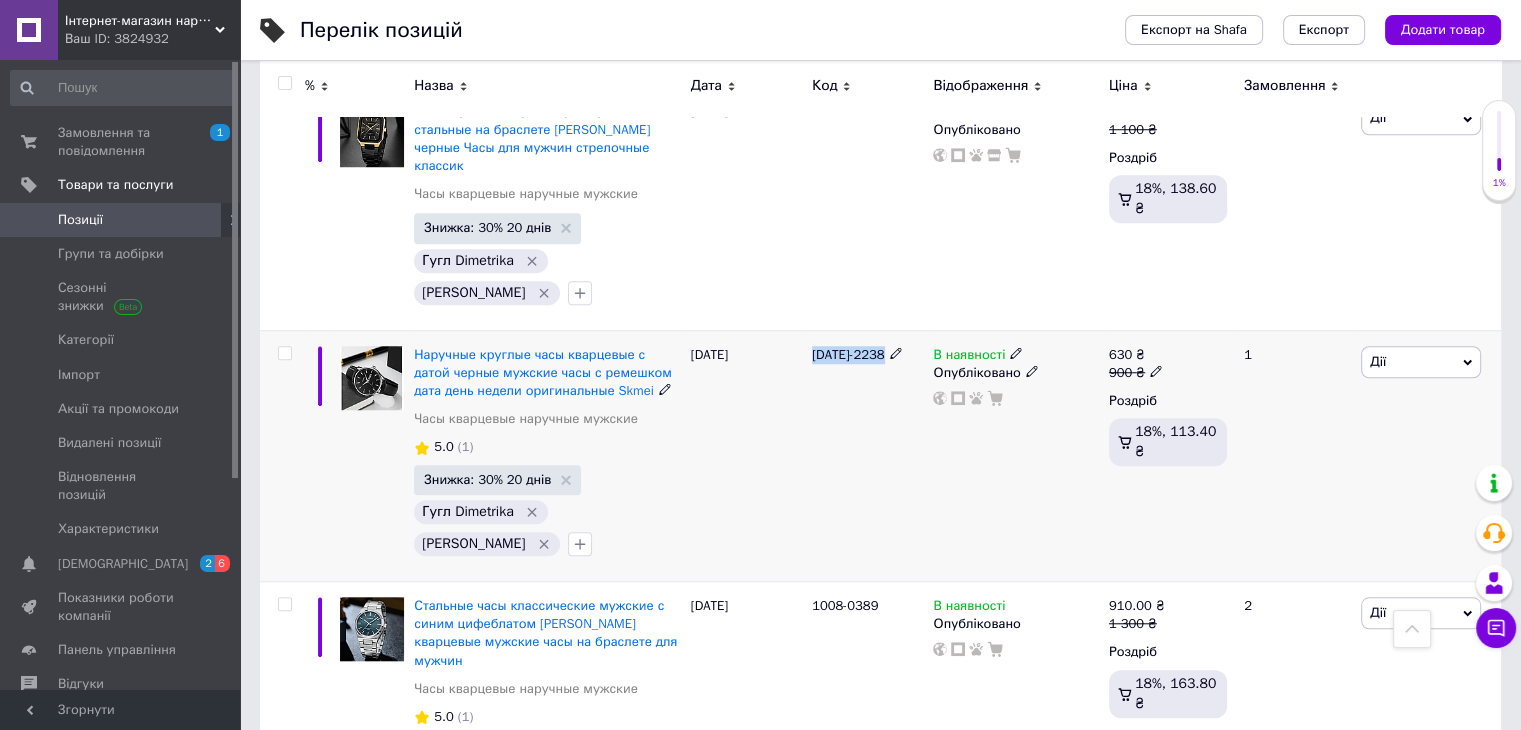 drag, startPoint x: 878, startPoint y: 213, endPoint x: 806, endPoint y: 216, distance: 72.06247 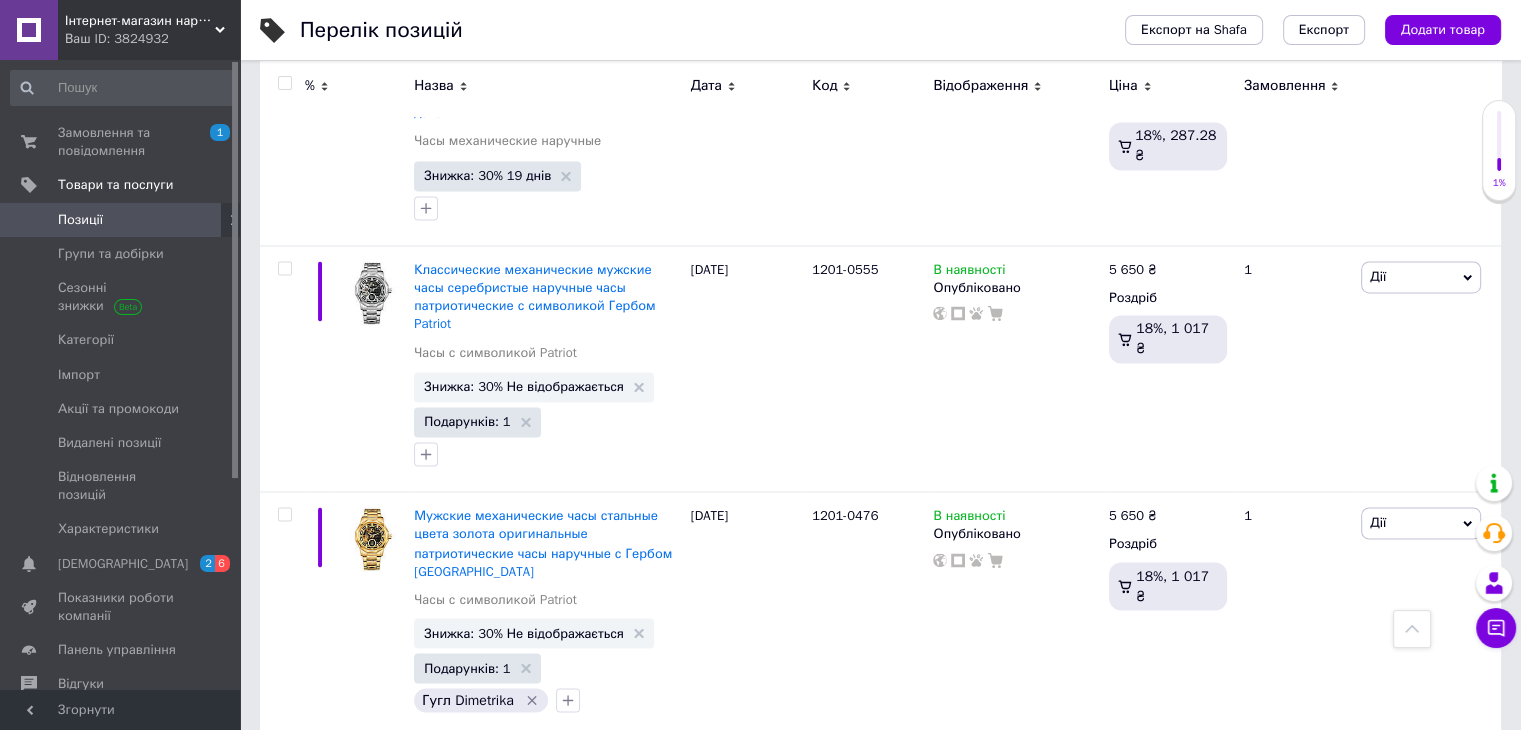 scroll, scrollTop: 3528, scrollLeft: 0, axis: vertical 